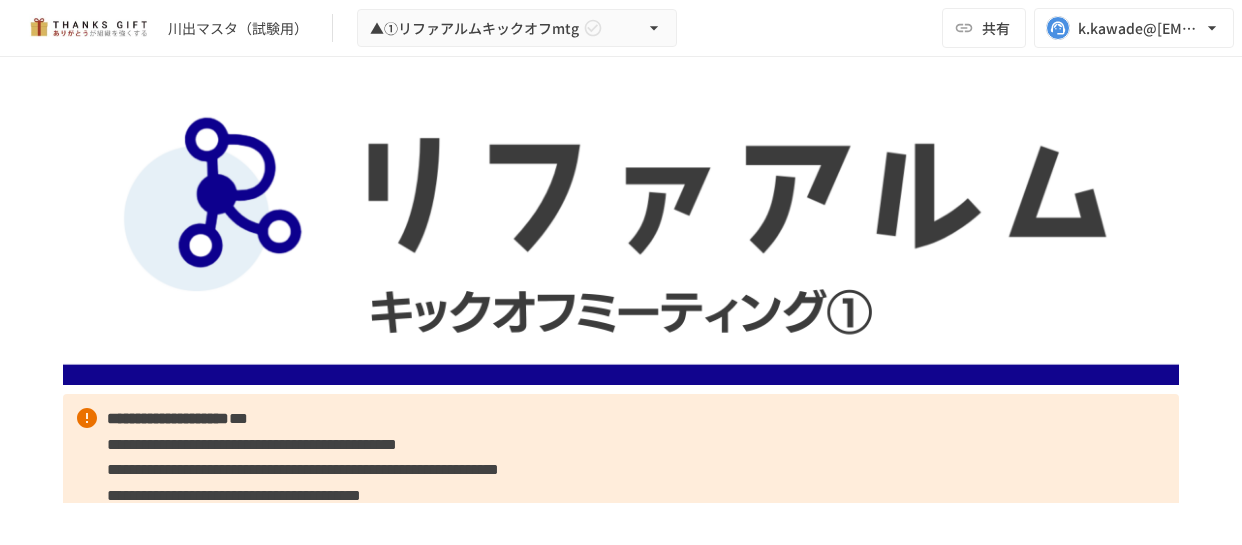 scroll, scrollTop: 0, scrollLeft: 0, axis: both 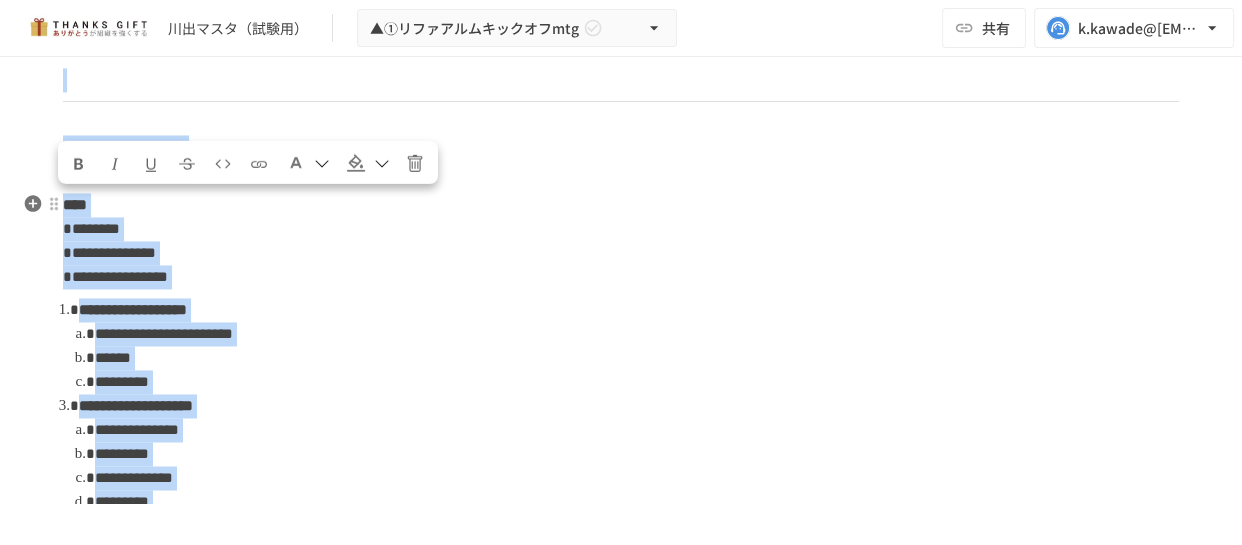drag, startPoint x: 265, startPoint y: 336, endPoint x: 53, endPoint y: 206, distance: 248.68454 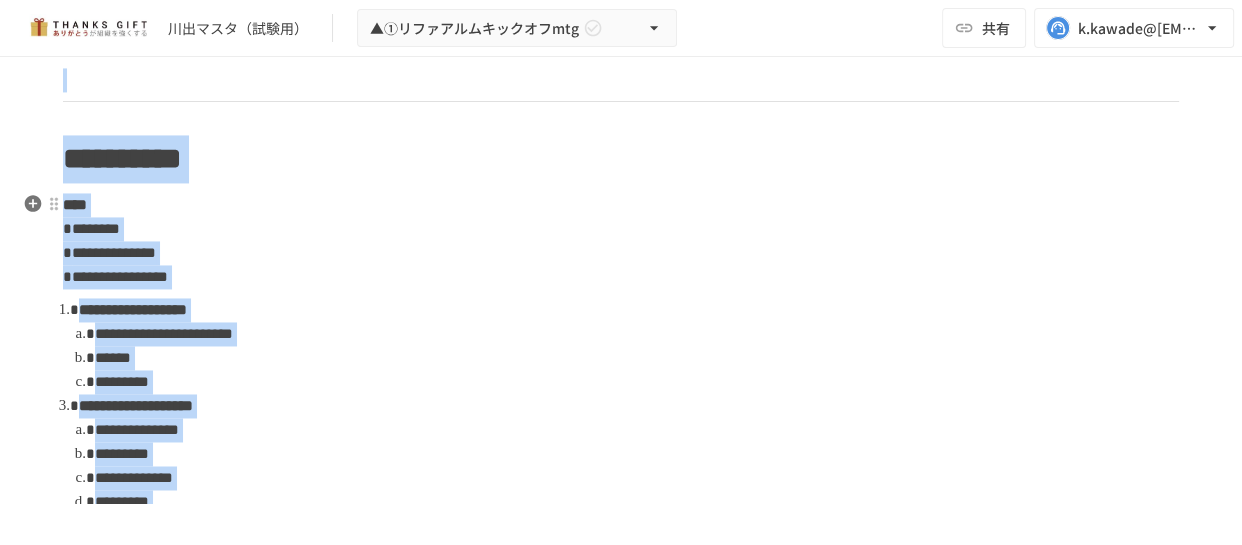 click on "********" at bounding box center [91, 228] 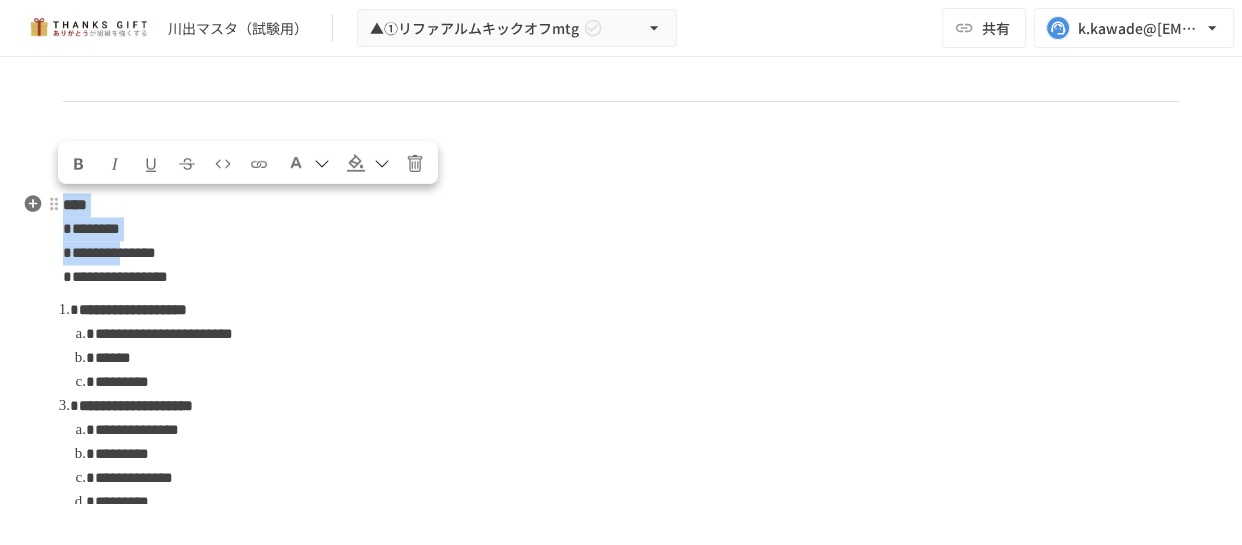 scroll, scrollTop: 3000, scrollLeft: 0, axis: vertical 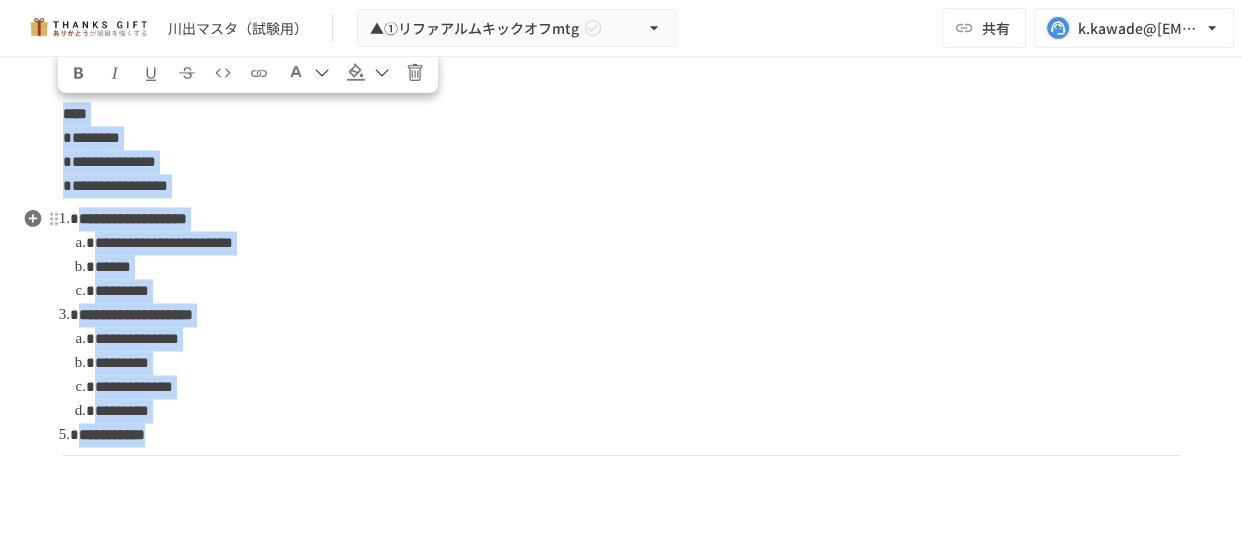 drag, startPoint x: 62, startPoint y: 203, endPoint x: 279, endPoint y: 430, distance: 314.03503 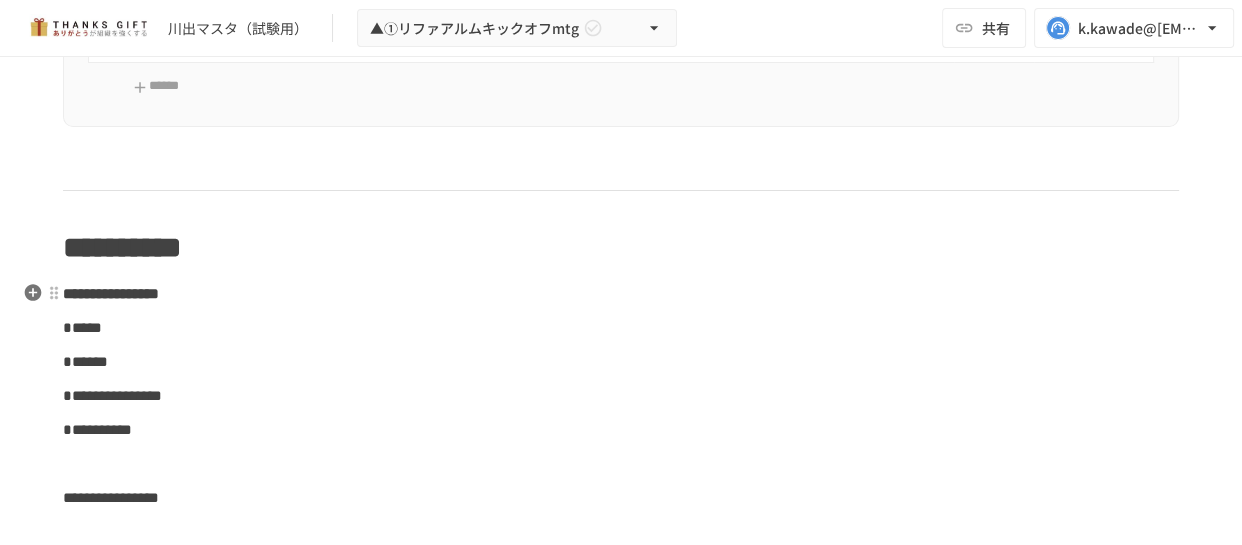 scroll, scrollTop: 2756, scrollLeft: 0, axis: vertical 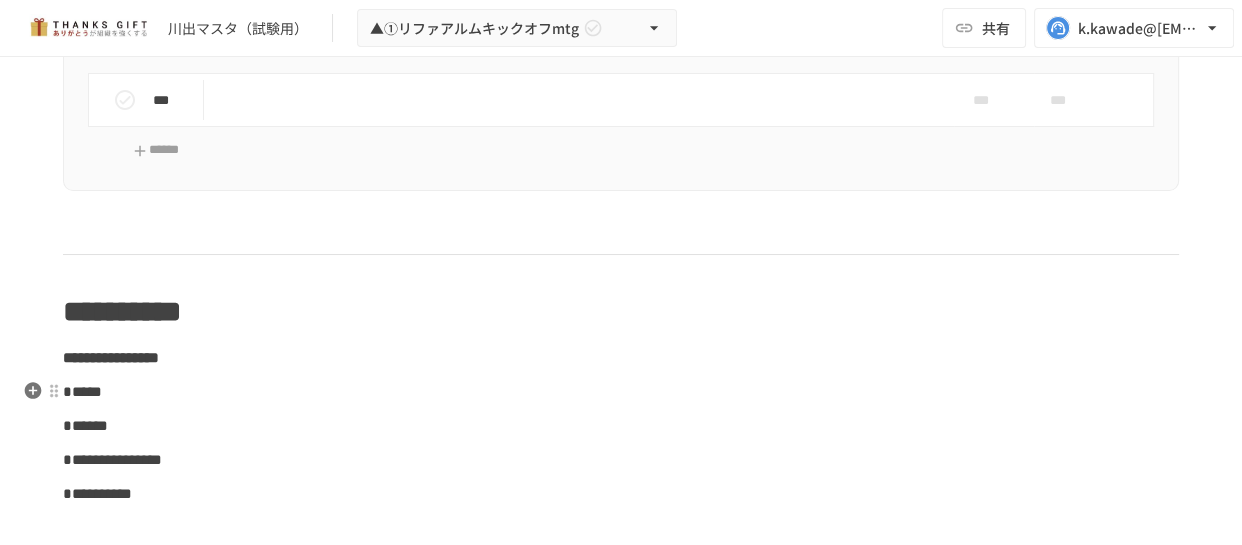 click on "*****" at bounding box center (621, 392) 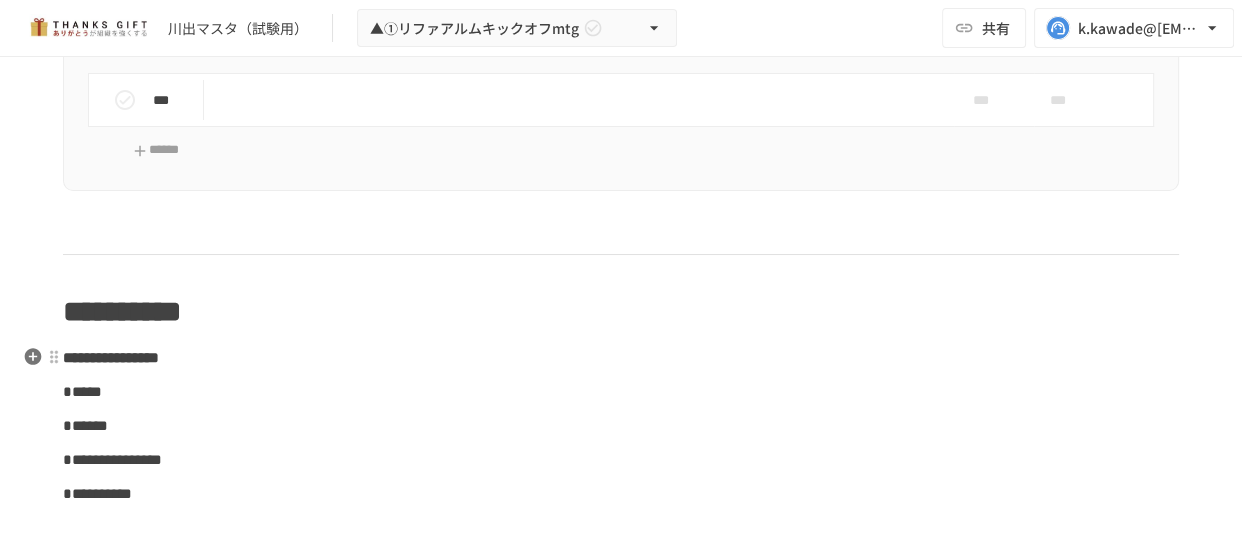 click on "**********" at bounding box center (621, 358) 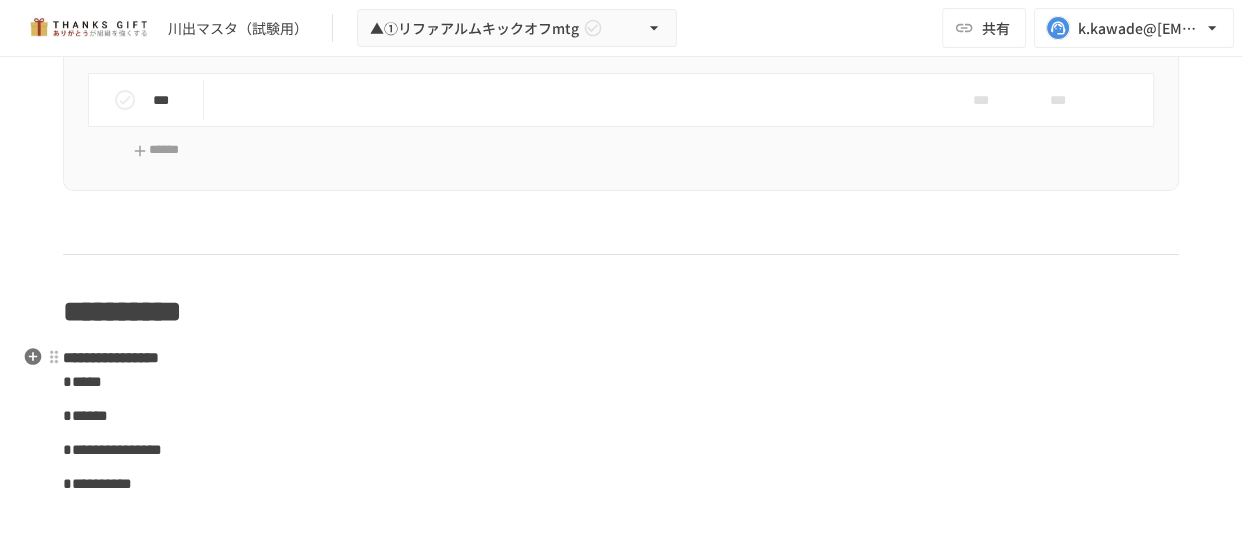click on "**********" at bounding box center [621, 370] 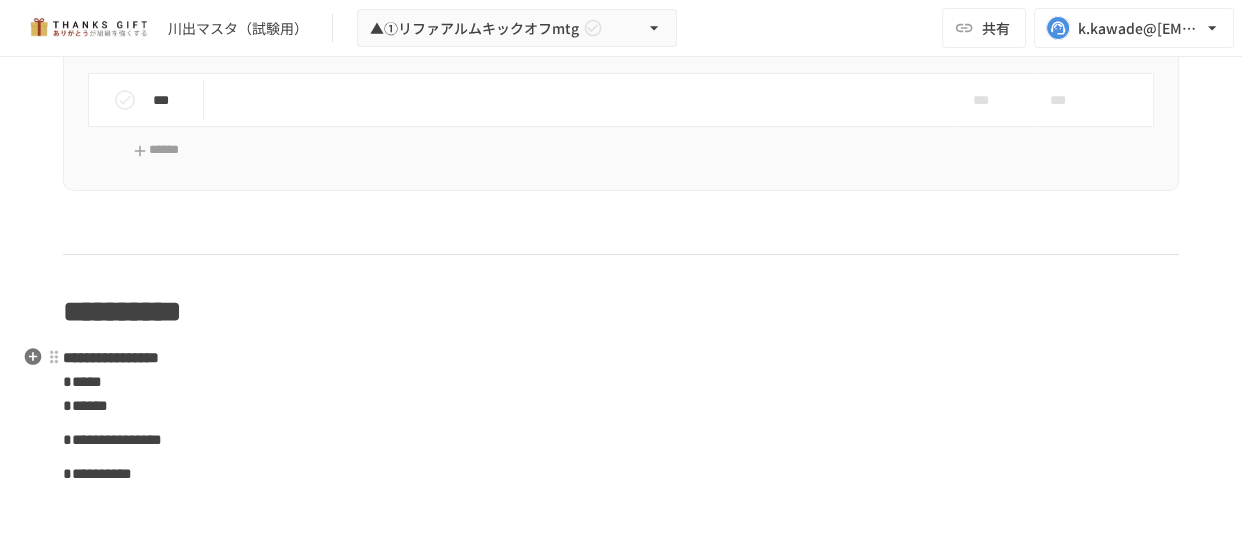 click on "**********" at bounding box center (621, 382) 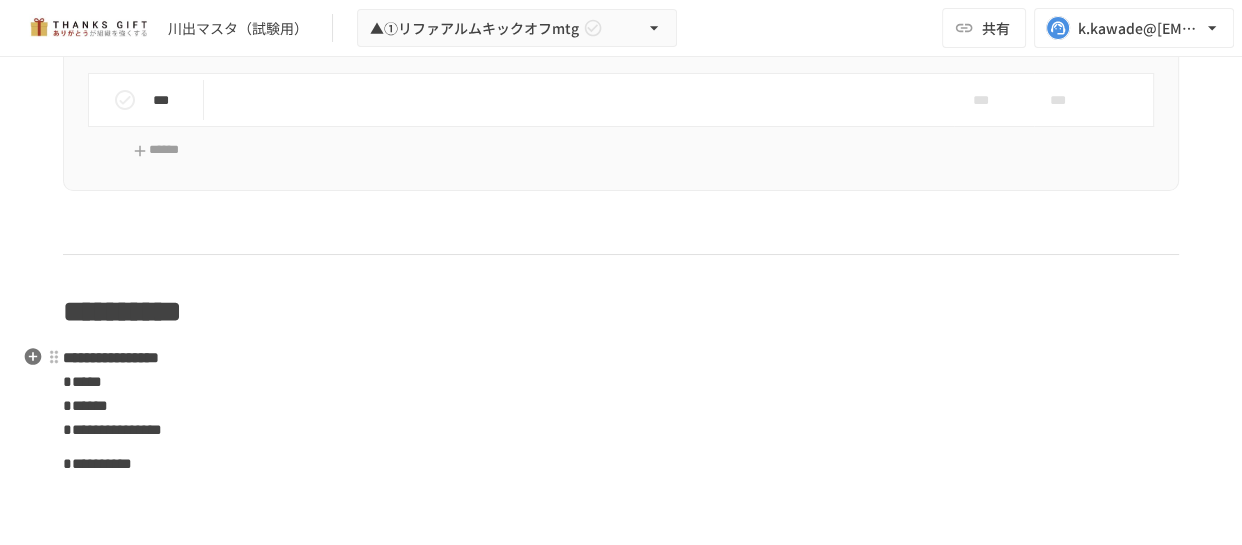 click on "**********" at bounding box center [621, 394] 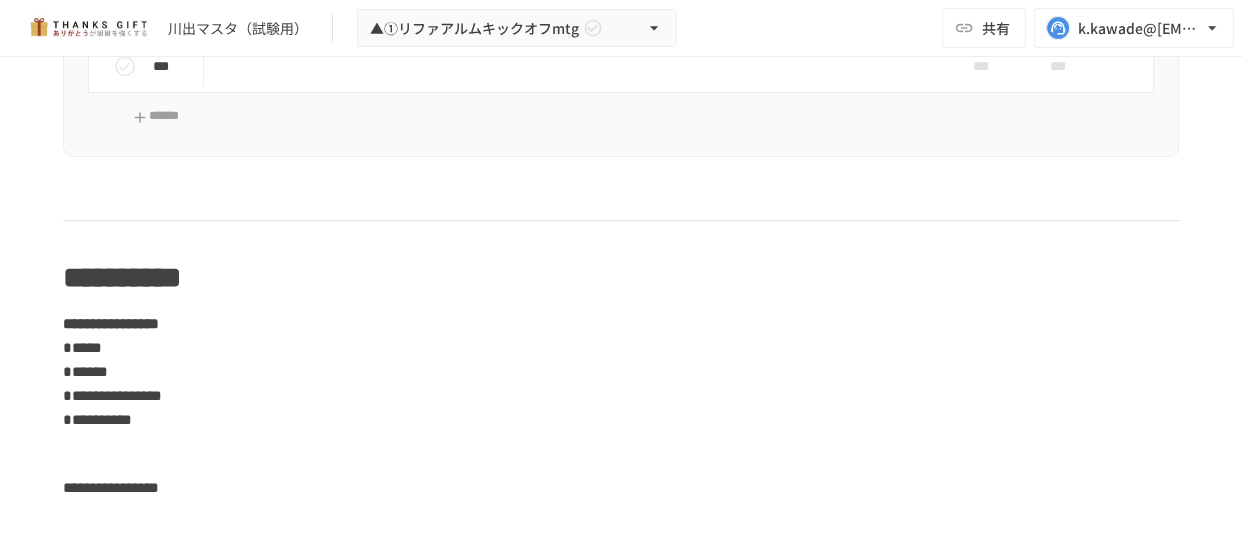 scroll, scrollTop: 2847, scrollLeft: 0, axis: vertical 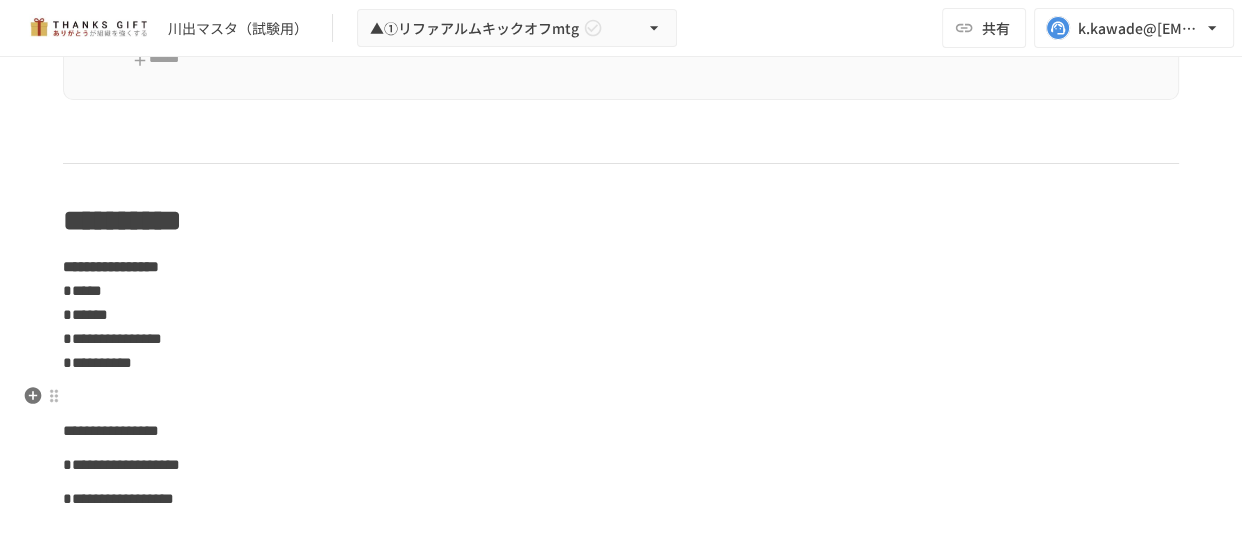 click on "**********" at bounding box center [621, 315] 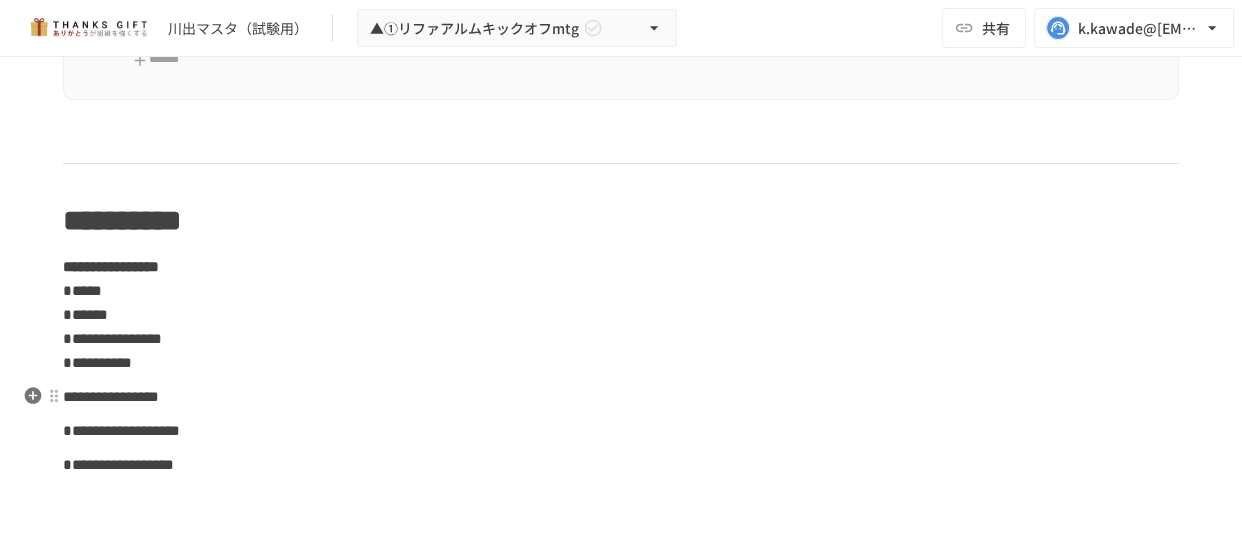 click on "**********" at bounding box center [621, 397] 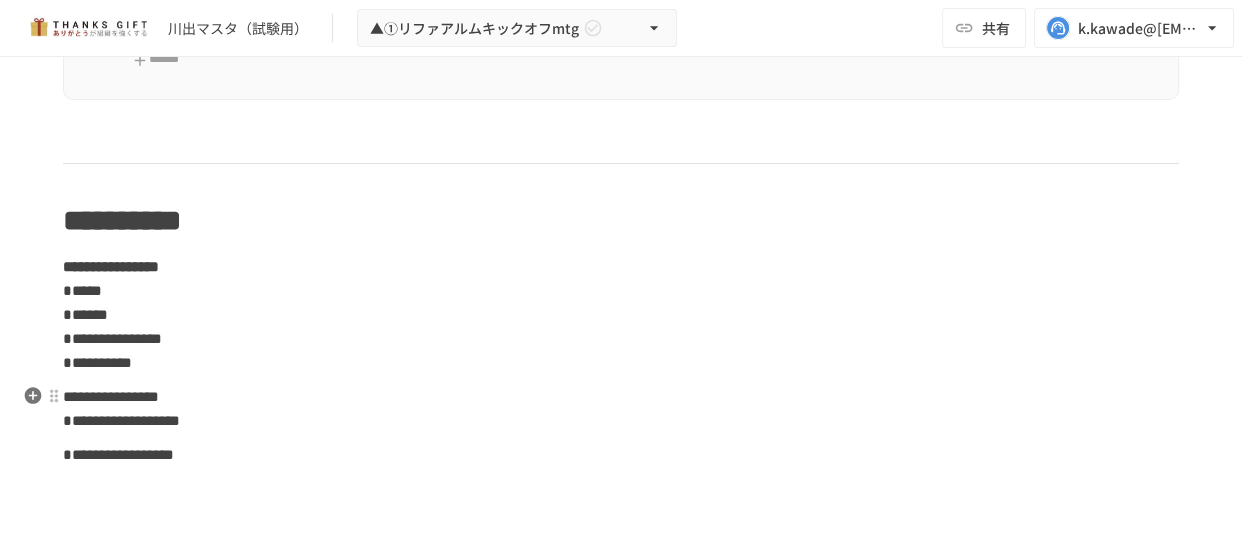 click on "**********" at bounding box center [621, 409] 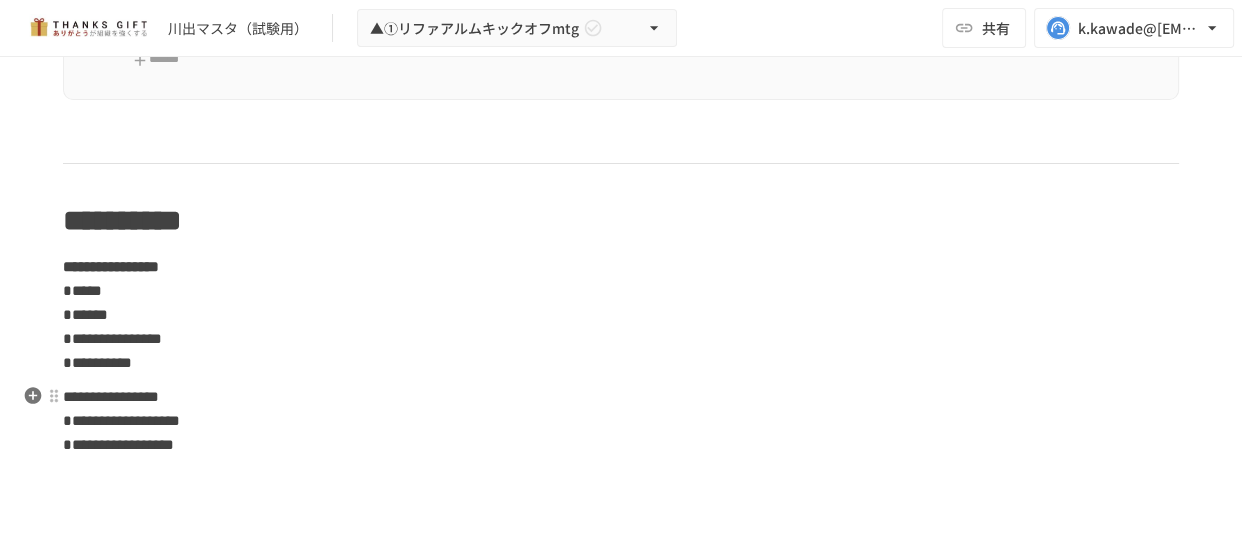click on "**********" at bounding box center [621, 421] 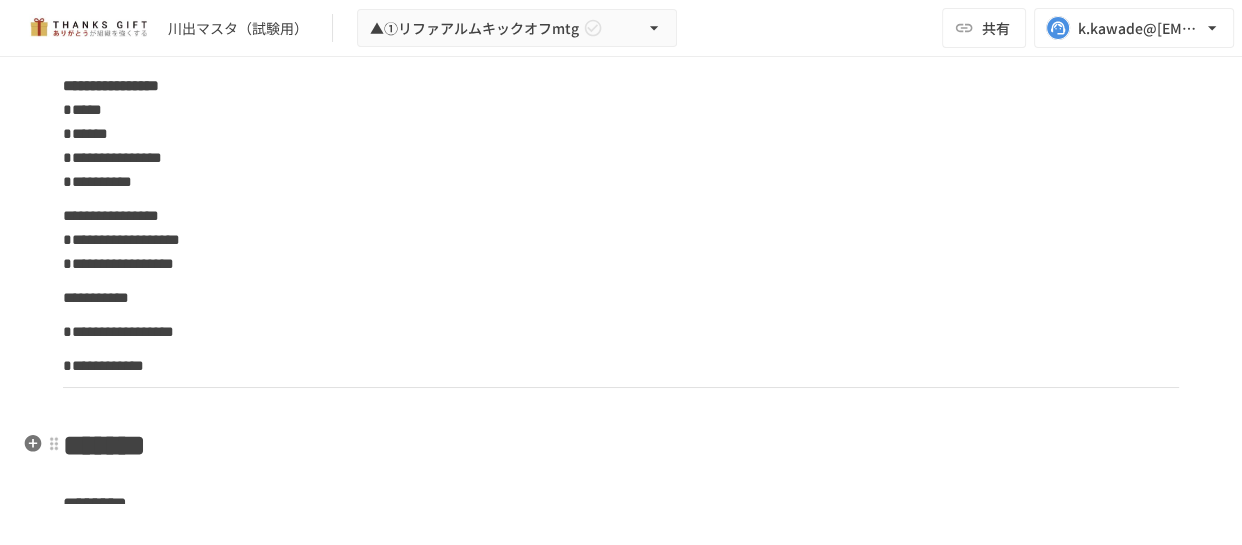 scroll, scrollTop: 3029, scrollLeft: 0, axis: vertical 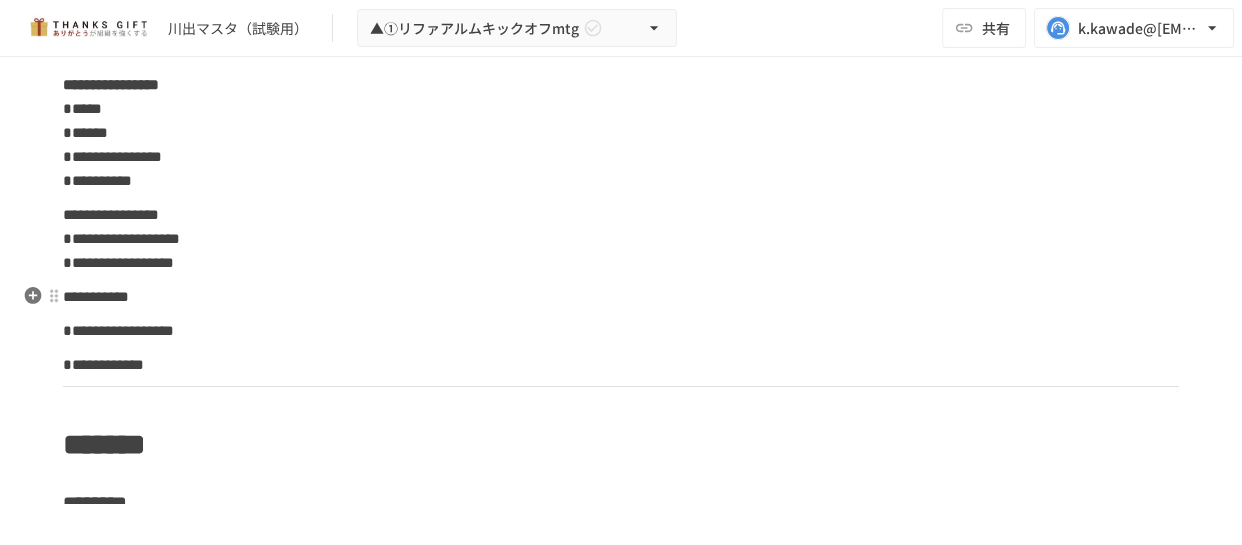 click on "**********" at bounding box center (621, 297) 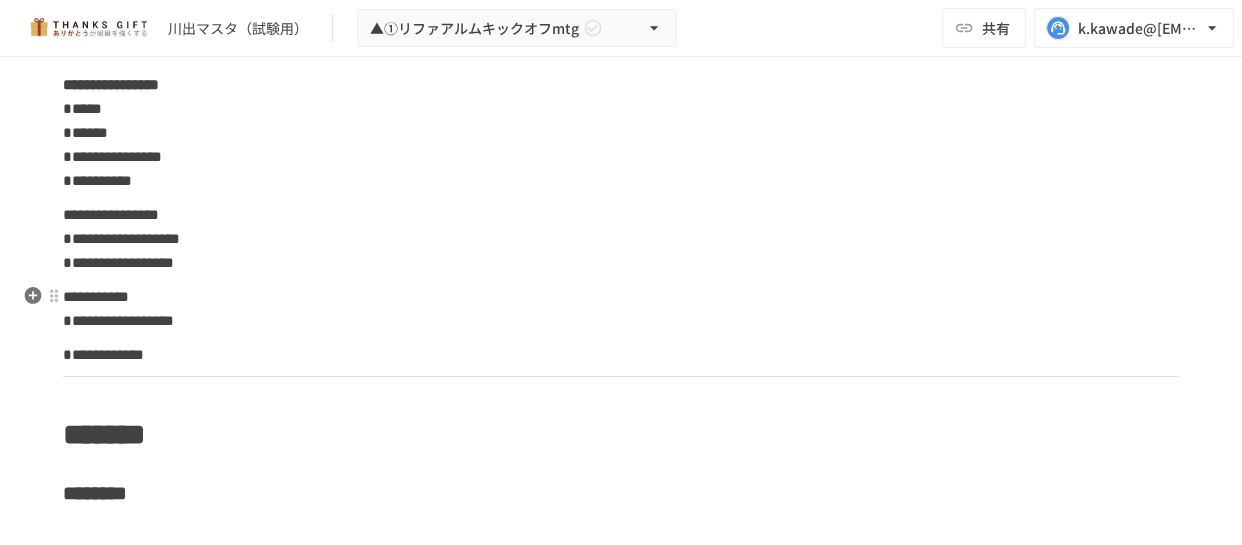 click on "**********" at bounding box center [621, 309] 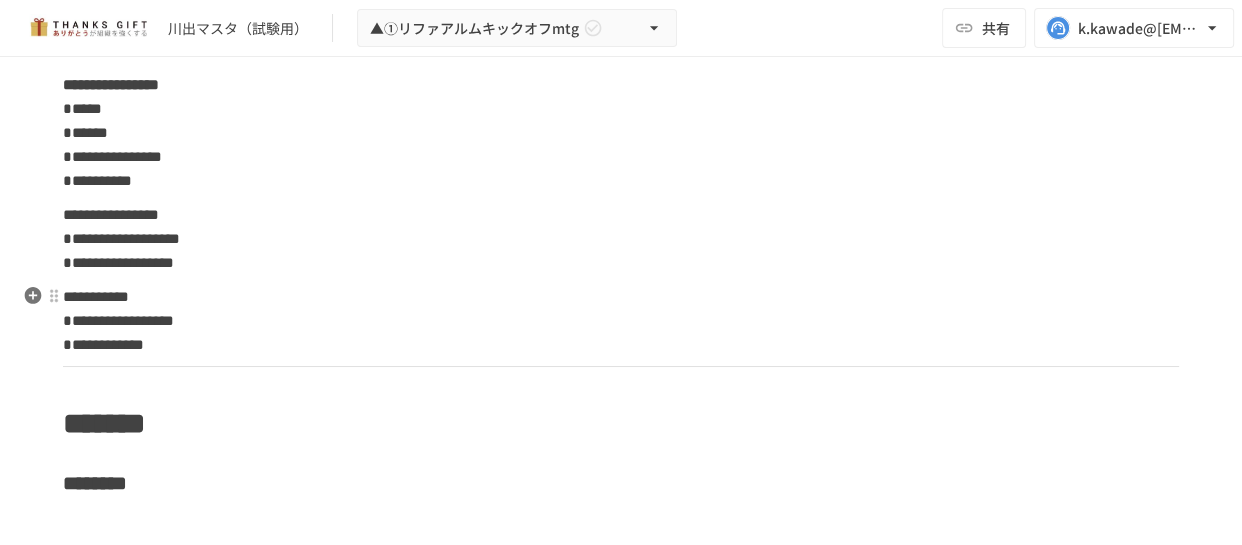click on "**********" at bounding box center [118, 320] 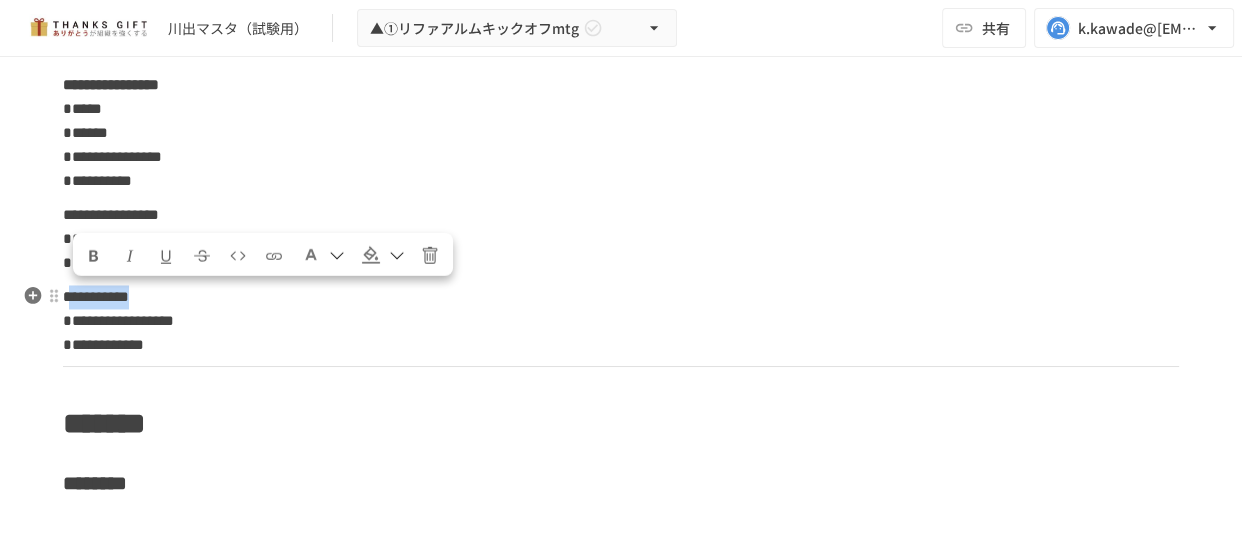drag, startPoint x: 70, startPoint y: 301, endPoint x: 225, endPoint y: 294, distance: 155.15799 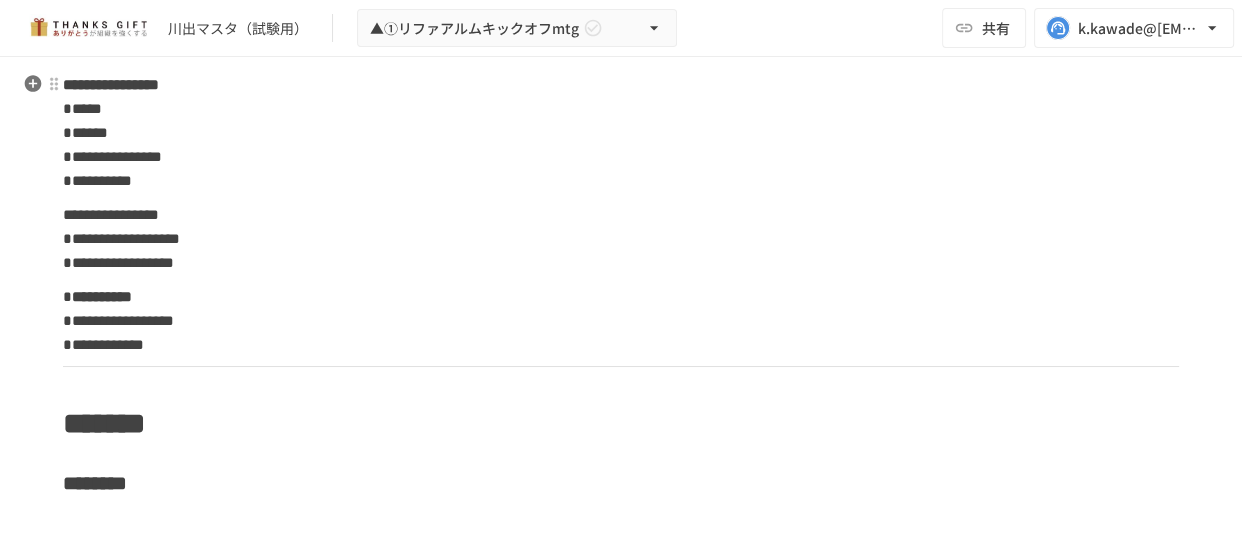 click on "**********" at bounding box center (621, 3211) 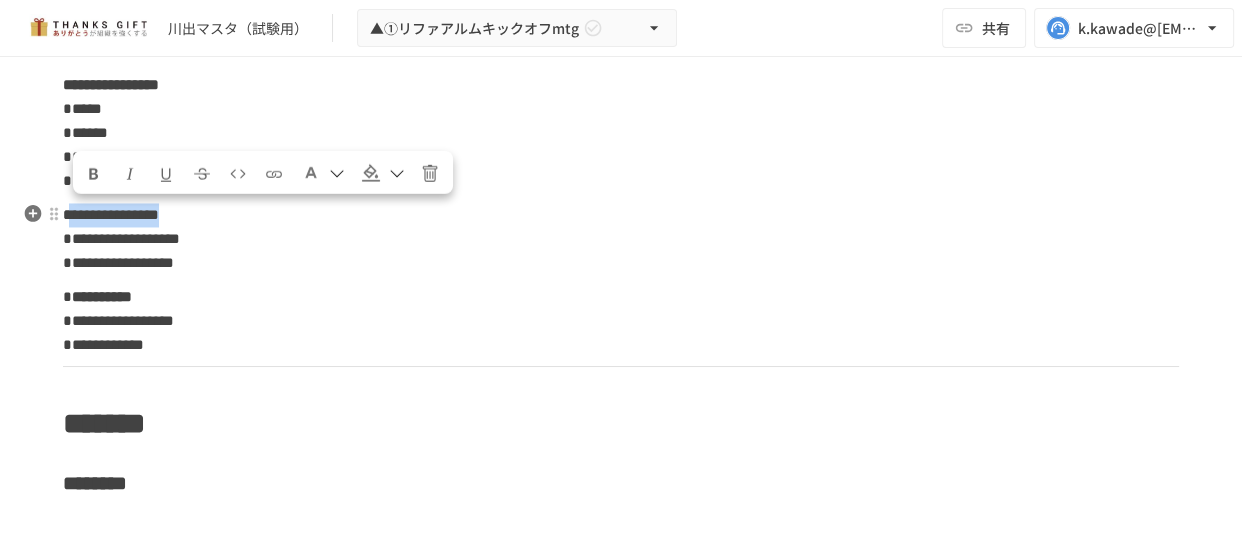 drag, startPoint x: 312, startPoint y: 206, endPoint x: 74, endPoint y: 219, distance: 238.35478 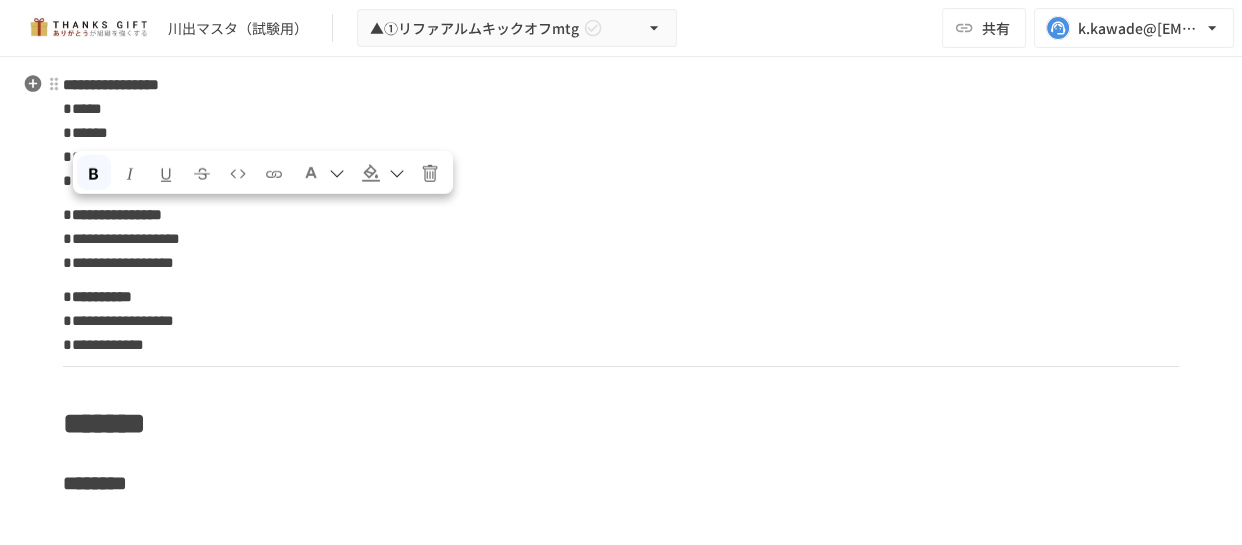 click on "******" at bounding box center [85, 132] 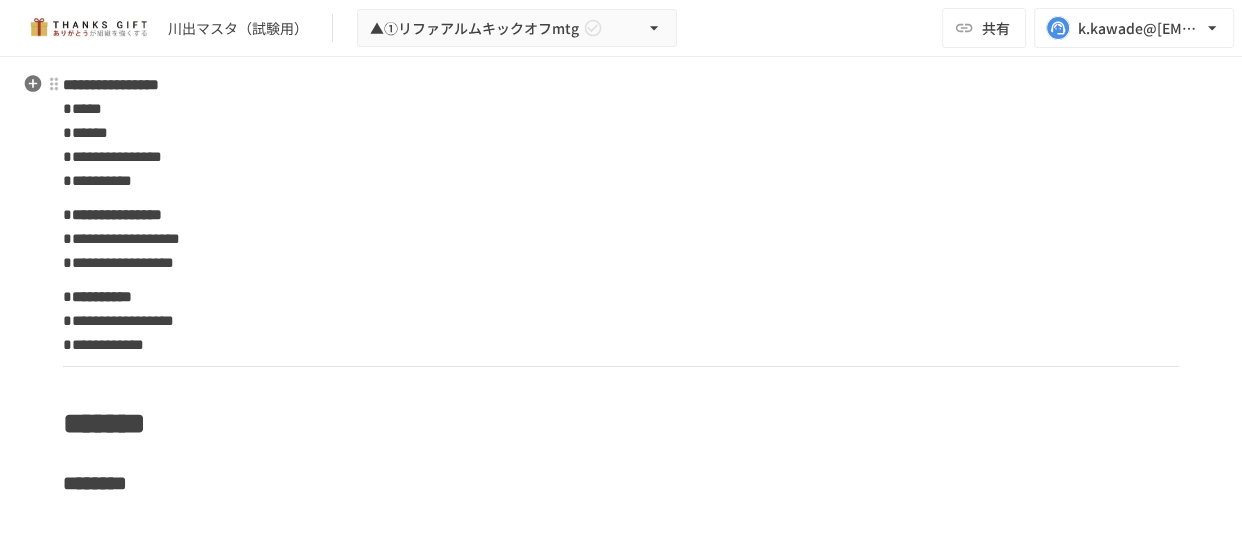 click on "**********" at bounding box center [621, 133] 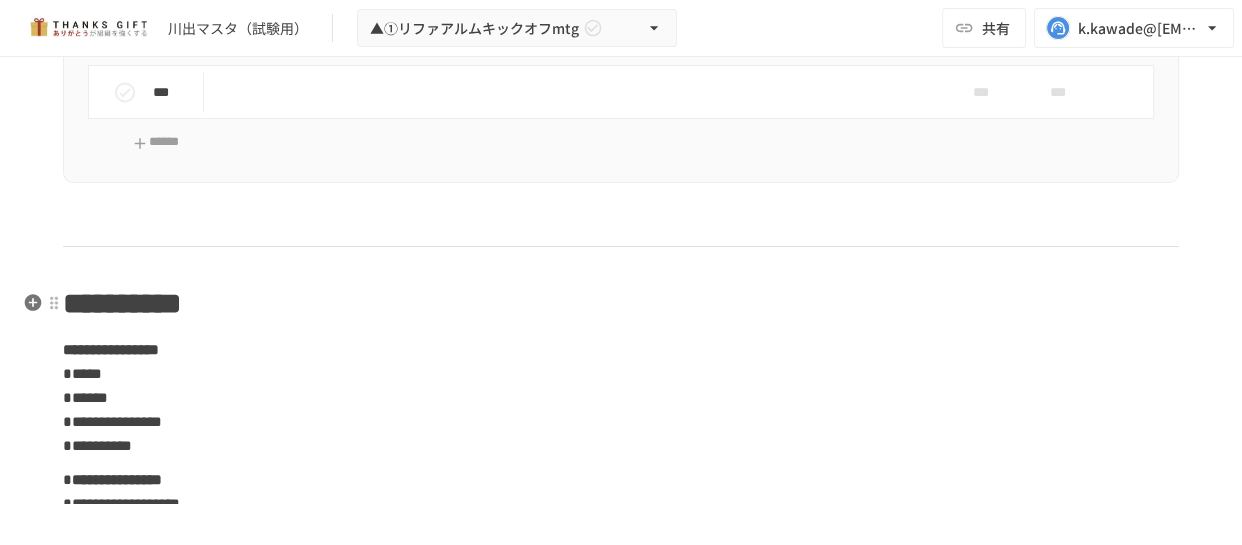 scroll, scrollTop: 2756, scrollLeft: 0, axis: vertical 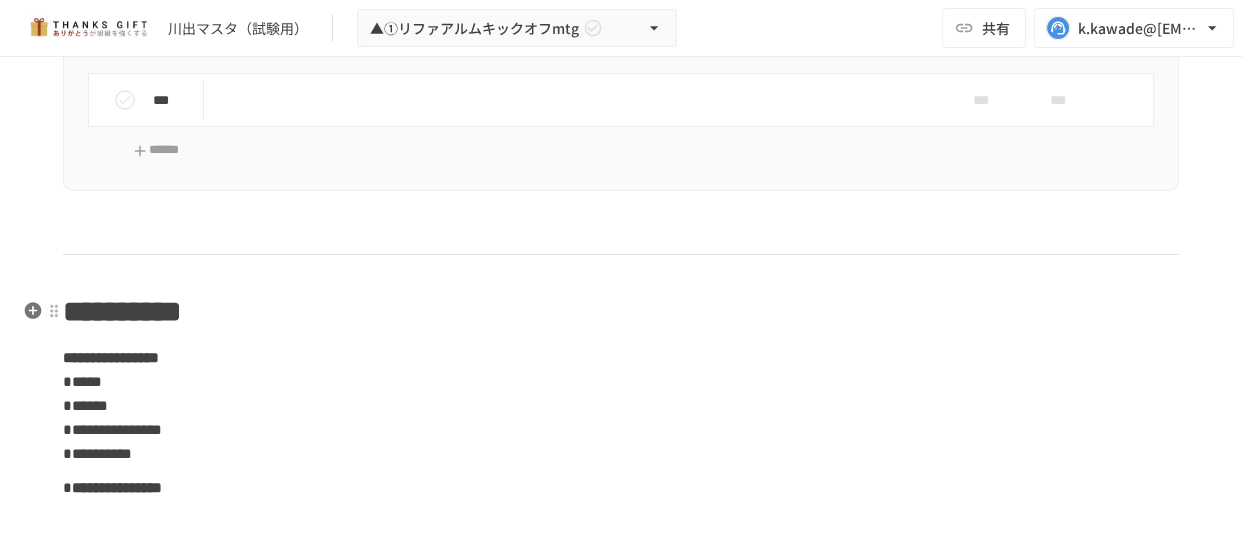 click on "**********" at bounding box center (621, 312) 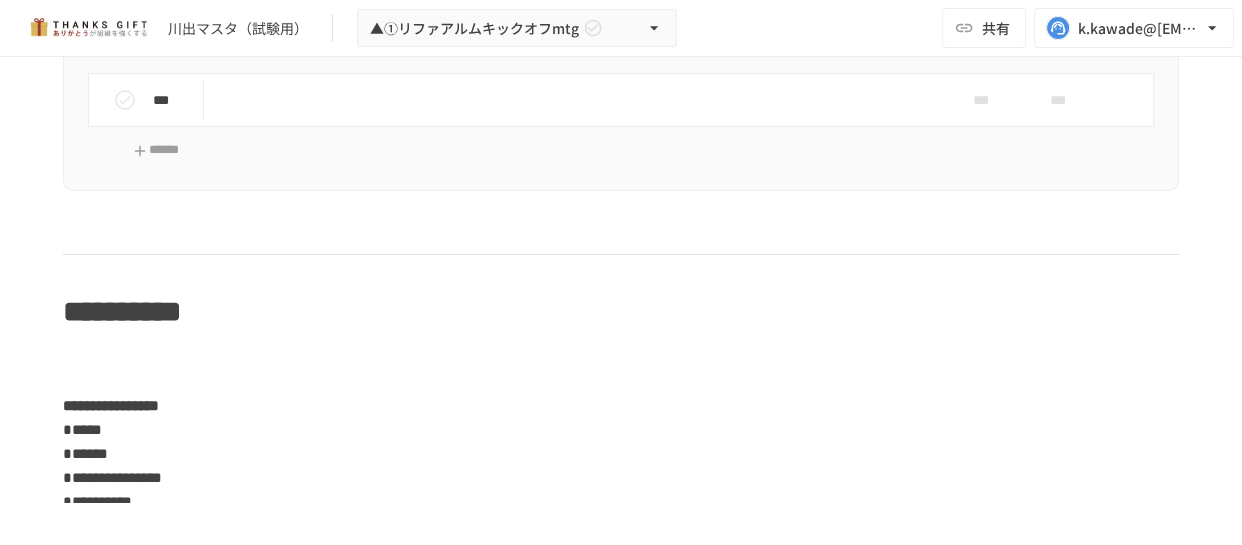 type 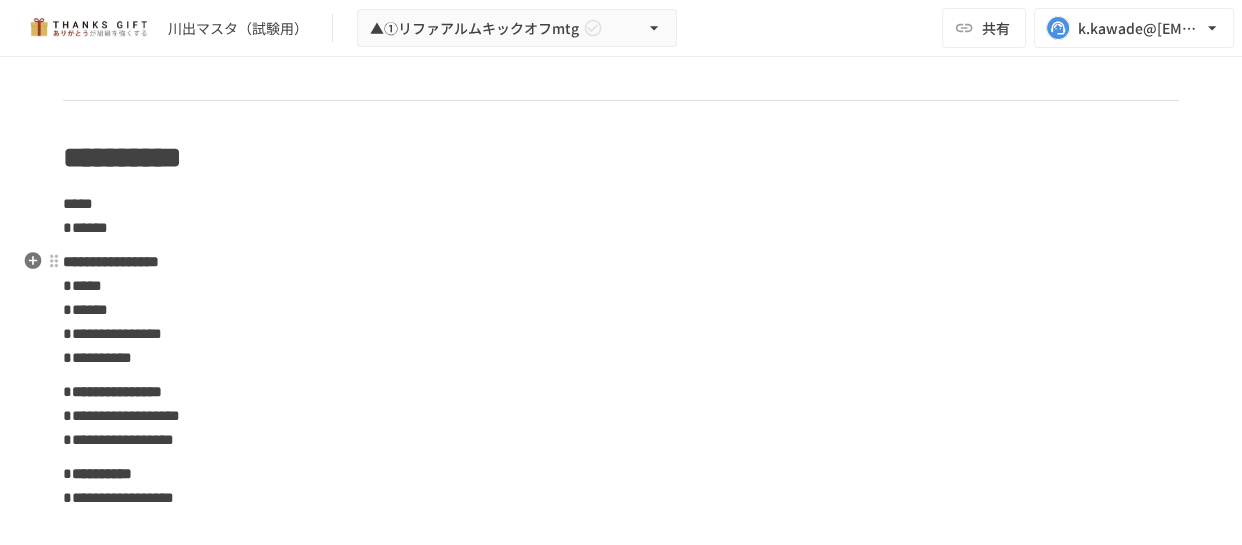 scroll, scrollTop: 3301, scrollLeft: 0, axis: vertical 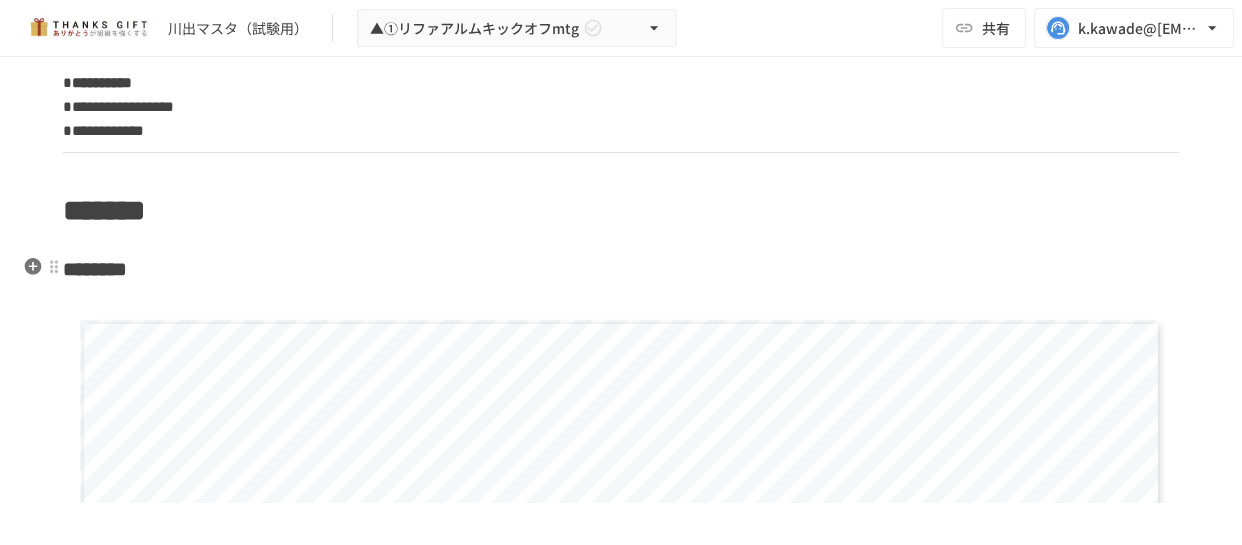 click on "********" at bounding box center [621, 277] 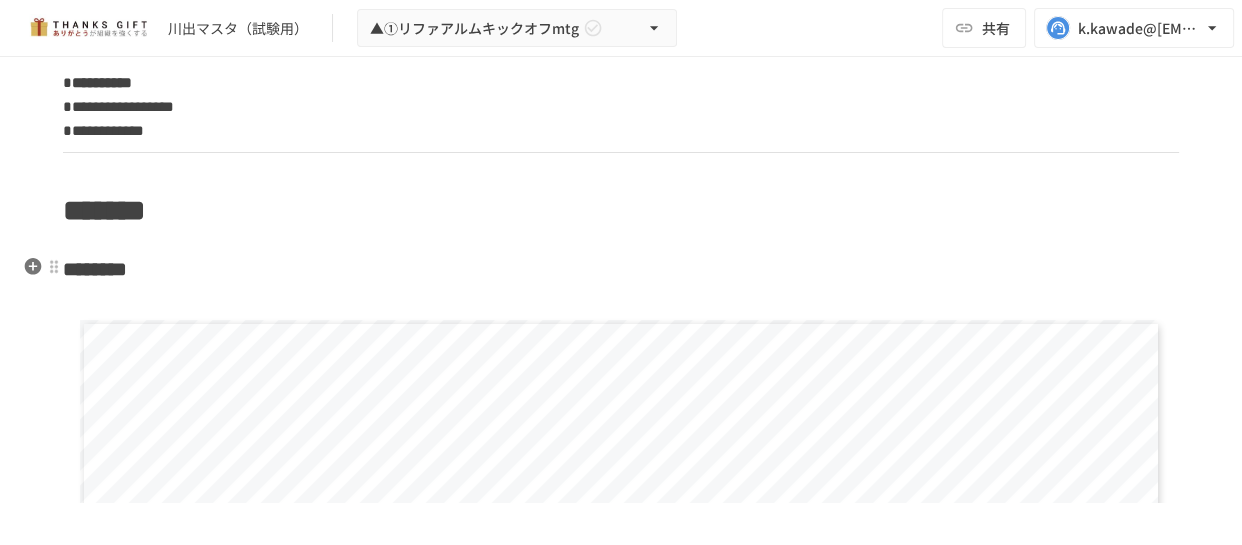 click on "********" at bounding box center (95, 268) 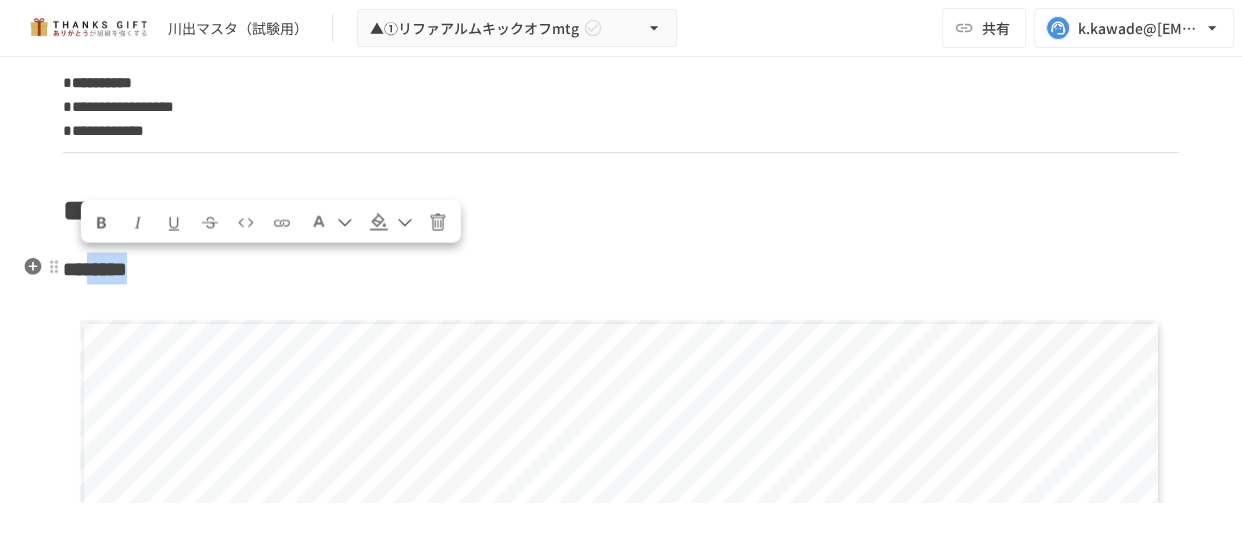 drag, startPoint x: 173, startPoint y: 269, endPoint x: 82, endPoint y: 268, distance: 91.00549 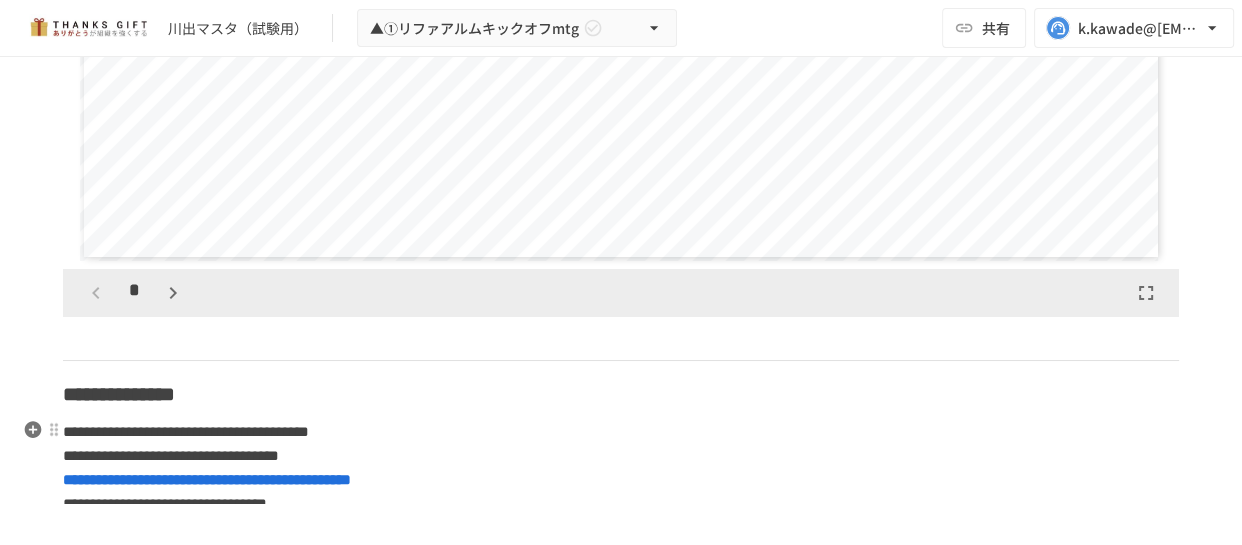 scroll, scrollTop: 3938, scrollLeft: 0, axis: vertical 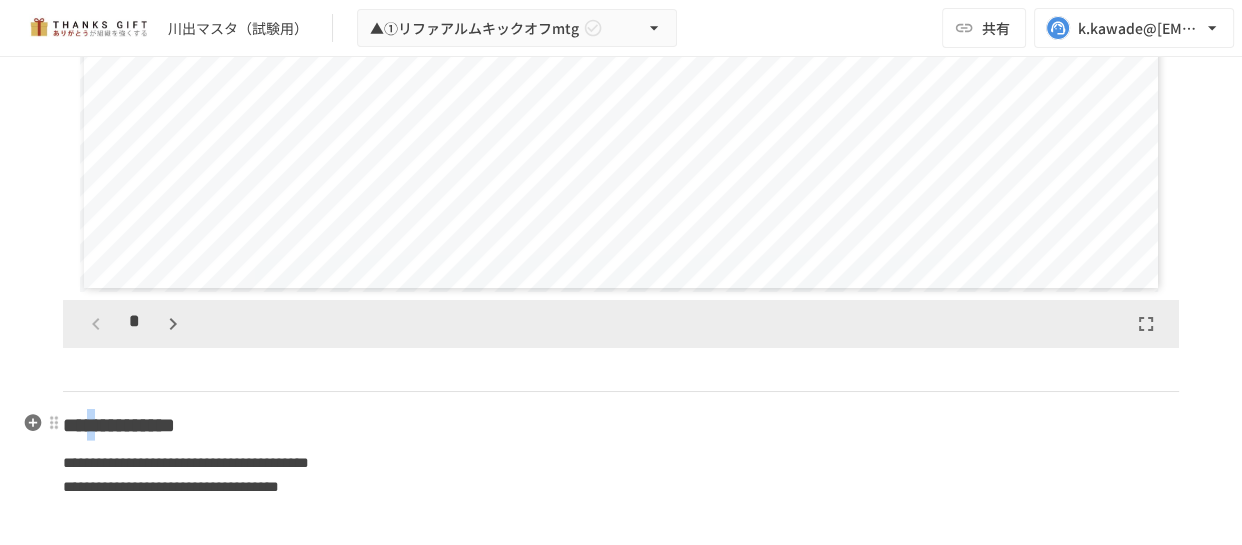 click on "**********" at bounding box center (119, 425) 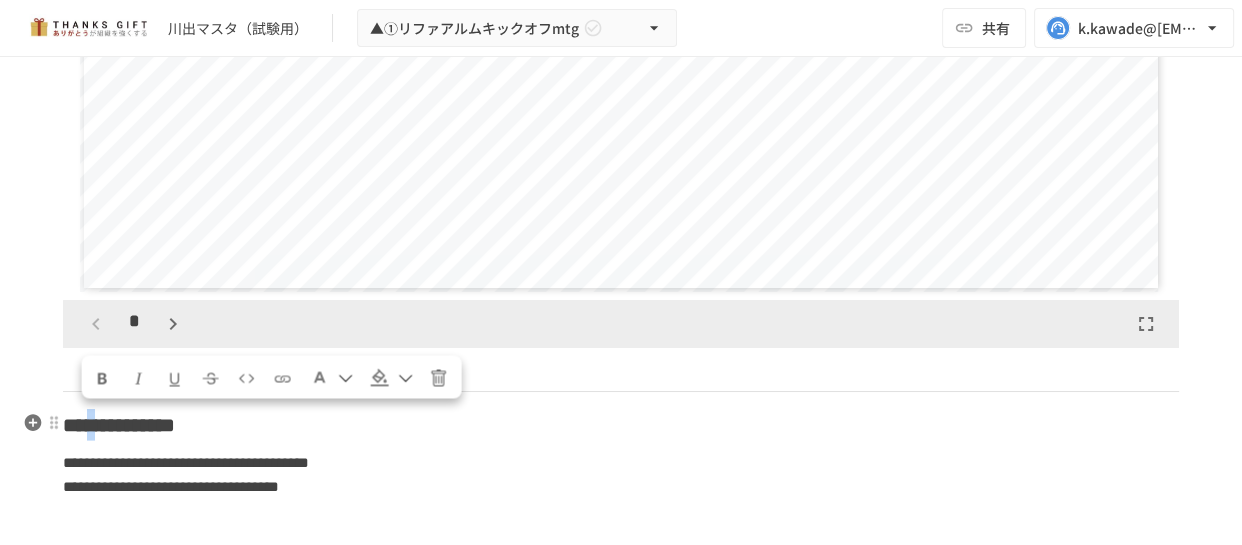click on "**********" at bounding box center (119, 425) 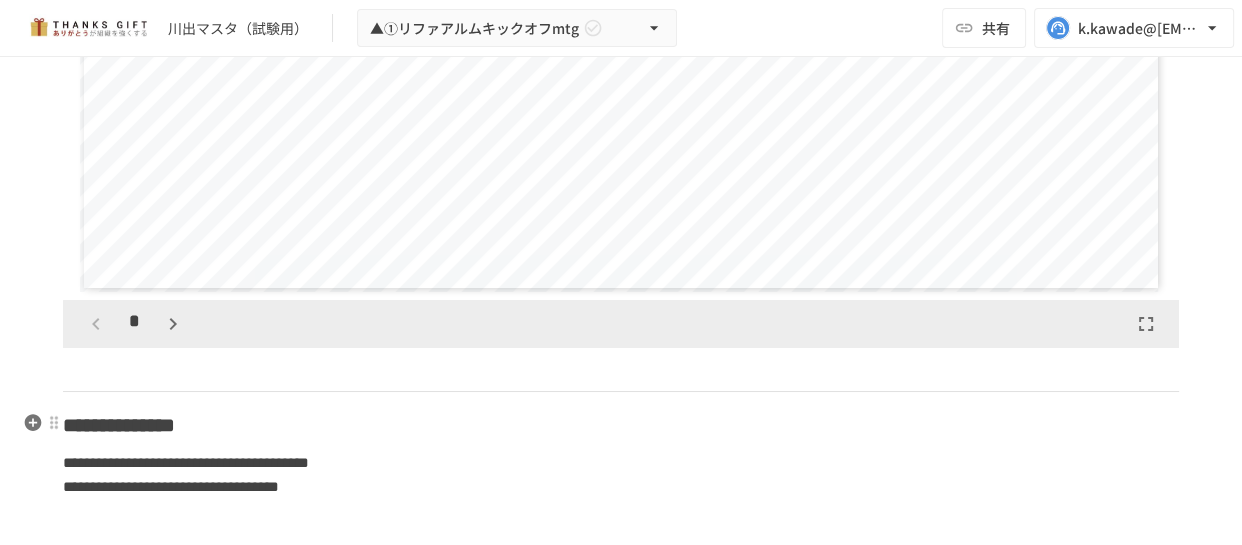 drag, startPoint x: 81, startPoint y: 441, endPoint x: 71, endPoint y: 442, distance: 10.049875 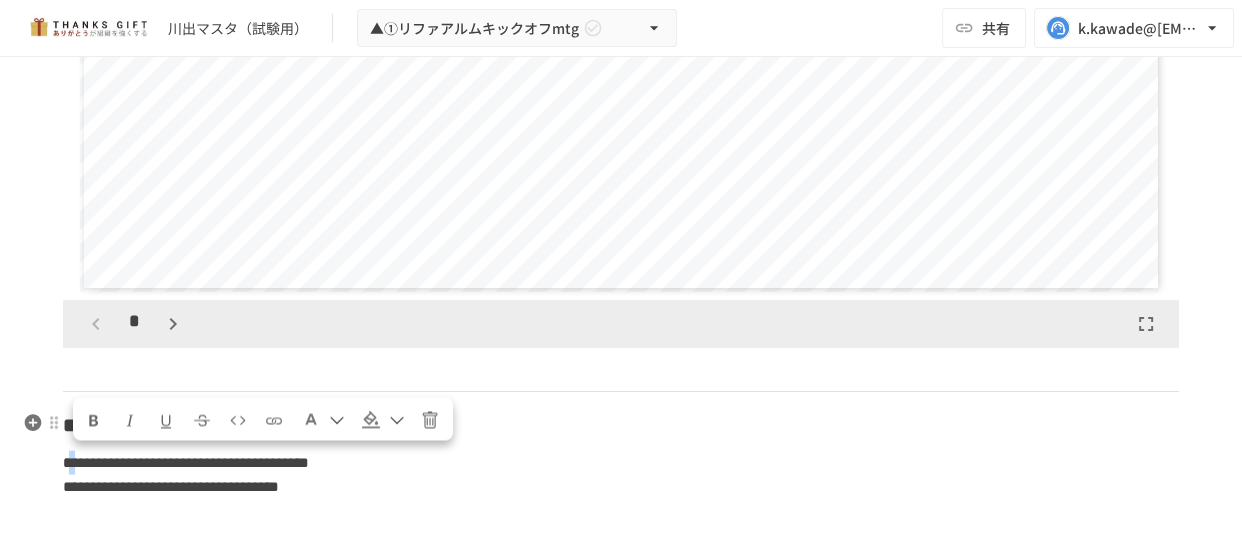 click at bounding box center [94, 421] 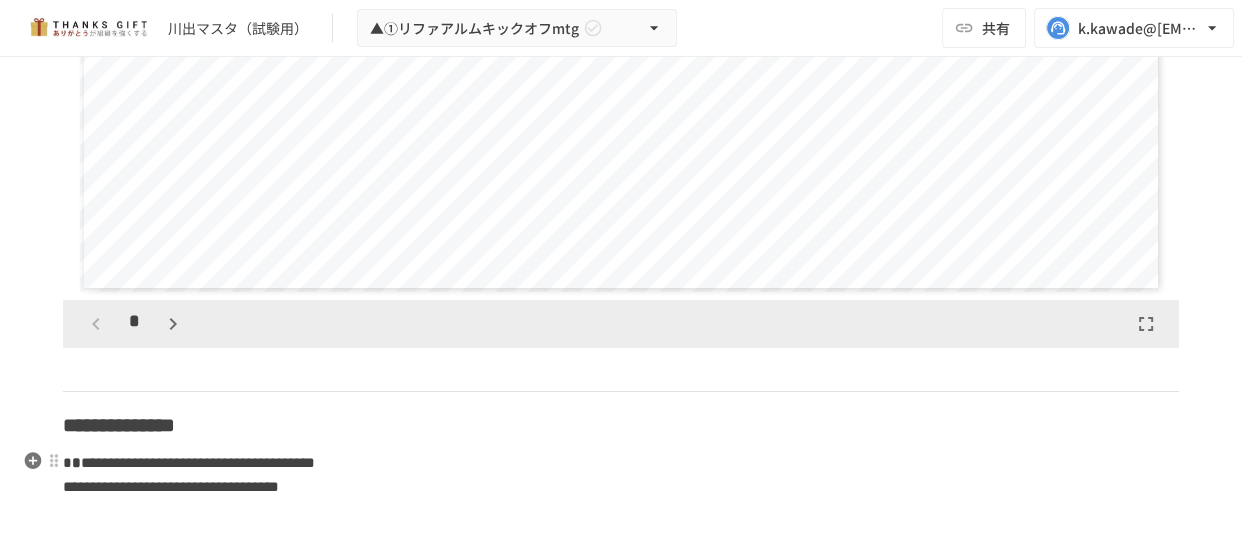 click on "**********" at bounding box center (198, 462) 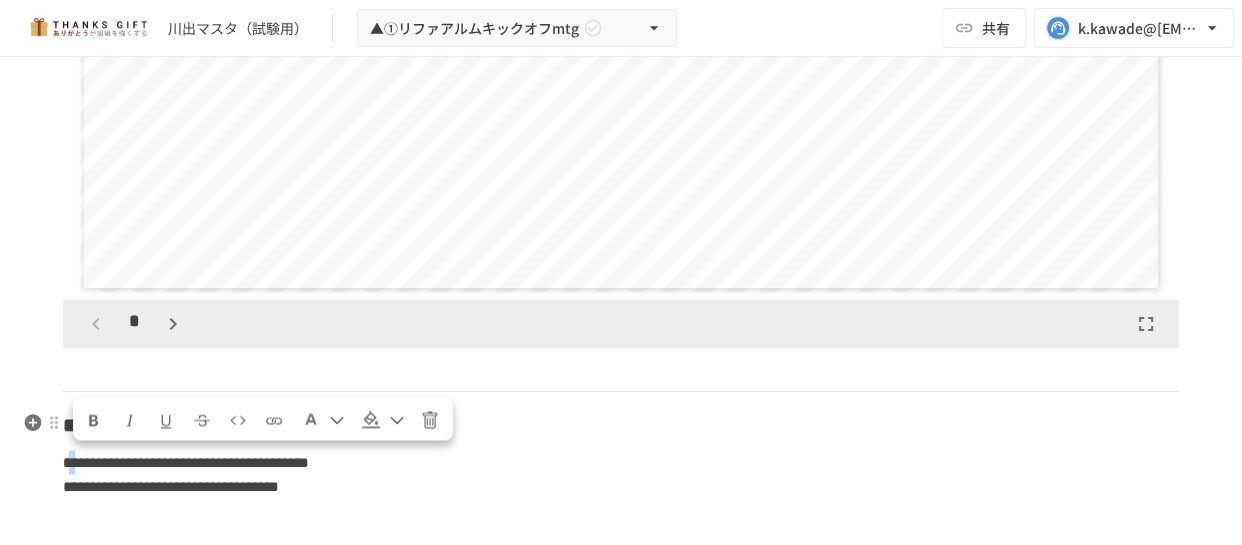 click at bounding box center [94, 419] 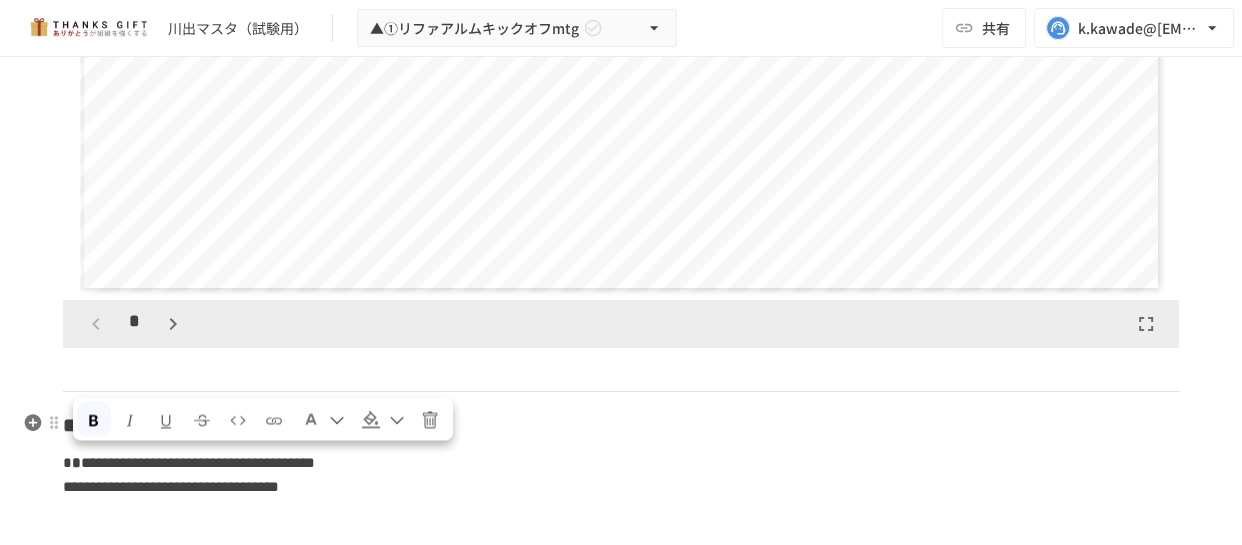 click at bounding box center (94, 421) 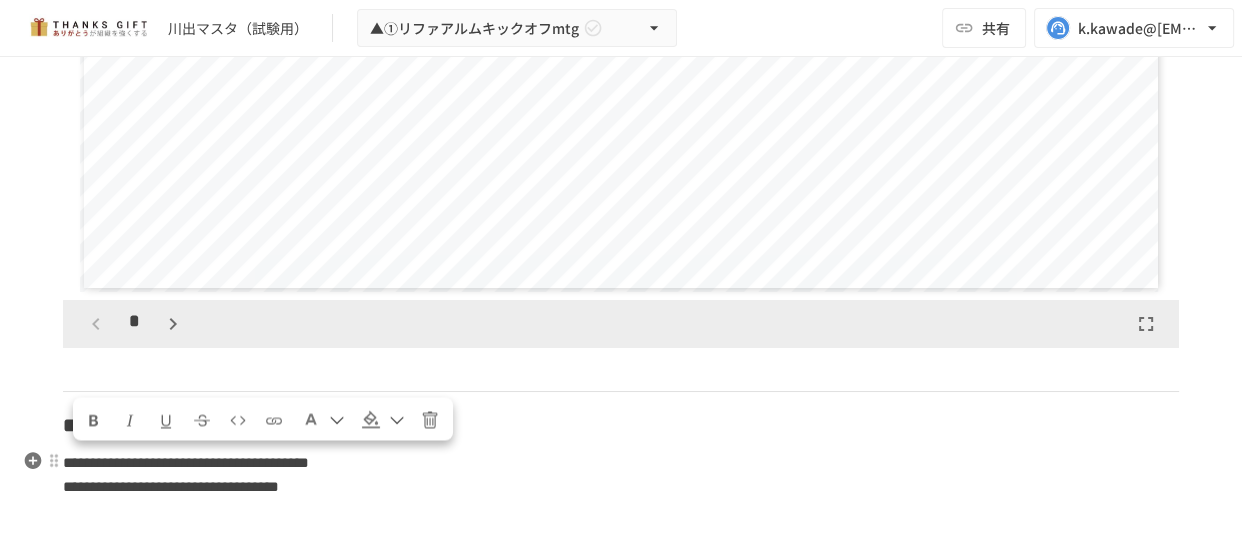 drag, startPoint x: 95, startPoint y: 457, endPoint x: 86, endPoint y: 451, distance: 10.816654 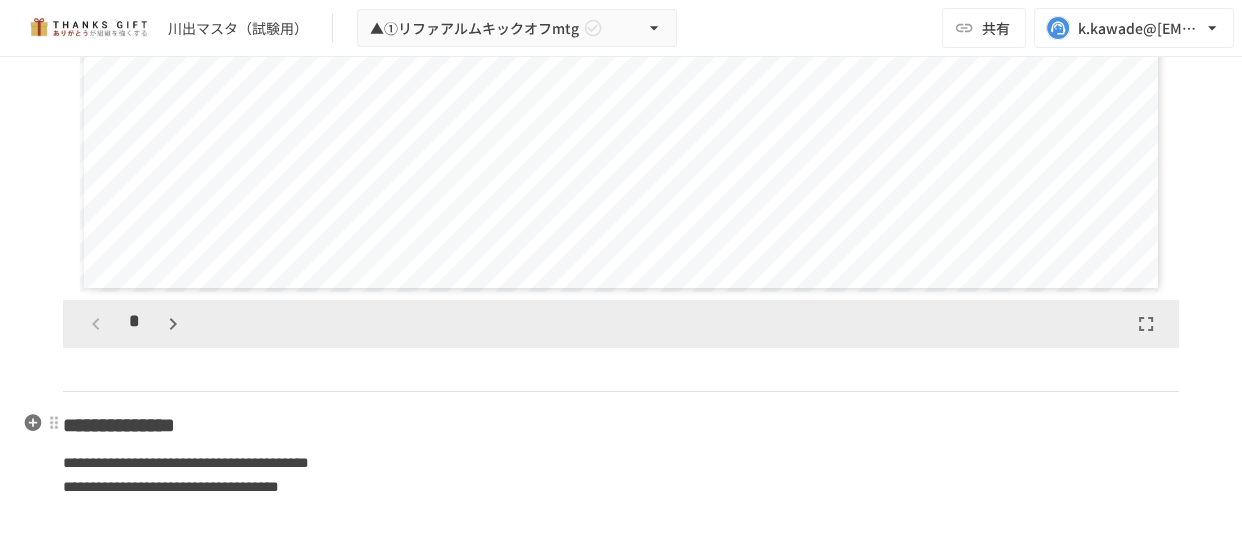 click on "**********" at bounding box center [119, 425] 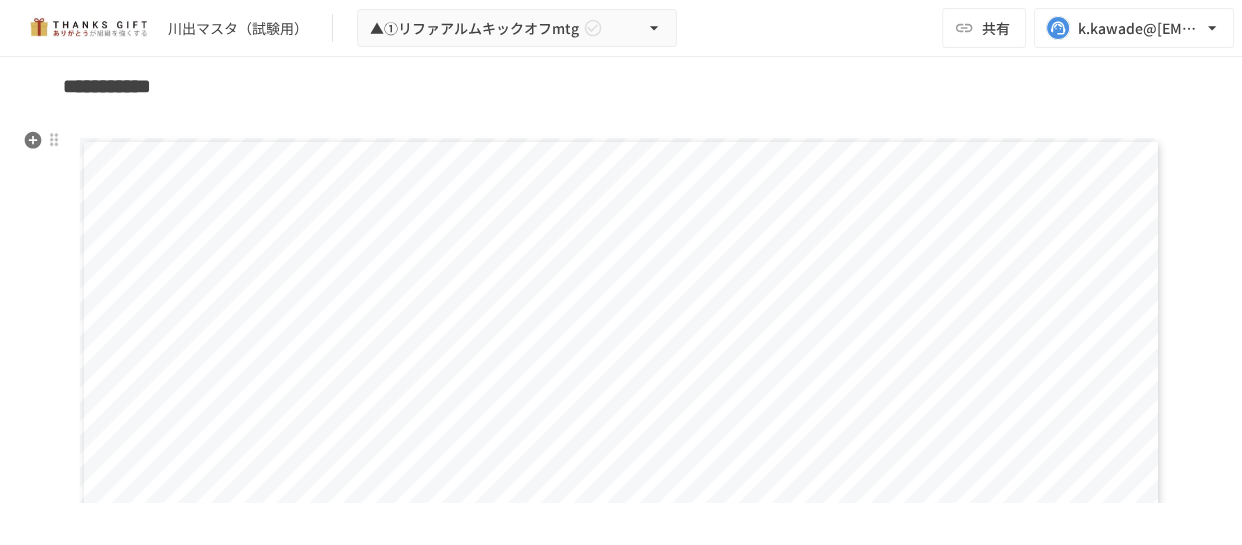 scroll, scrollTop: 3210, scrollLeft: 0, axis: vertical 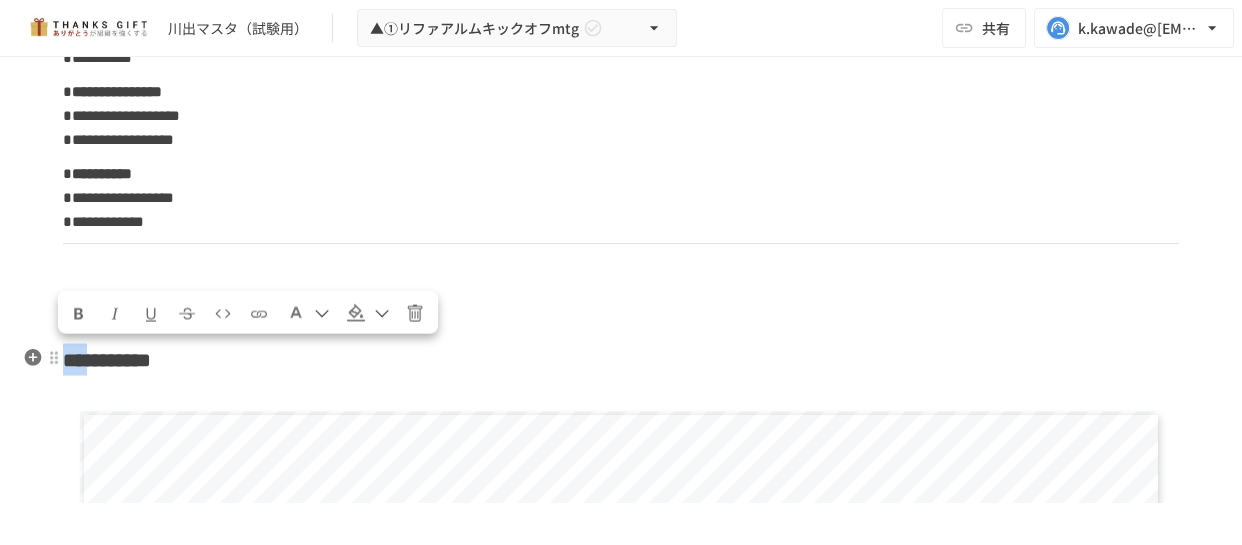 drag, startPoint x: 84, startPoint y: 357, endPoint x: 60, endPoint y: 361, distance: 24.33105 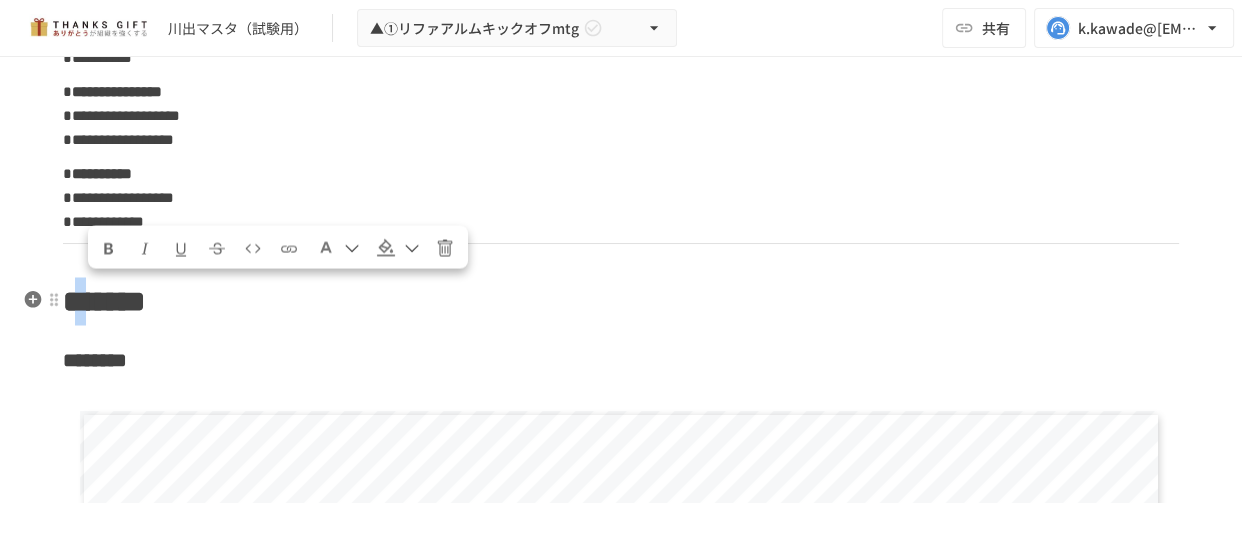 drag, startPoint x: 97, startPoint y: 302, endPoint x: 81, endPoint y: 306, distance: 16.492422 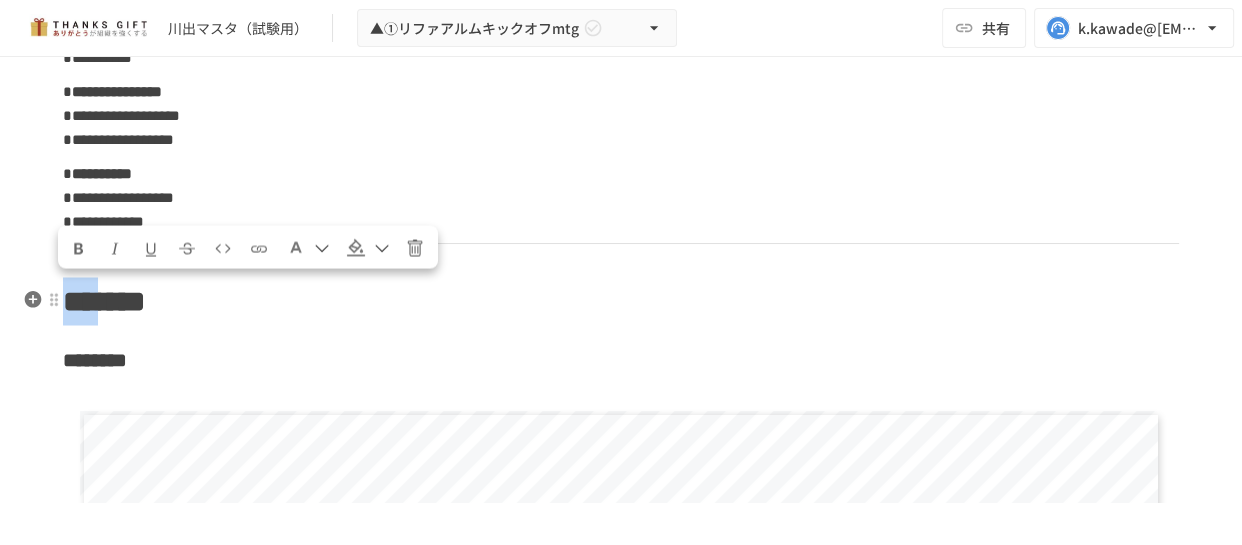 drag, startPoint x: 104, startPoint y: 309, endPoint x: 65, endPoint y: 310, distance: 39.012817 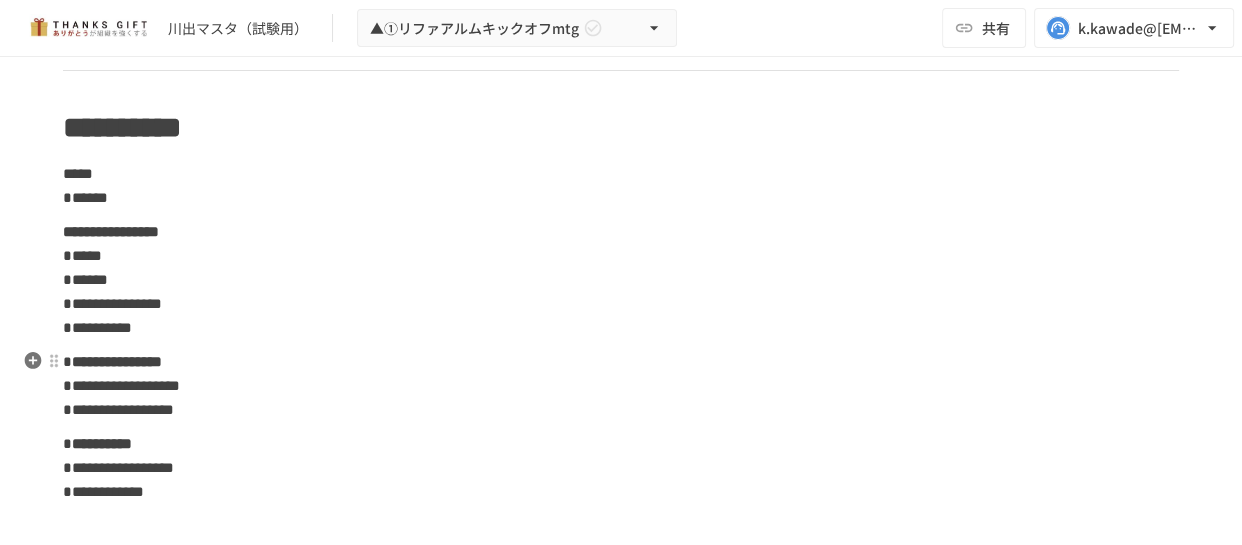 scroll, scrollTop: 2938, scrollLeft: 0, axis: vertical 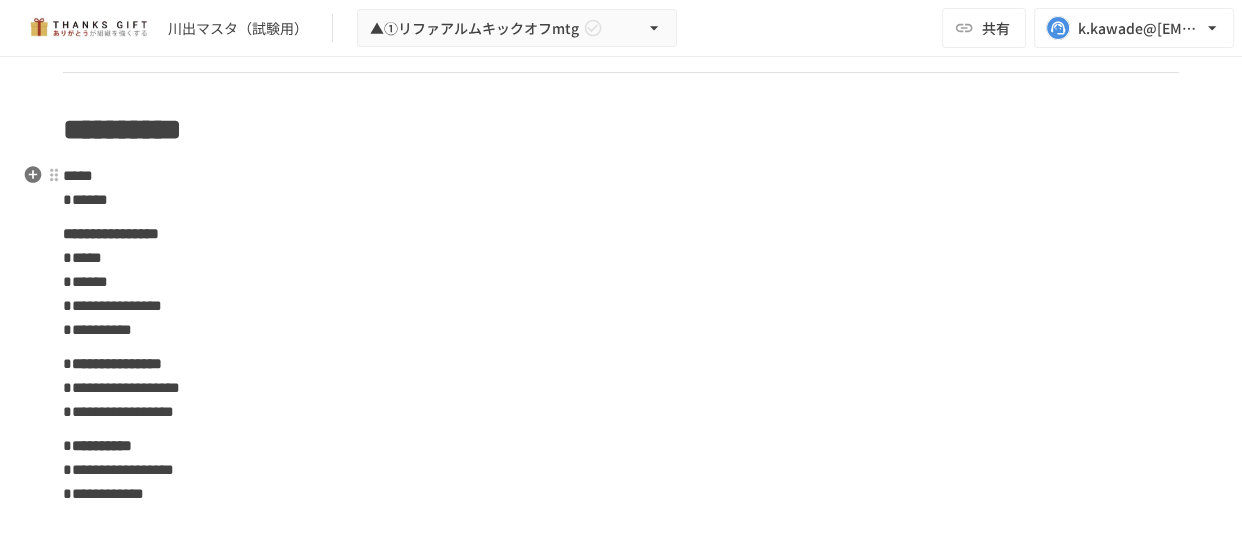 click on "***** ******" at bounding box center (621, 188) 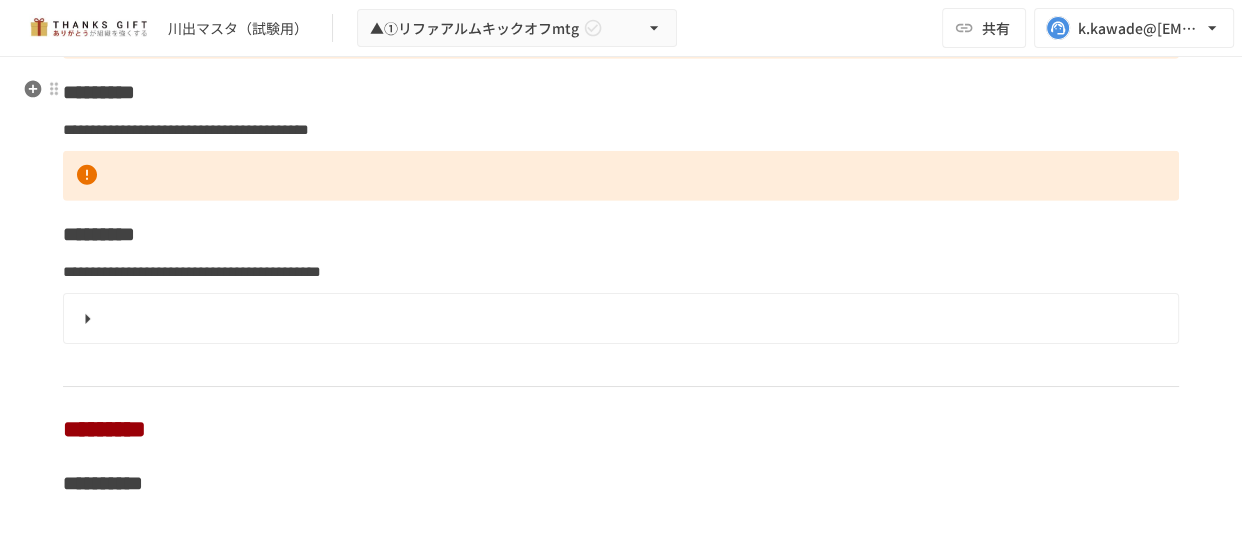 scroll, scrollTop: 5392, scrollLeft: 0, axis: vertical 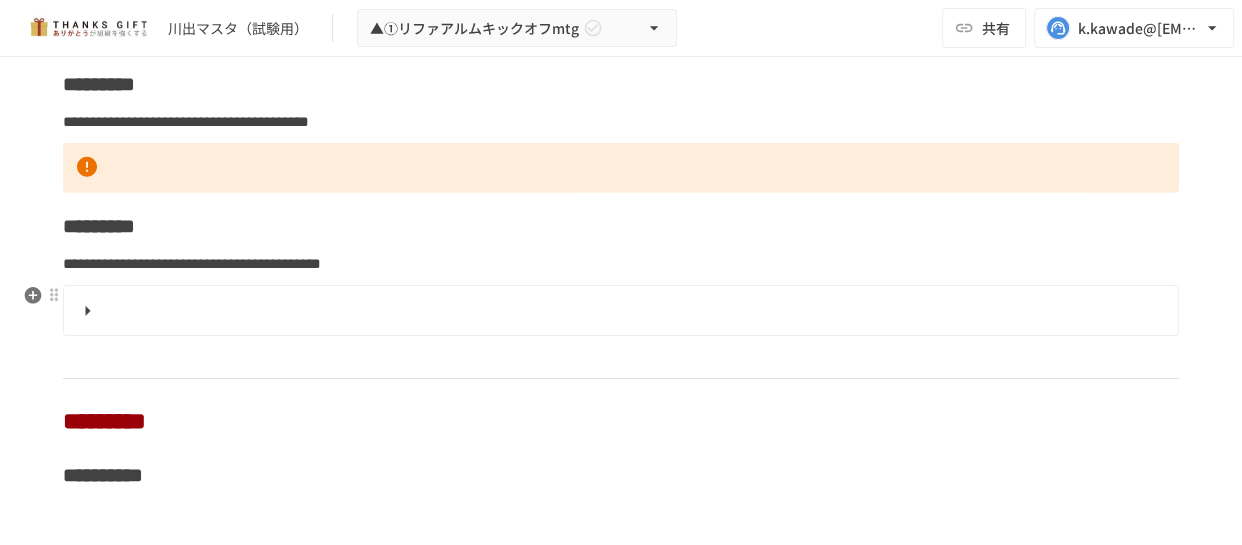 click at bounding box center (619, 311) 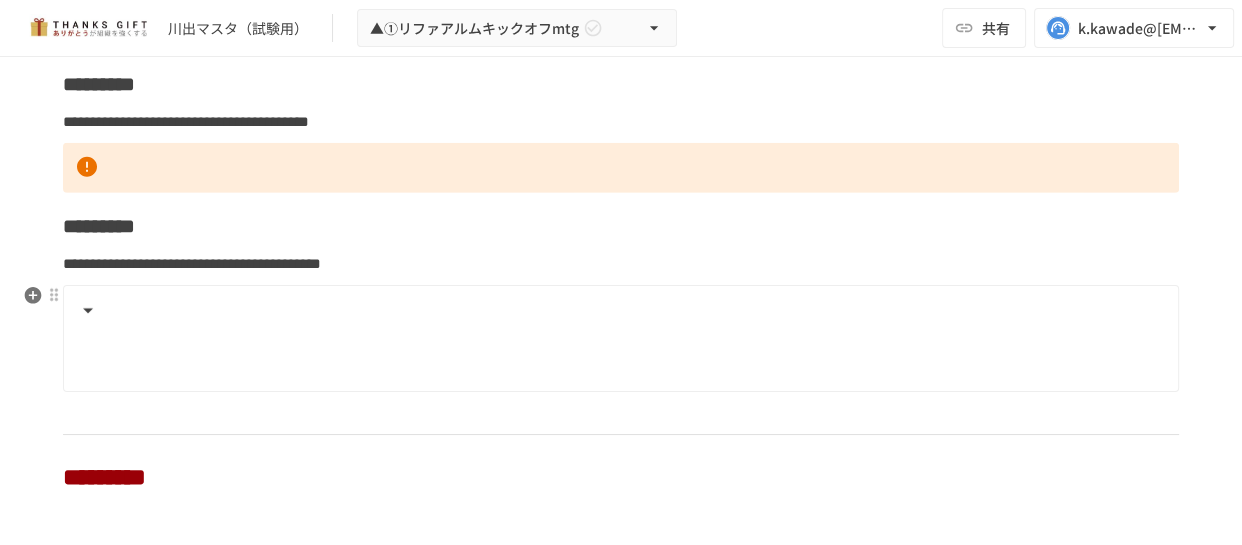 click at bounding box center [619, 311] 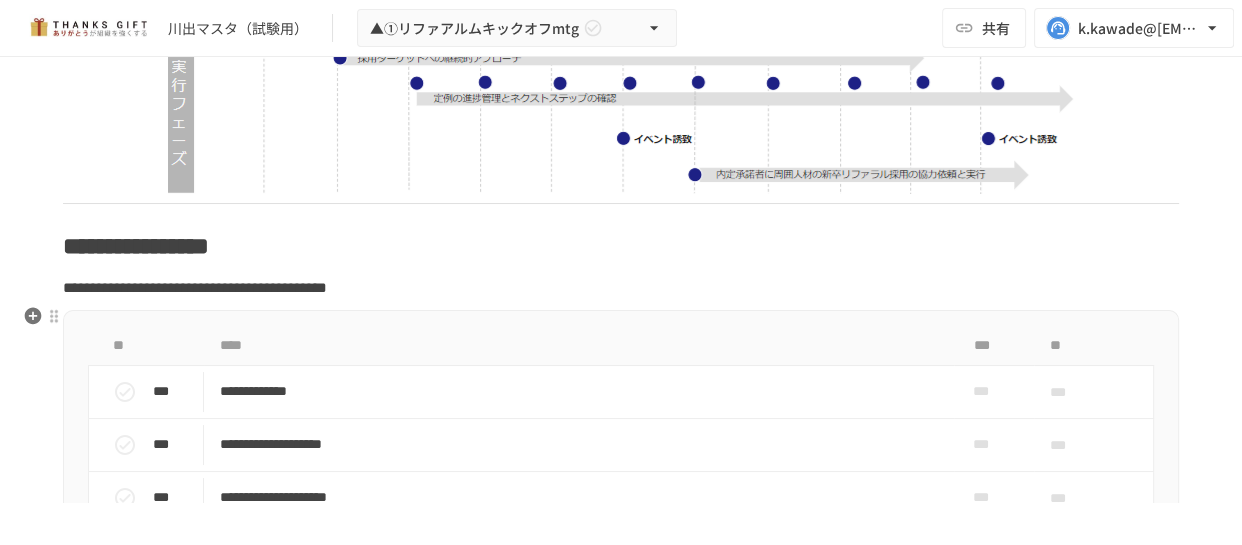 scroll, scrollTop: 9665, scrollLeft: 0, axis: vertical 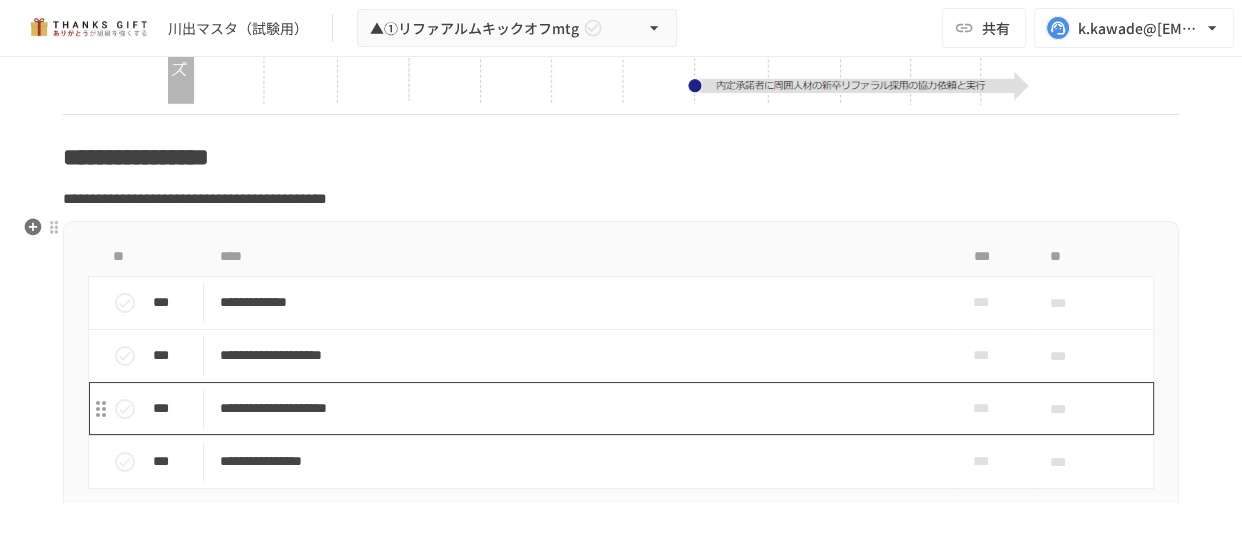 click on "**********" at bounding box center [579, 408] 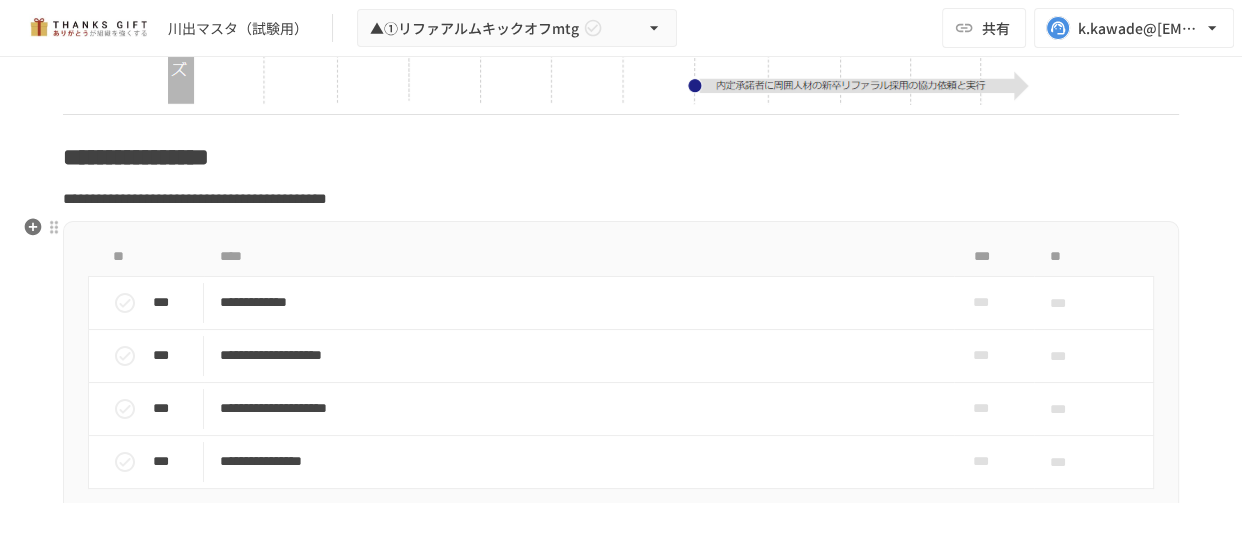 scroll, scrollTop: 5630, scrollLeft: 0, axis: vertical 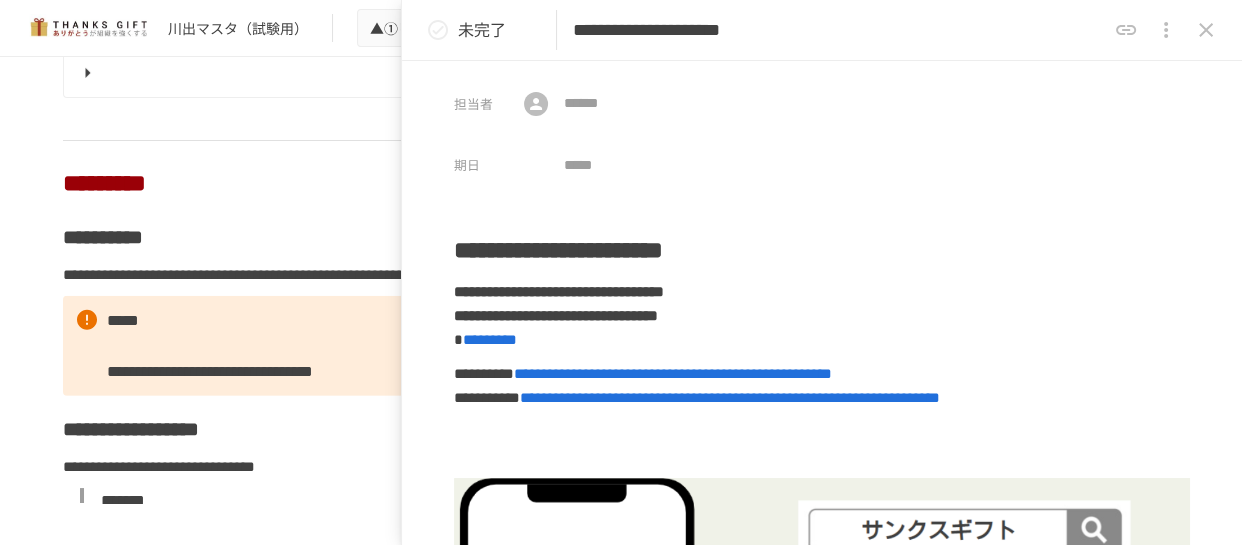 drag, startPoint x: 689, startPoint y: 28, endPoint x: 574, endPoint y: 30, distance: 115.01739 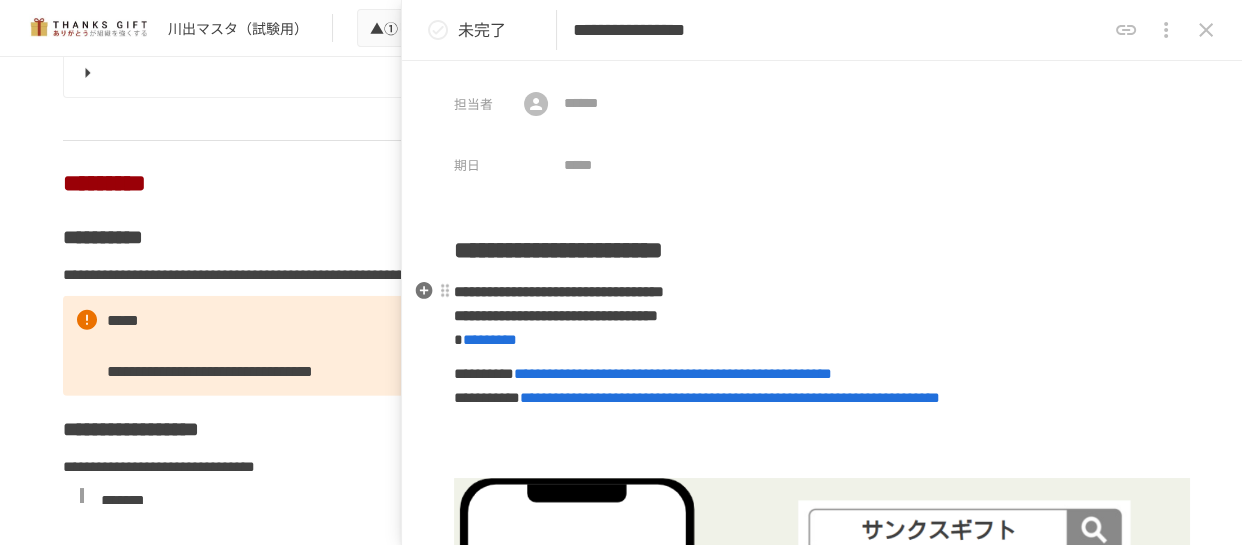 type on "**********" 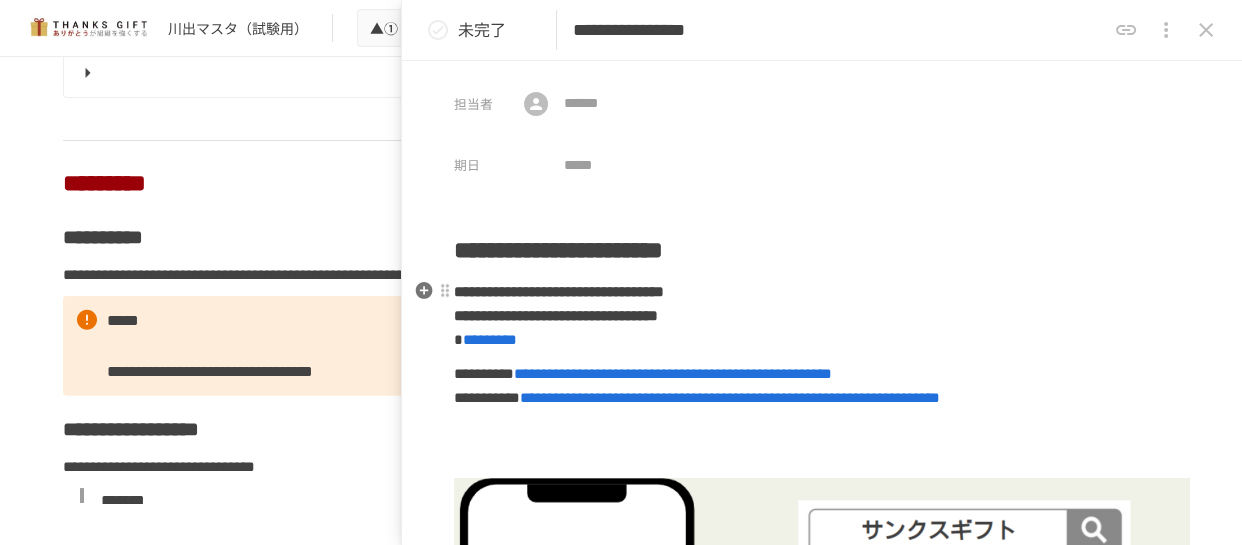 click on "**********" at bounding box center [822, 316] 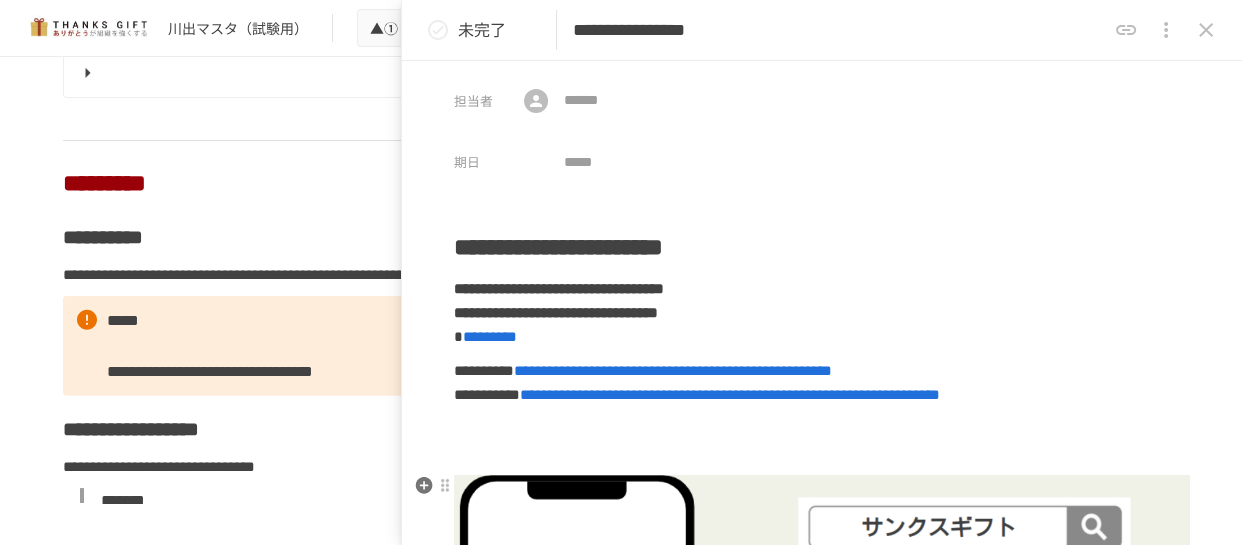 scroll, scrollTop: 0, scrollLeft: 0, axis: both 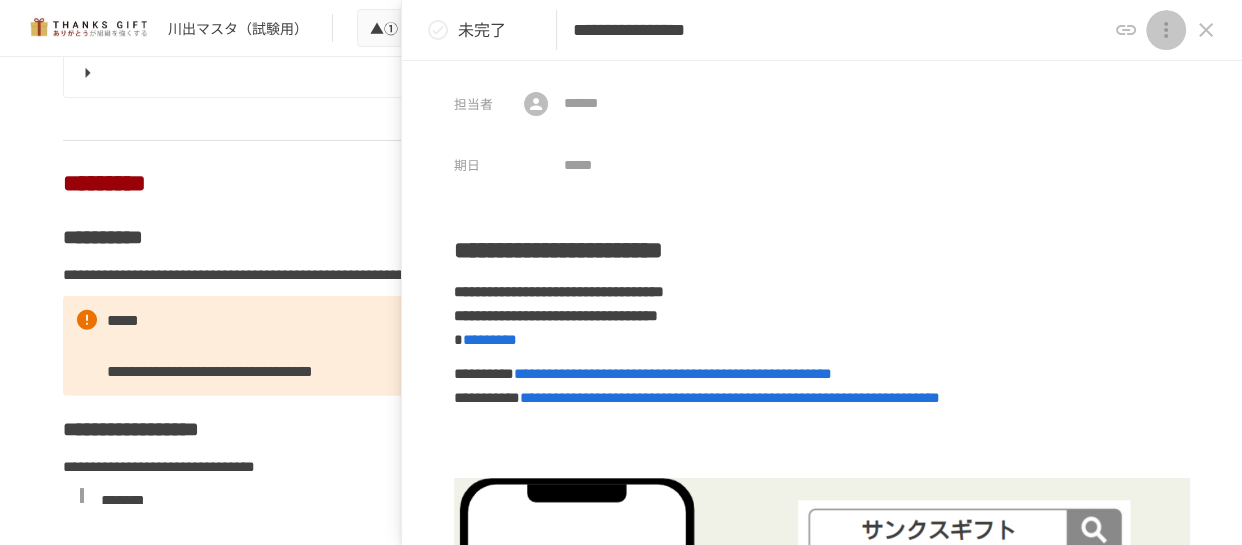 click 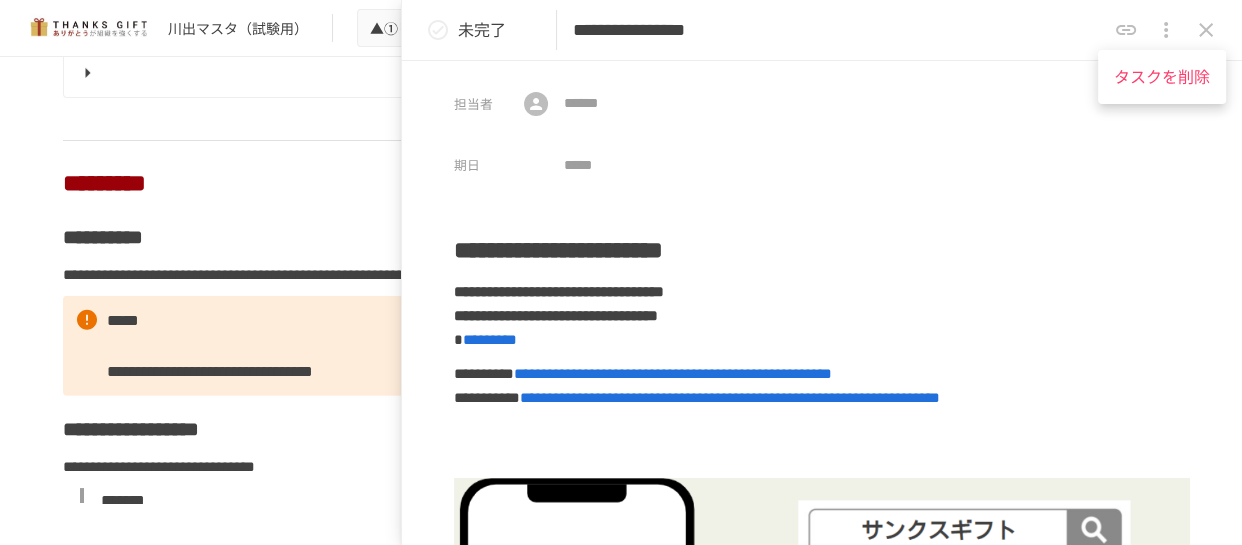 click at bounding box center [621, 272] 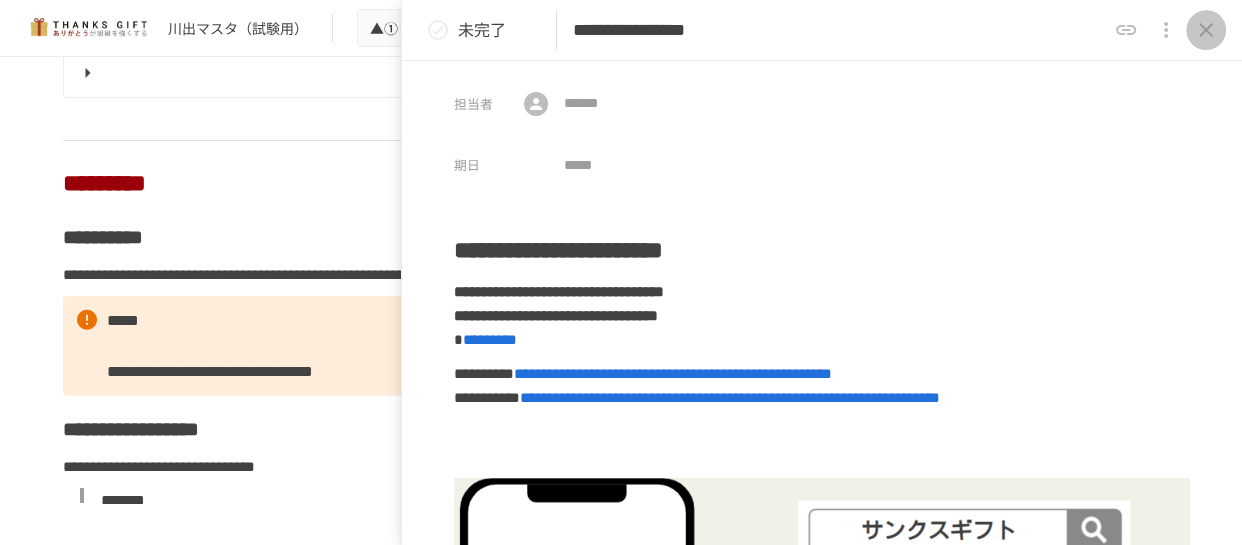 drag, startPoint x: 1205, startPoint y: 33, endPoint x: 1161, endPoint y: 55, distance: 49.193497 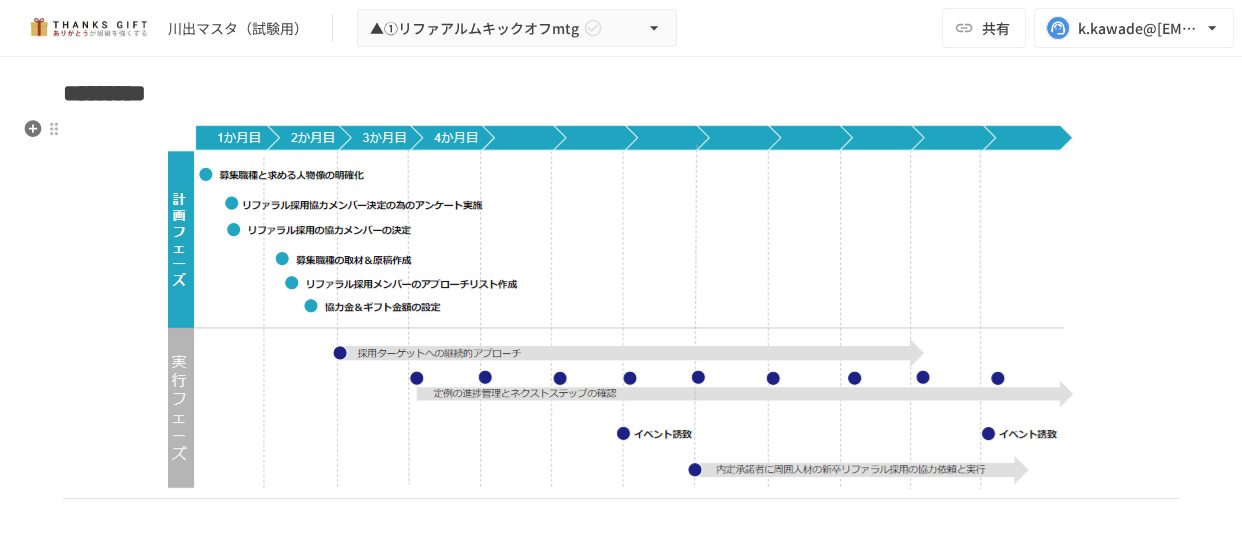 scroll, scrollTop: 9358, scrollLeft: 0, axis: vertical 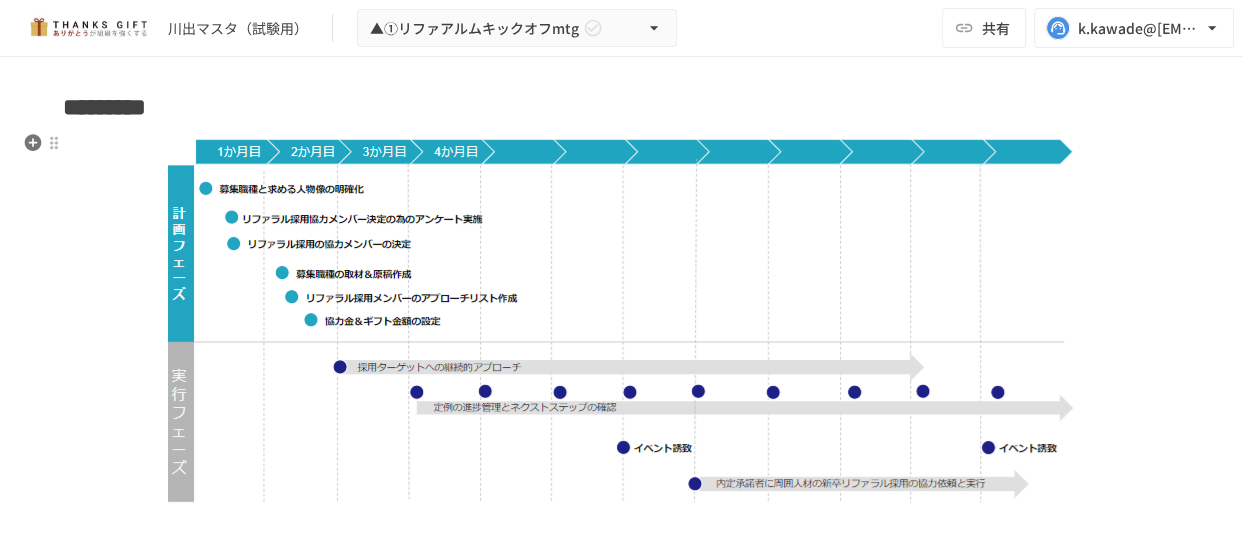 click at bounding box center (621, 319) 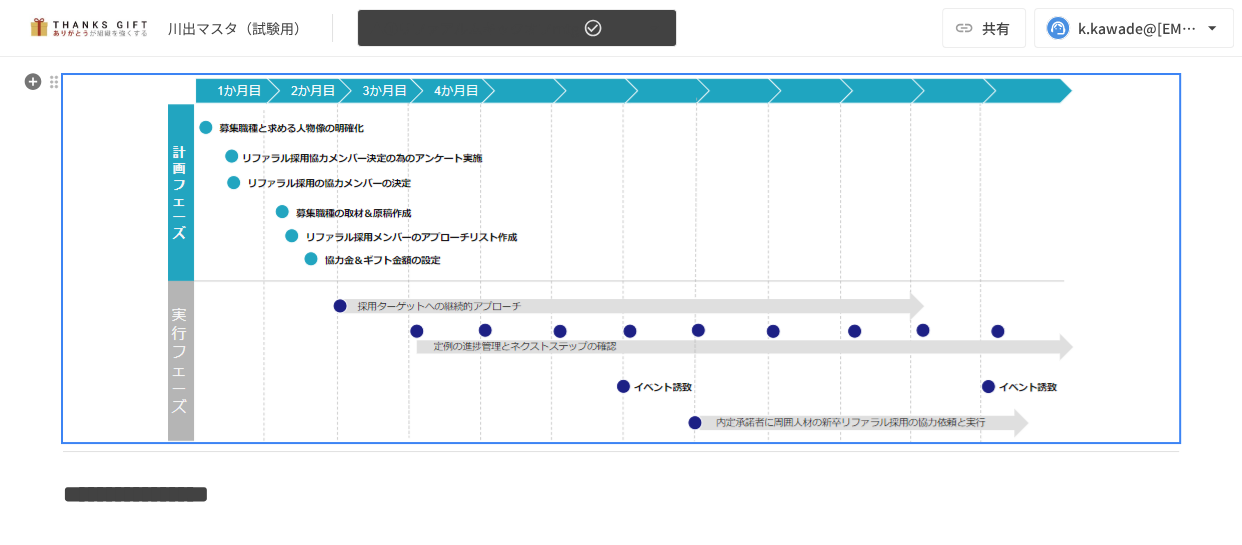 scroll, scrollTop: 9449, scrollLeft: 0, axis: vertical 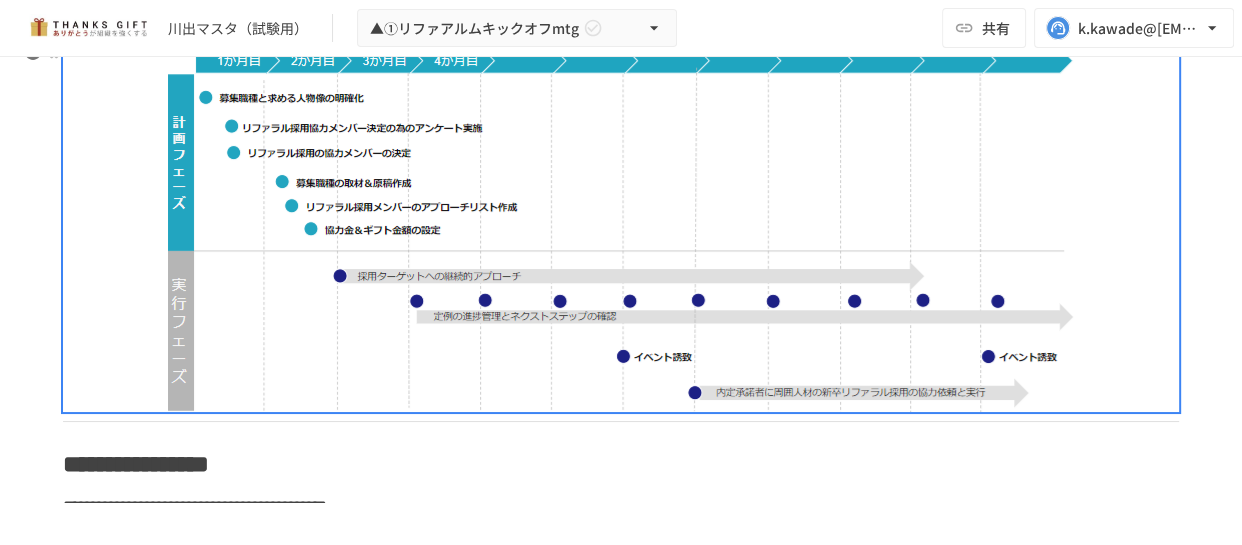 click at bounding box center [621, 228] 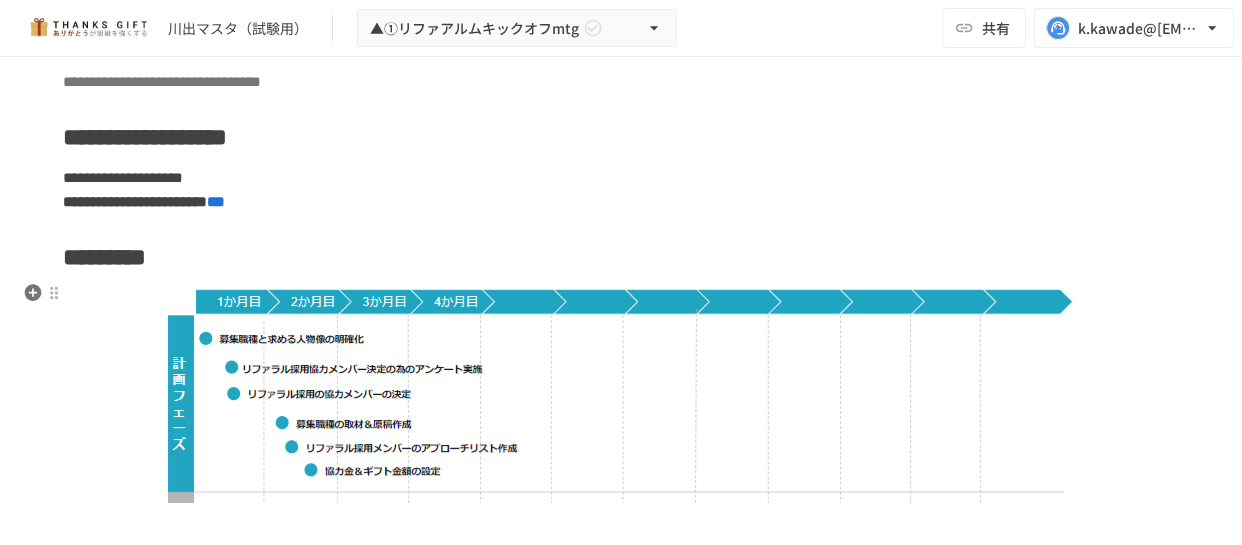 scroll, scrollTop: 9176, scrollLeft: 0, axis: vertical 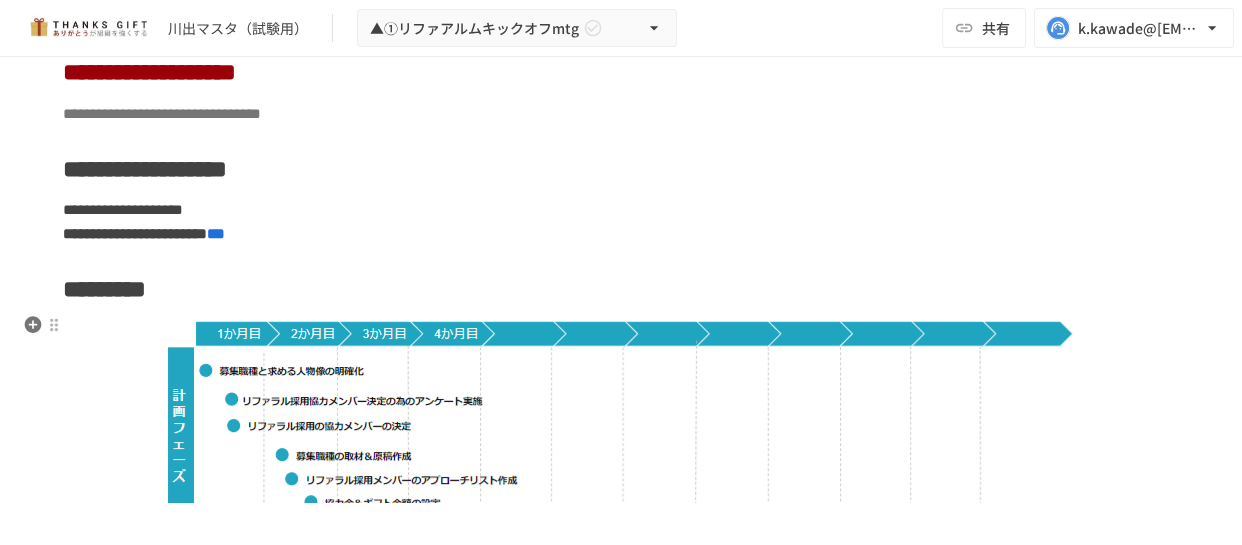 click at bounding box center [621, 501] 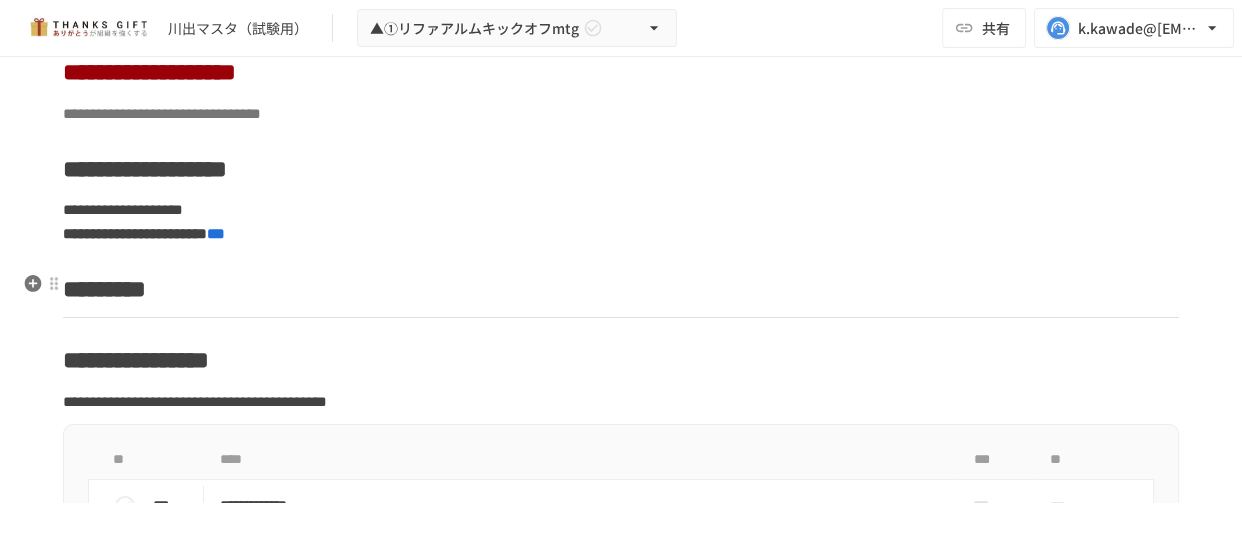 click on "*********" at bounding box center (621, 289) 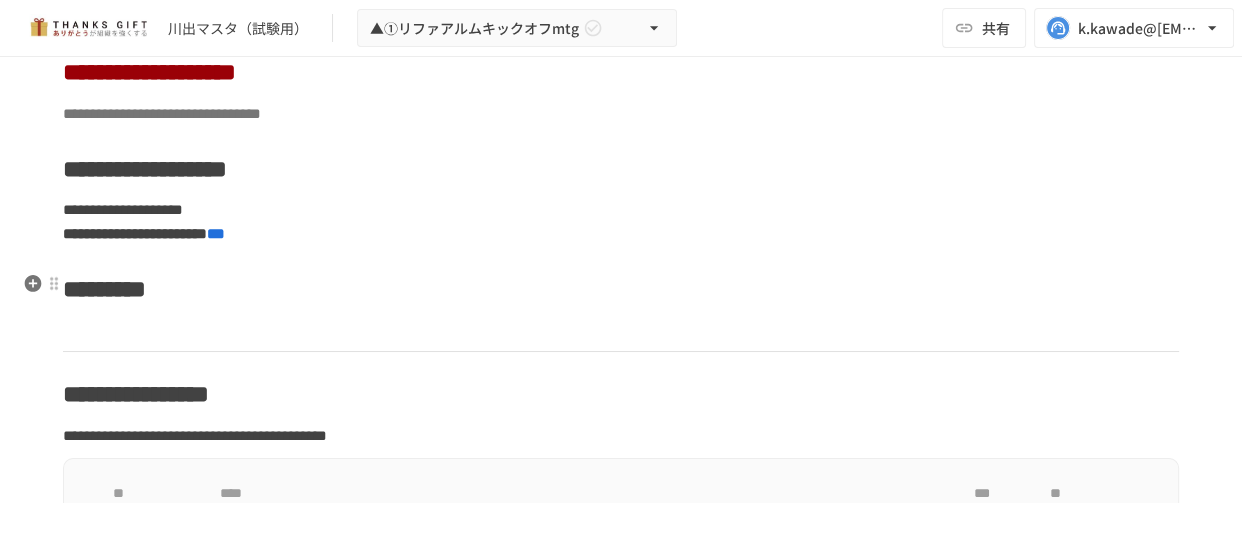 click on "**********" at bounding box center (621, -3054) 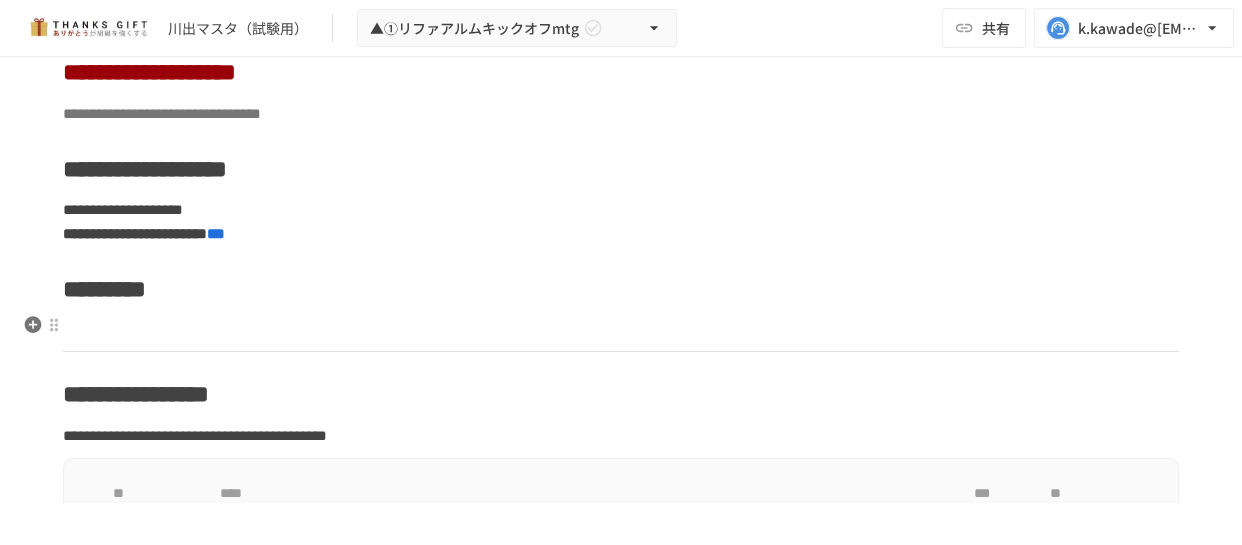 click at bounding box center (621, 330) 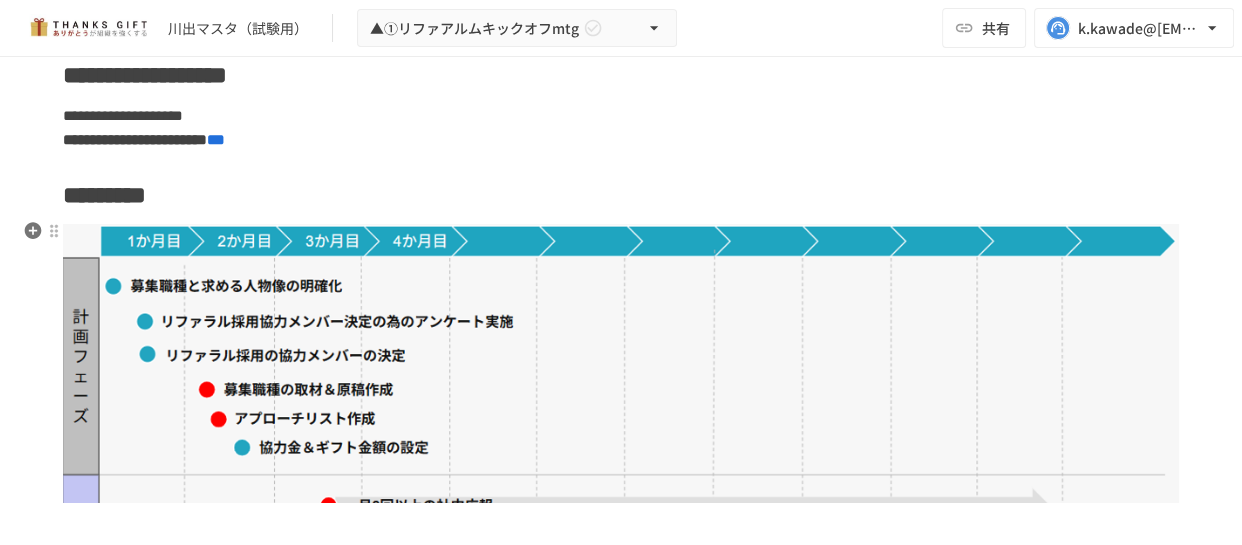 scroll, scrollTop: 9267, scrollLeft: 0, axis: vertical 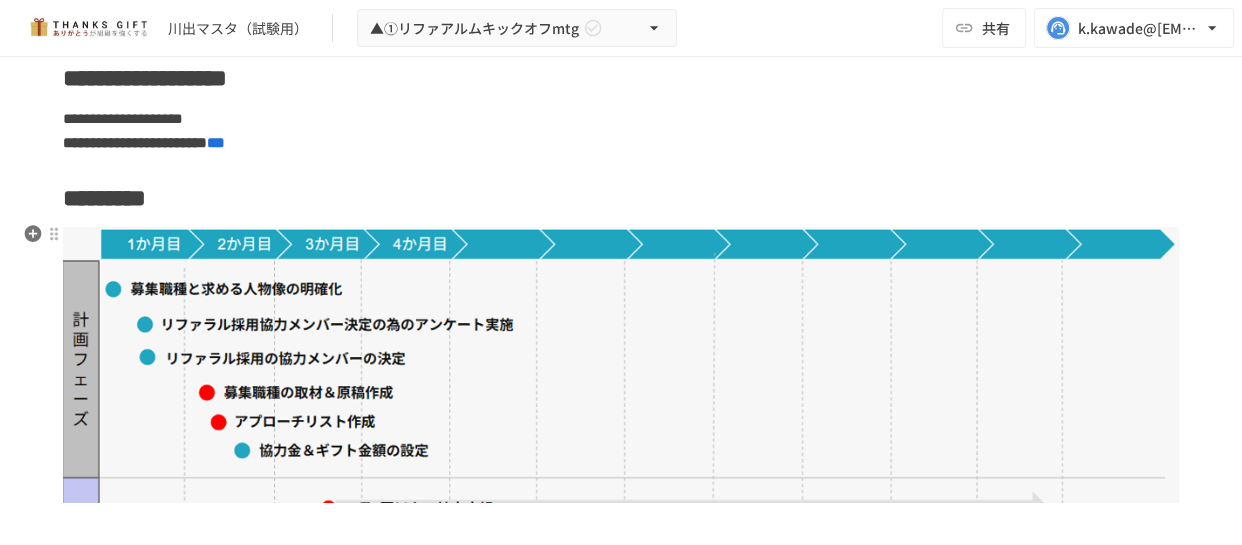 click at bounding box center (621, 463) 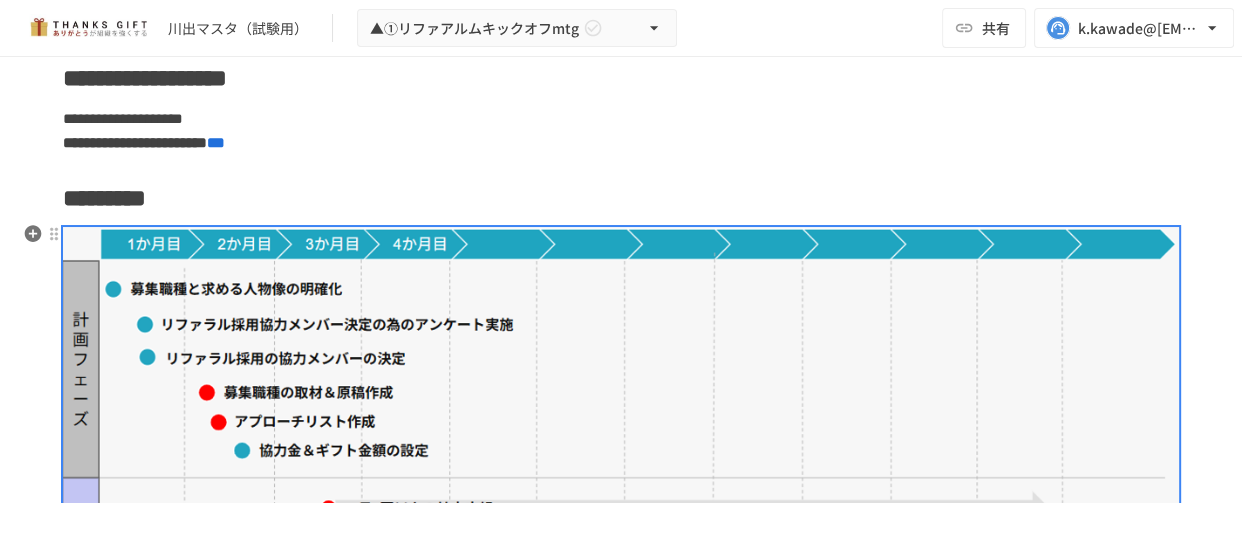 click at bounding box center (54, 234) 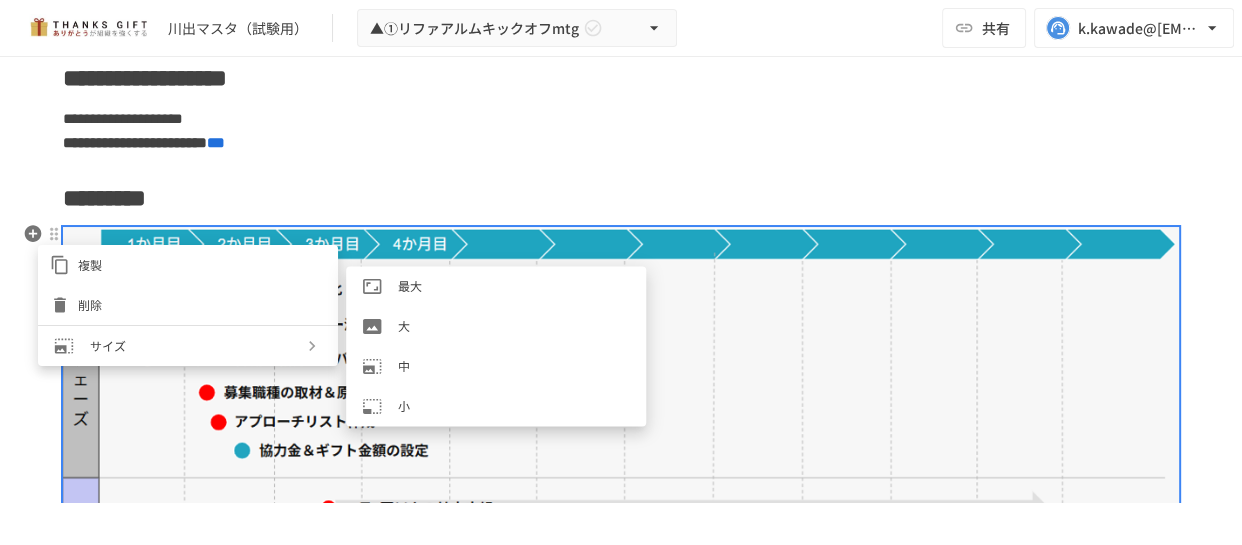click on "大" at bounding box center (514, 326) 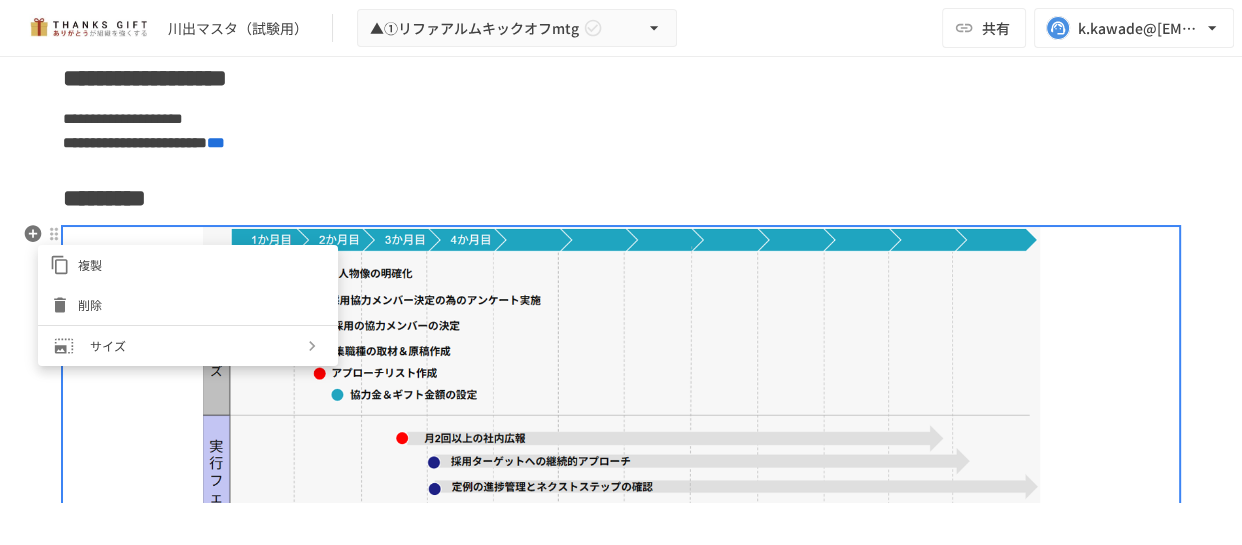 click at bounding box center (621, 272) 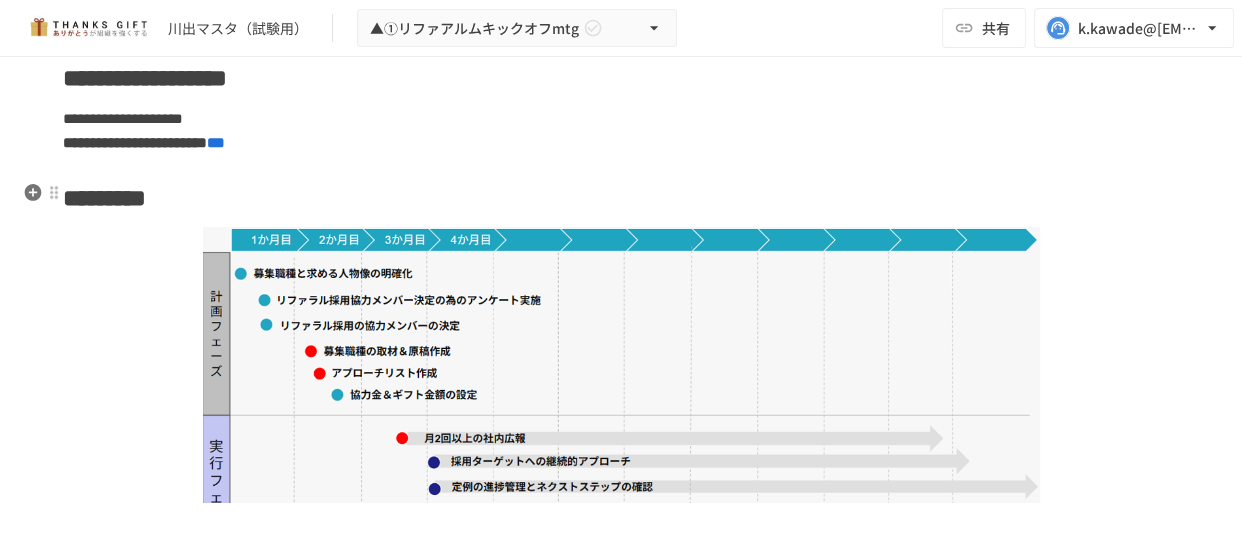 click on "*********" at bounding box center [621, 198] 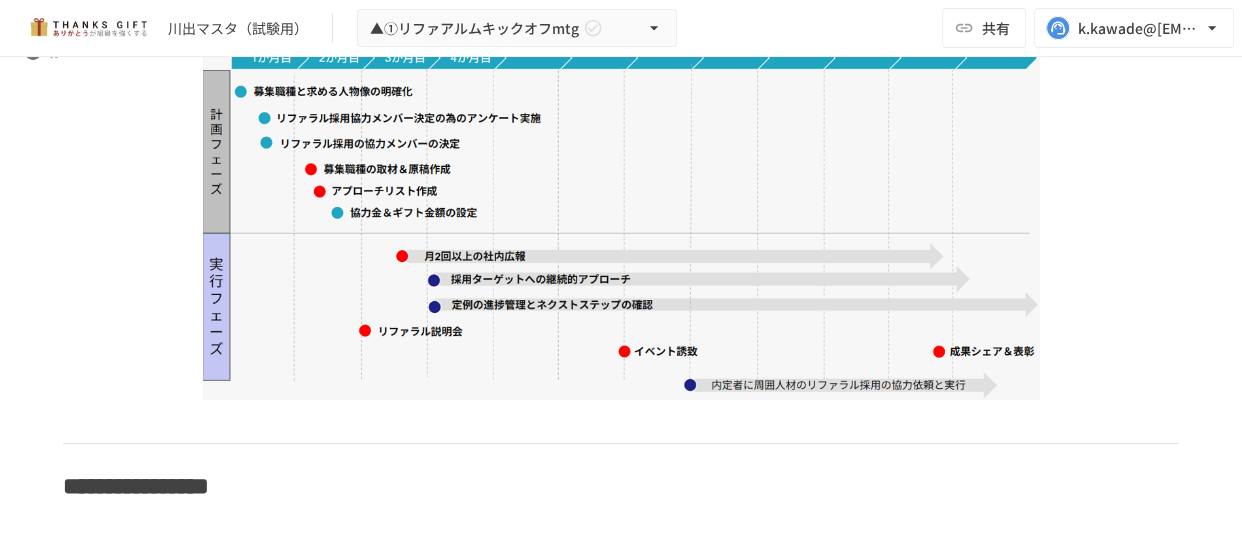 scroll, scrollTop: 9630, scrollLeft: 0, axis: vertical 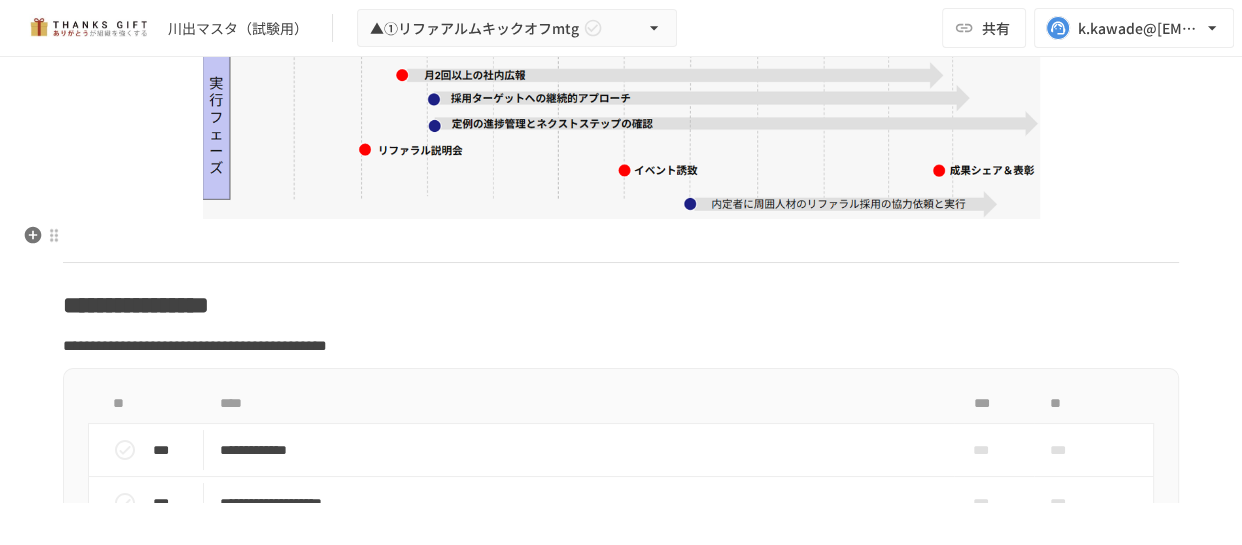 click at bounding box center (621, 241) 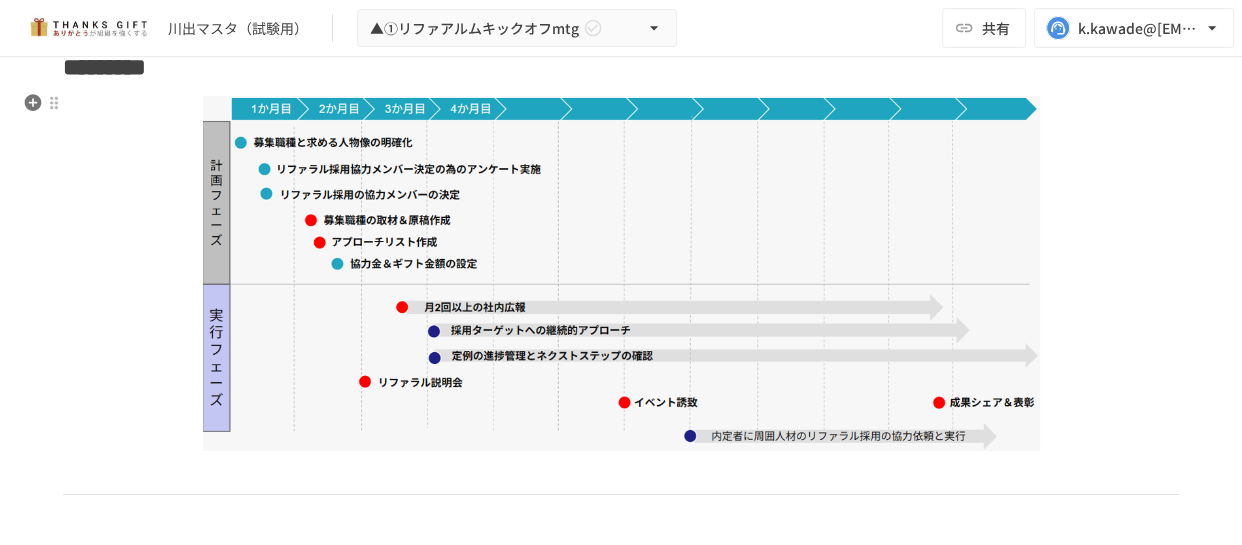 scroll, scrollTop: 9358, scrollLeft: 0, axis: vertical 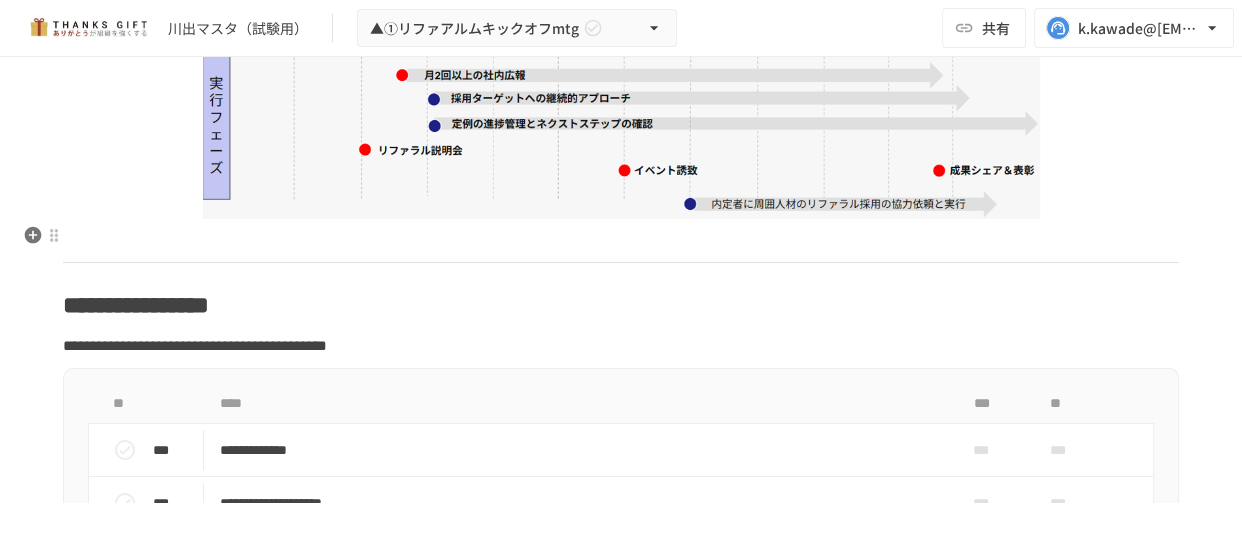 click at bounding box center (621, 241) 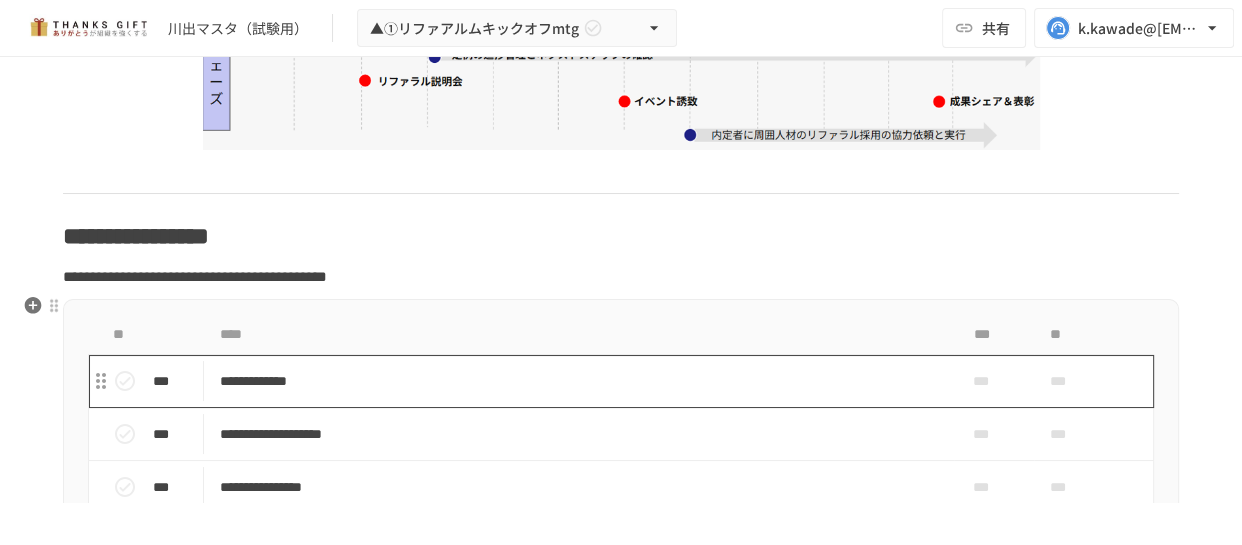 scroll, scrollTop: 9812, scrollLeft: 0, axis: vertical 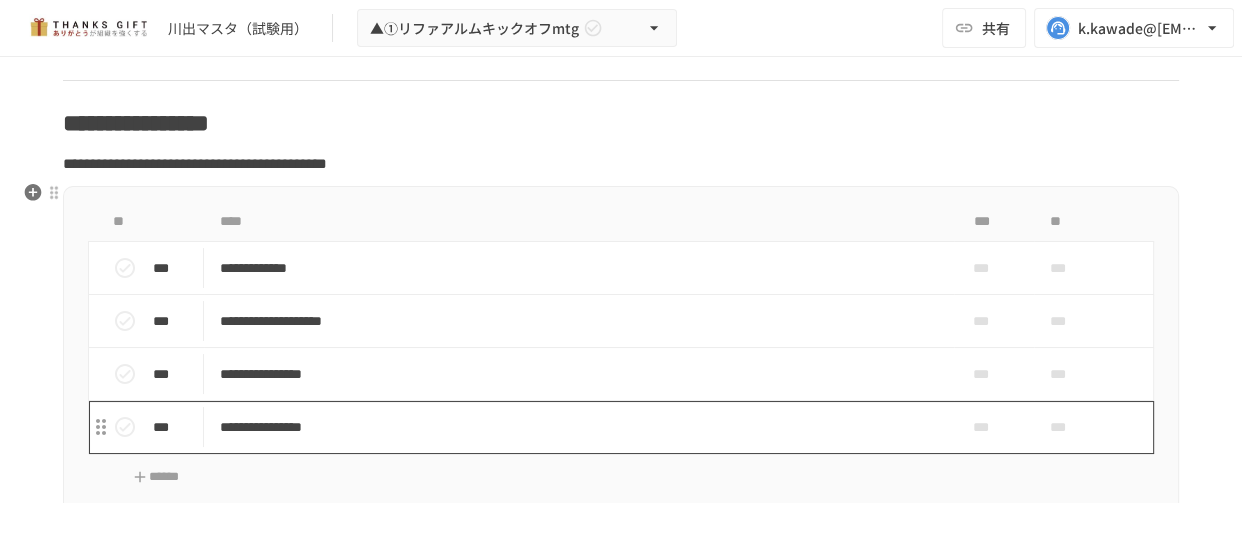 click on "**********" at bounding box center [579, 427] 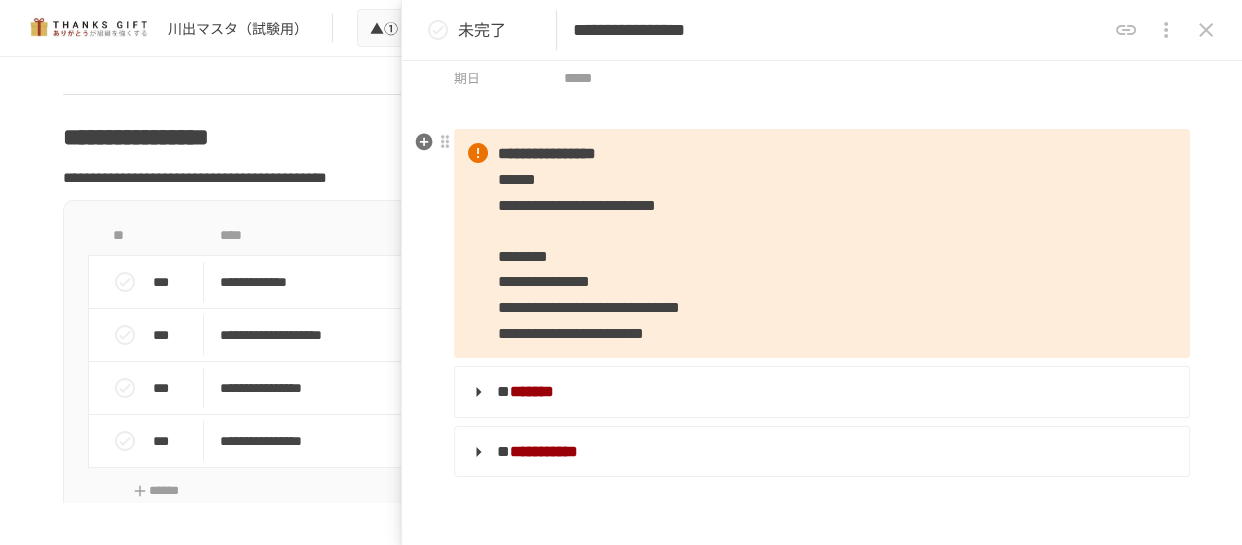 scroll, scrollTop: 272, scrollLeft: 0, axis: vertical 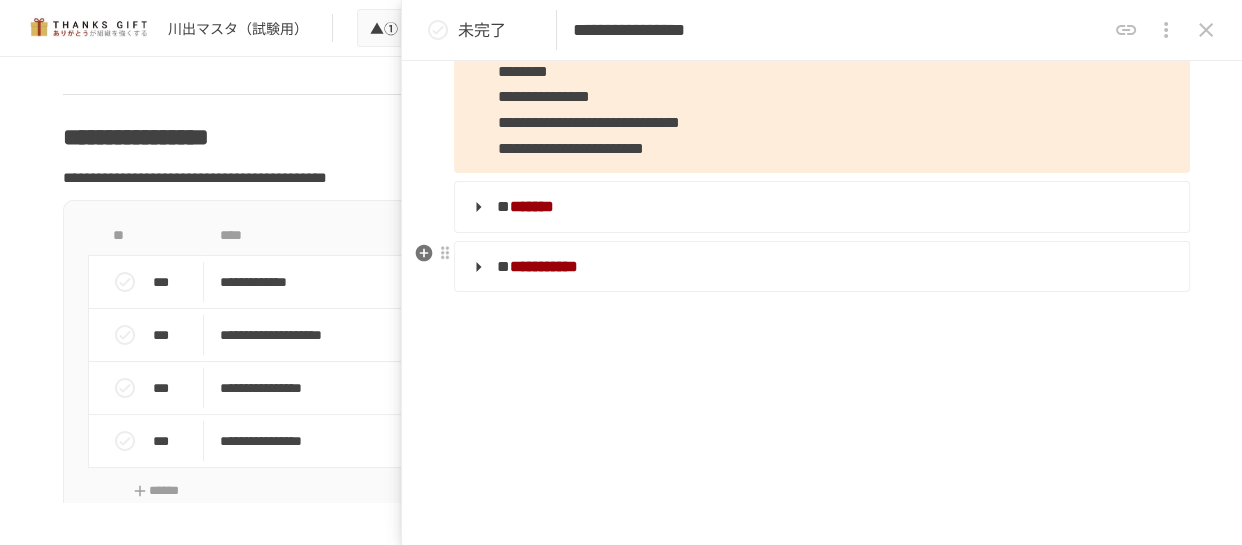 click on "** *******" at bounding box center [820, 207] 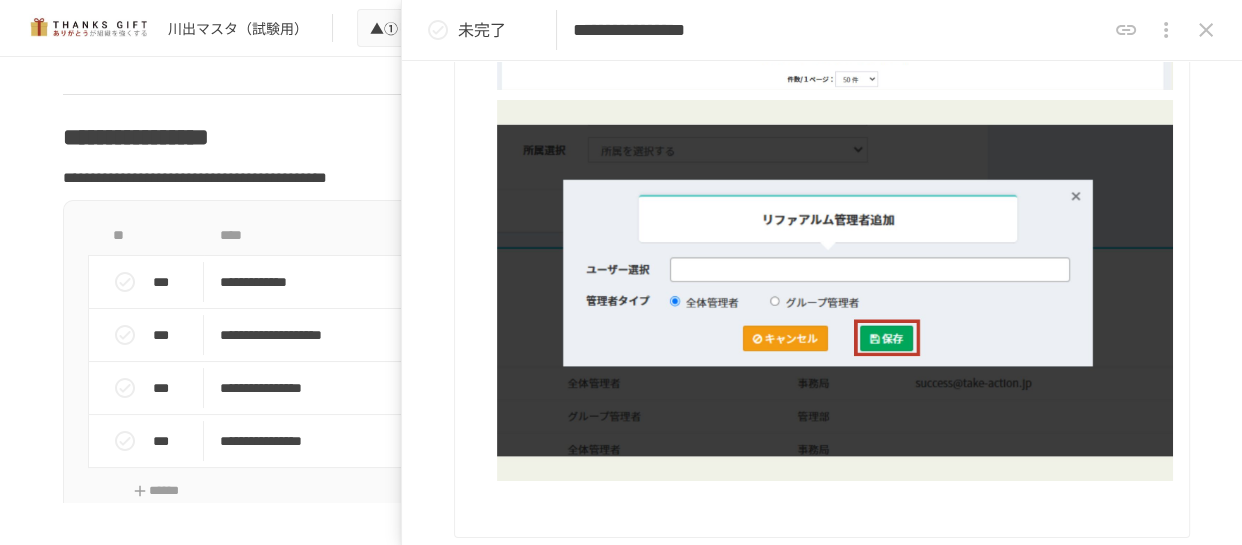 scroll, scrollTop: 1454, scrollLeft: 0, axis: vertical 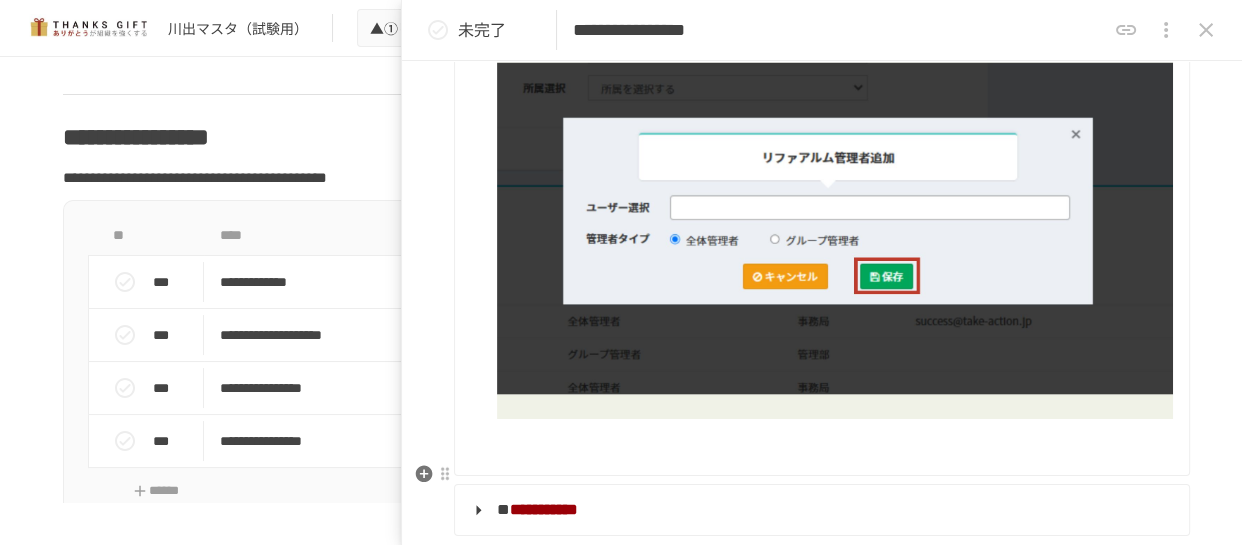 click on "**********" at bounding box center [544, 509] 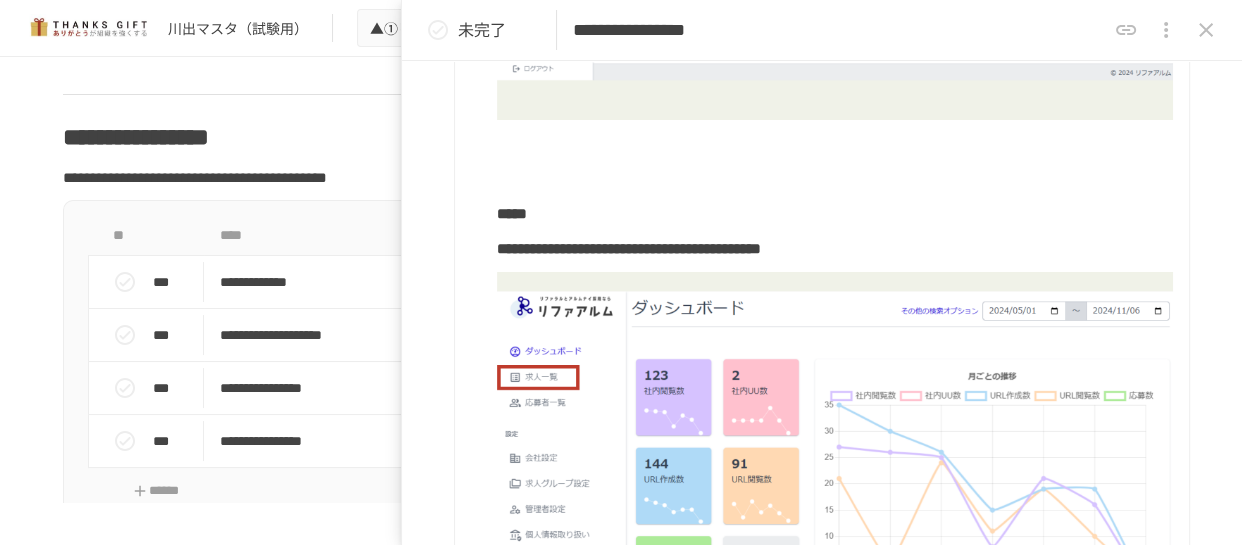 scroll, scrollTop: 2833, scrollLeft: 0, axis: vertical 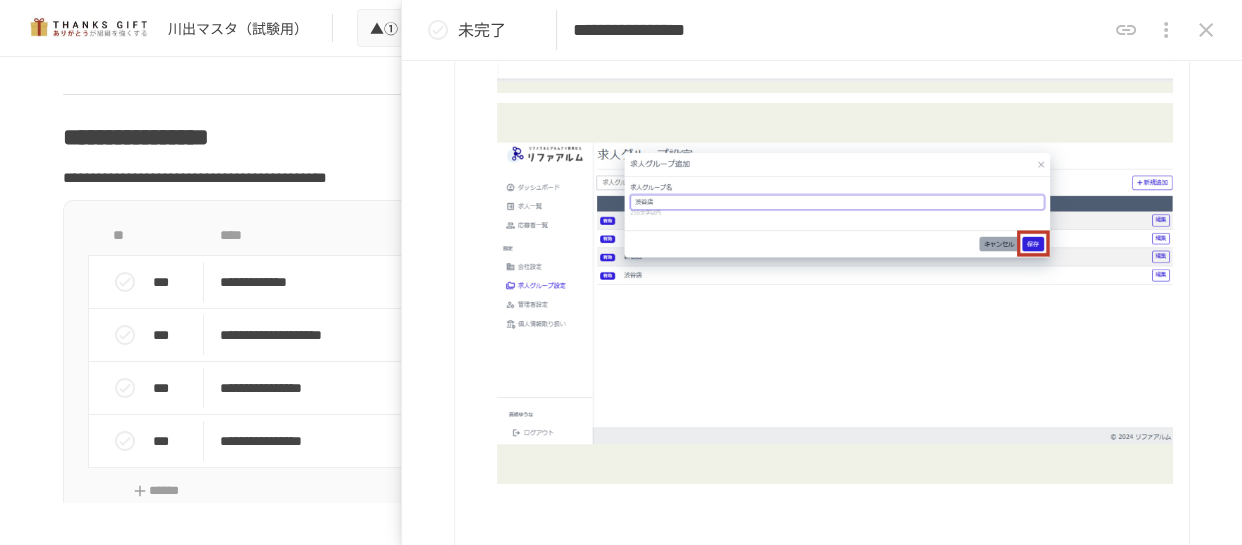 click at bounding box center [835, 293] 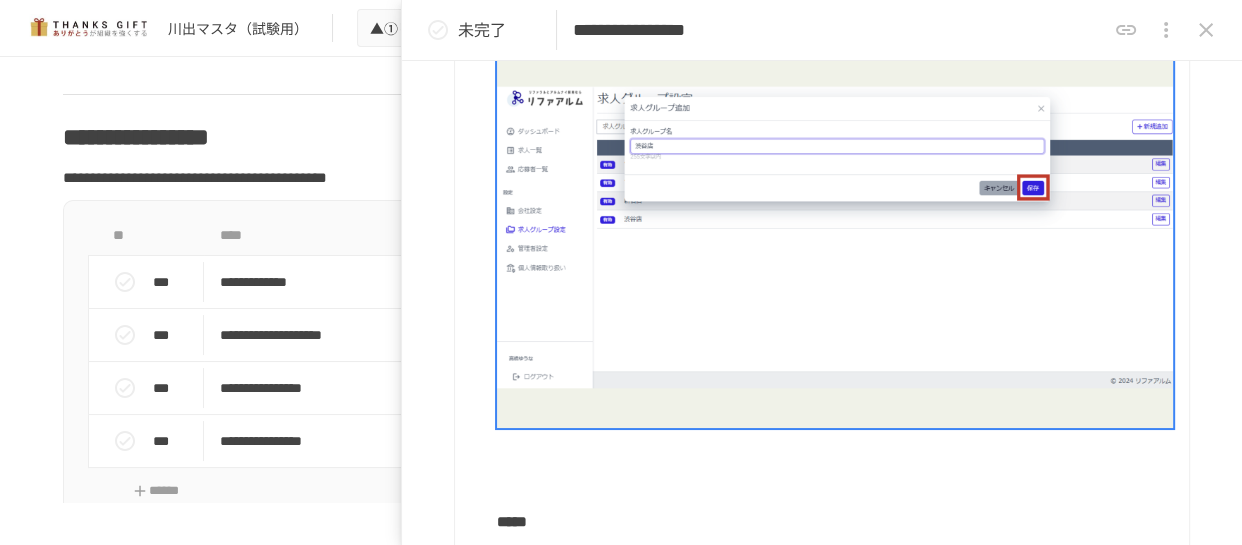 scroll, scrollTop: 3015, scrollLeft: 0, axis: vertical 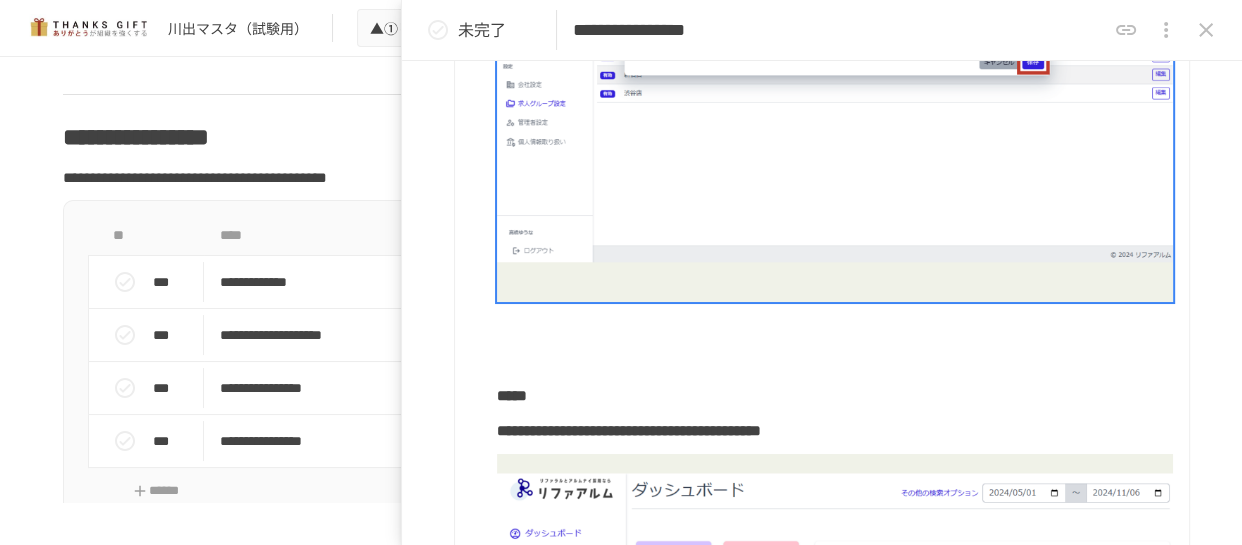 click at bounding box center (835, 325) 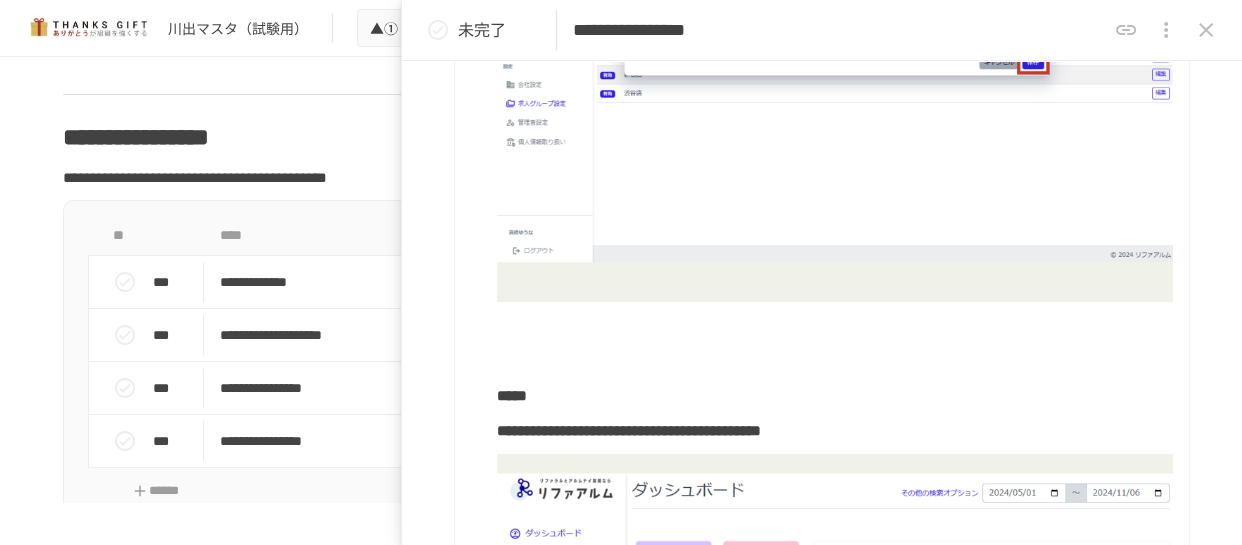 click at bounding box center [835, 360] 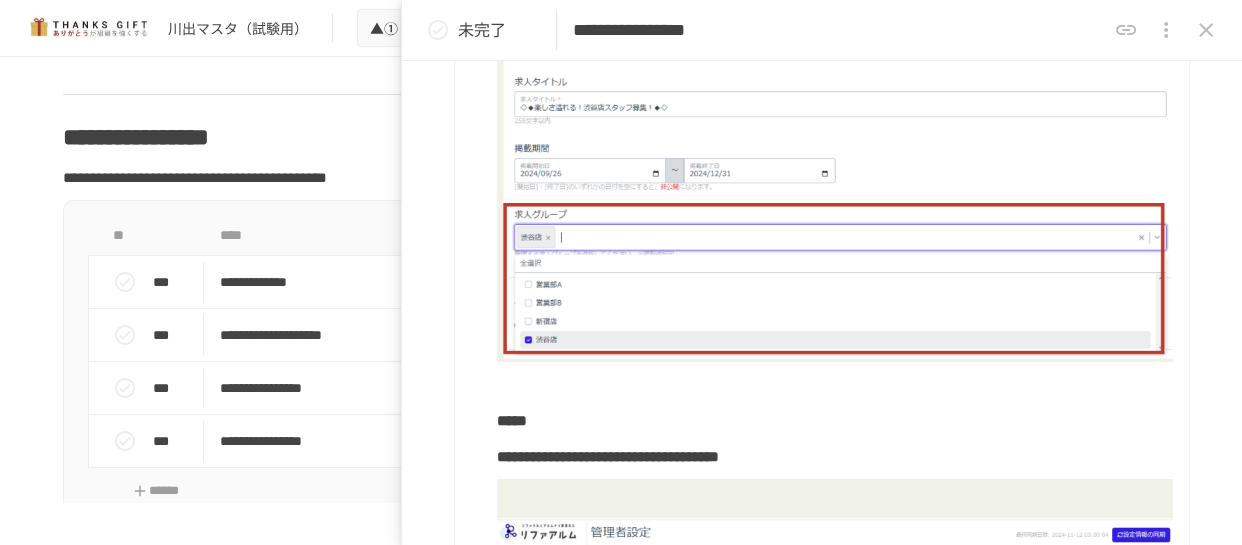 scroll, scrollTop: 4288, scrollLeft: 0, axis: vertical 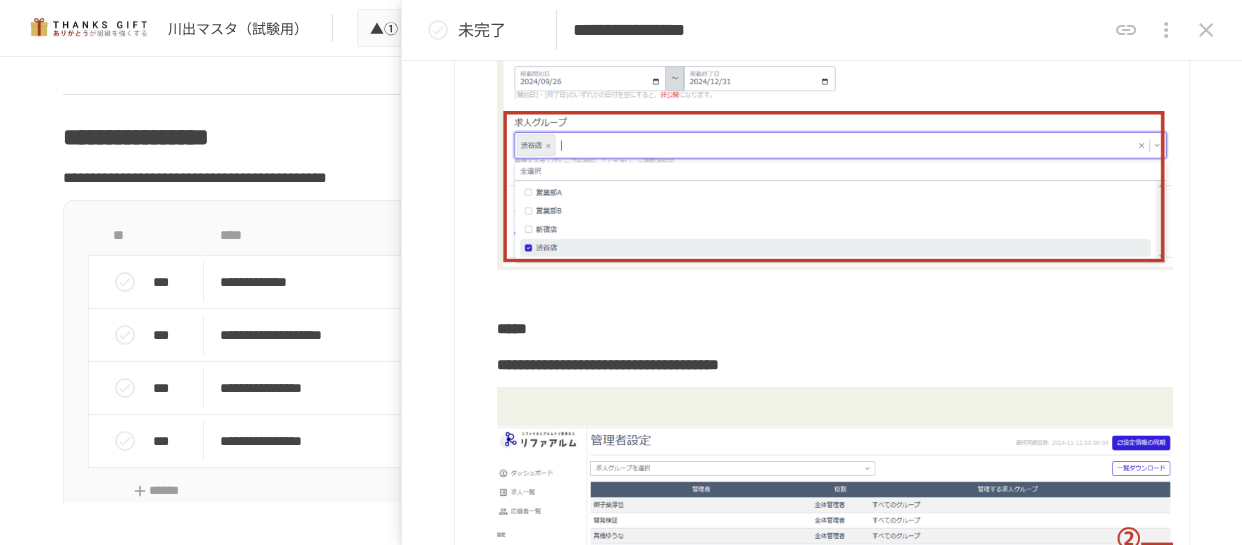 click on "*****" at bounding box center (835, 329) 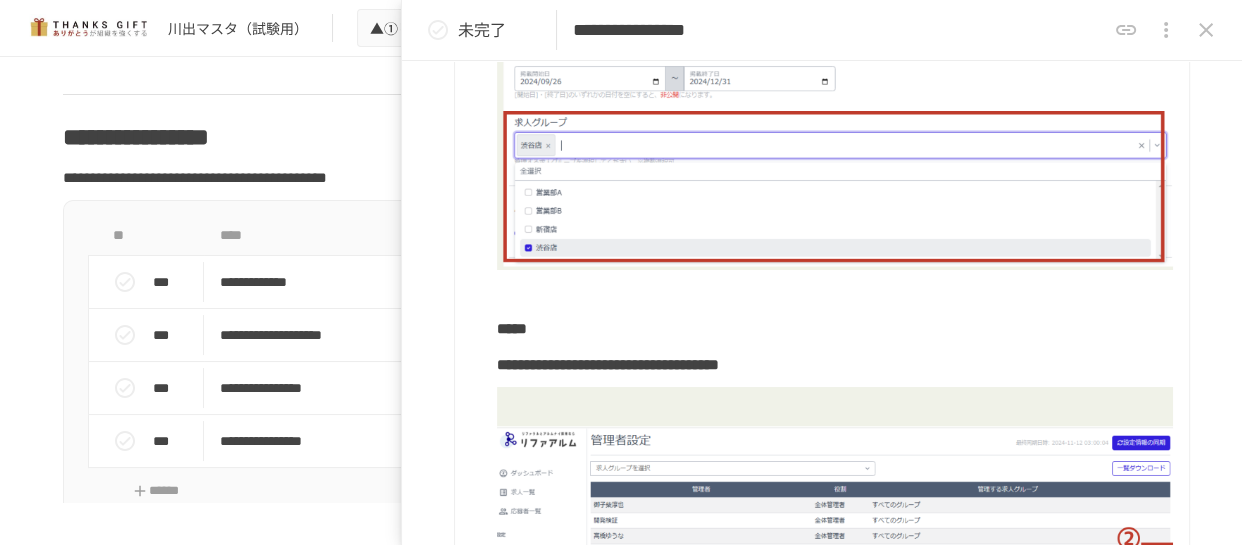 click at bounding box center [835, 293] 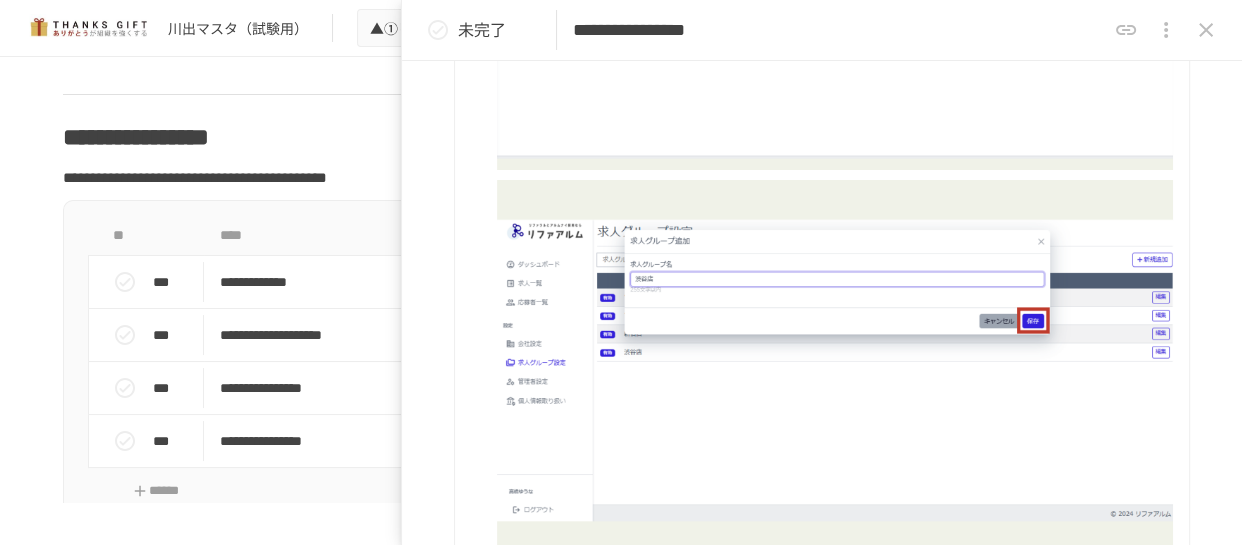scroll, scrollTop: 2726, scrollLeft: 0, axis: vertical 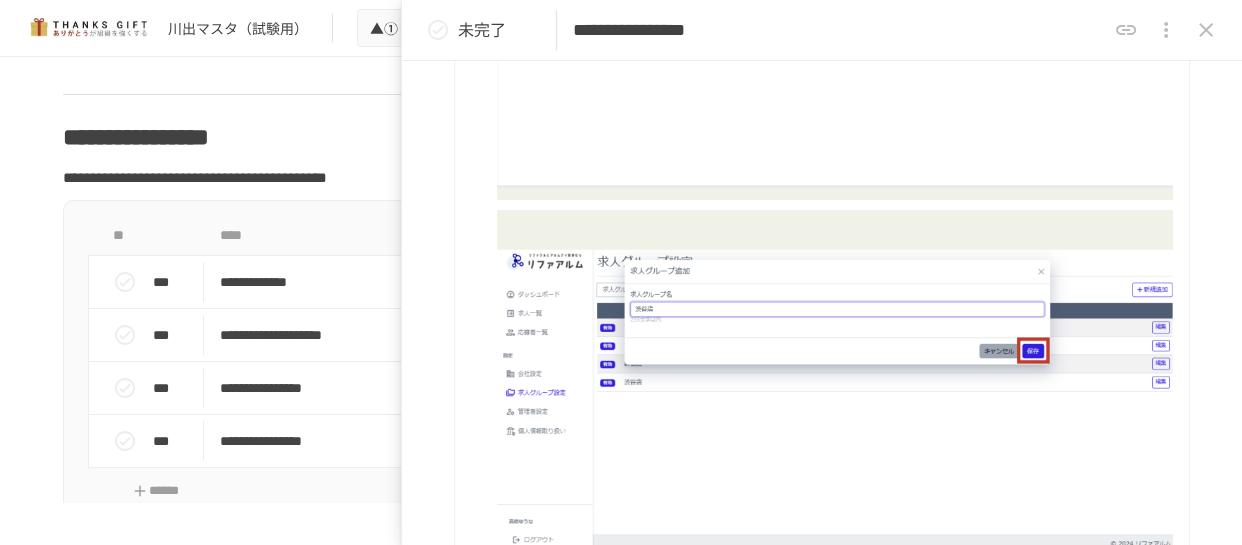 click at bounding box center (1166, 30) 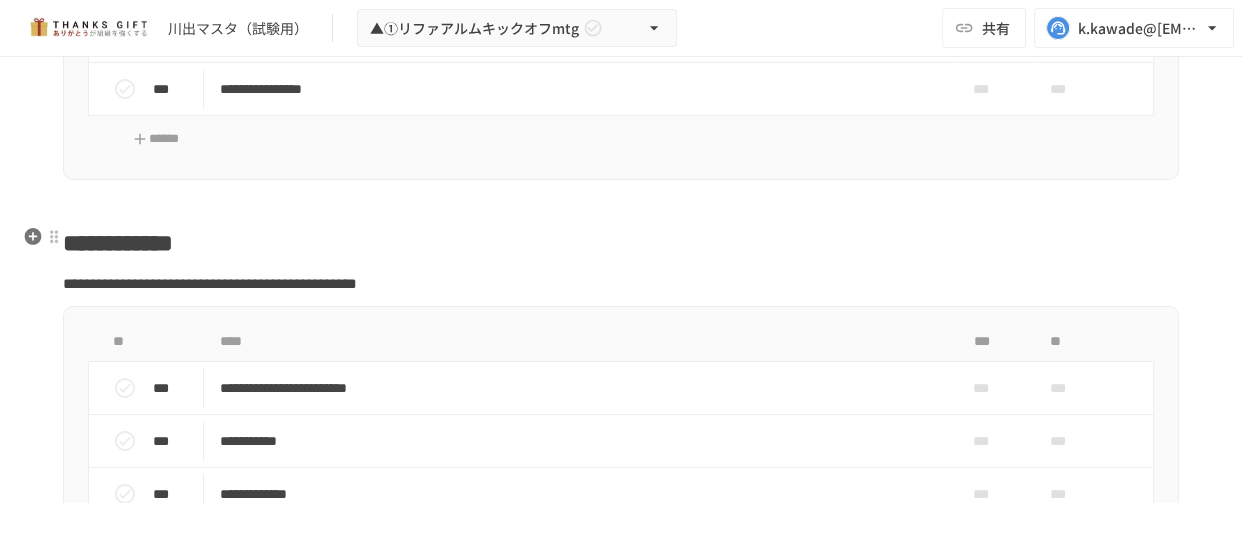 scroll, scrollTop: 10252, scrollLeft: 0, axis: vertical 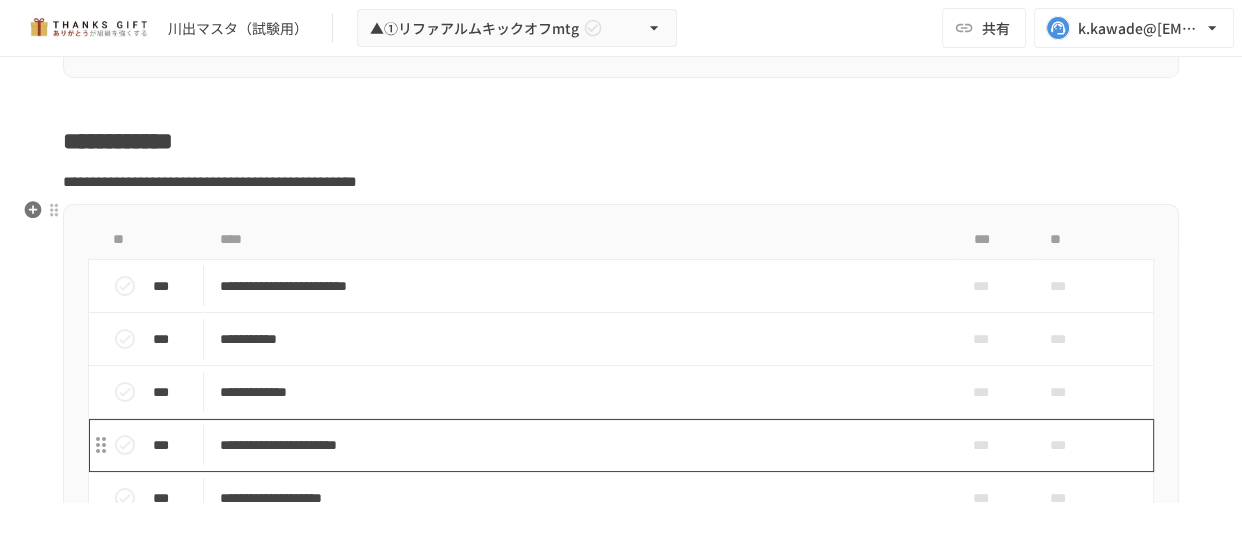 click on "**********" at bounding box center [579, 445] 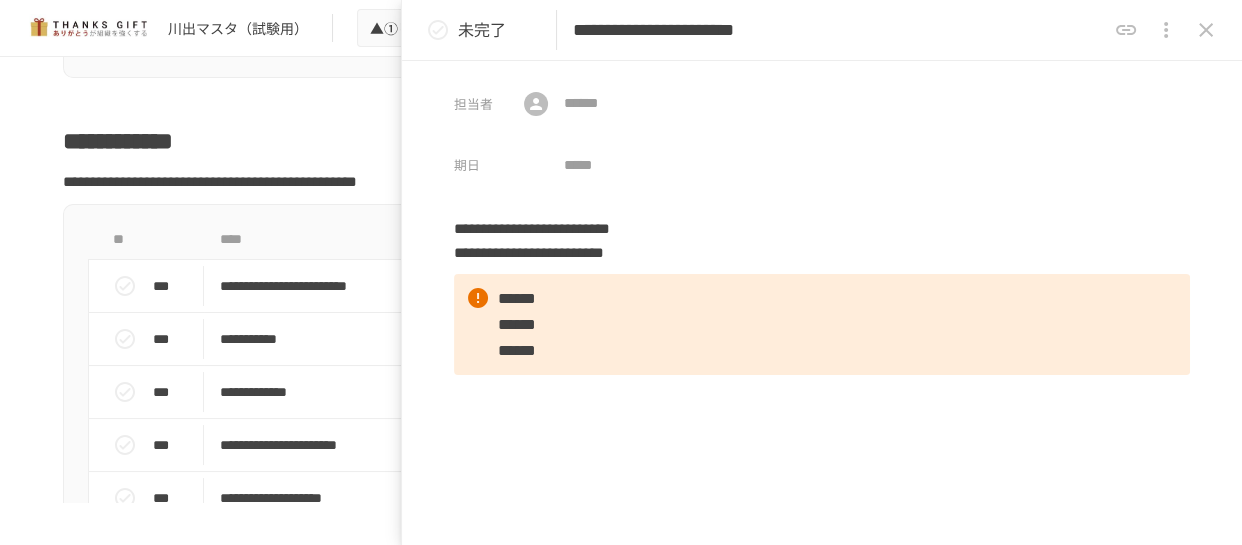 scroll, scrollTop: 9798, scrollLeft: 0, axis: vertical 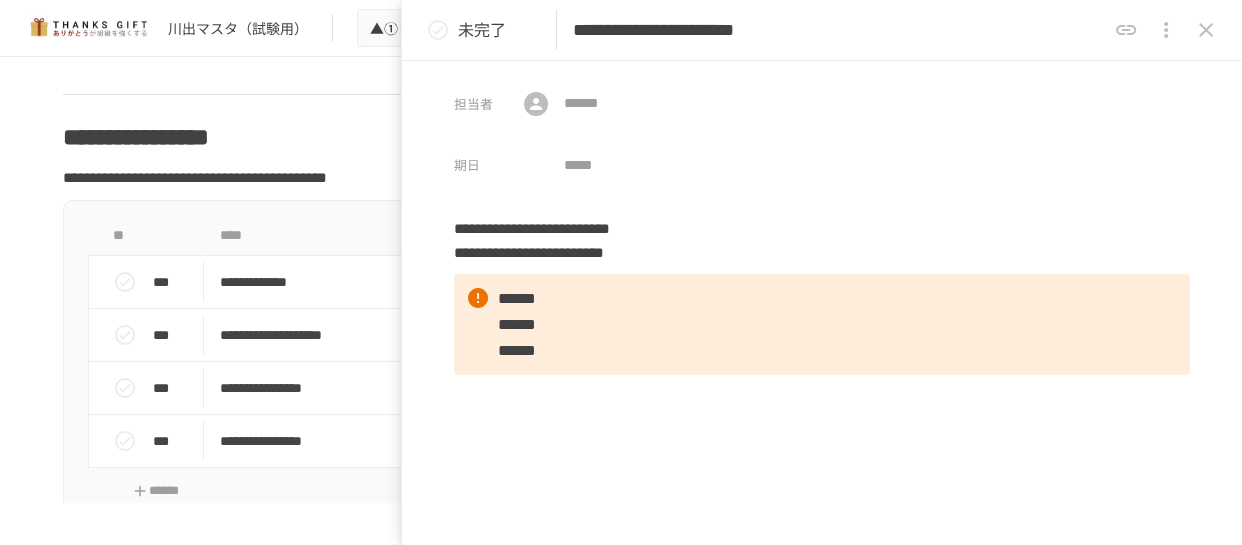 click 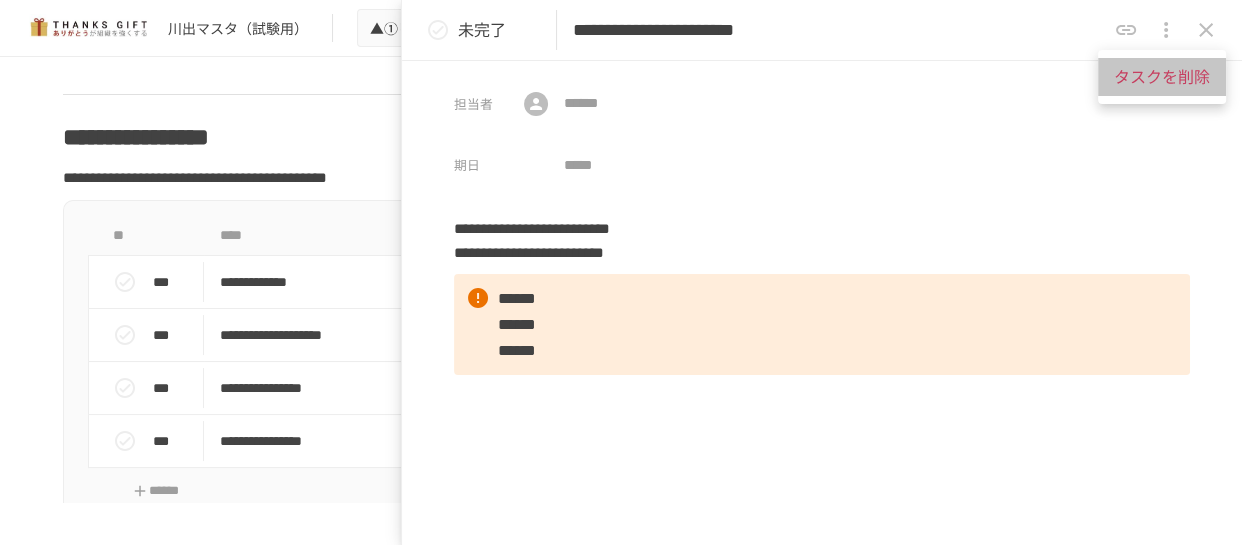 click on "タスクを削除" at bounding box center (1162, 77) 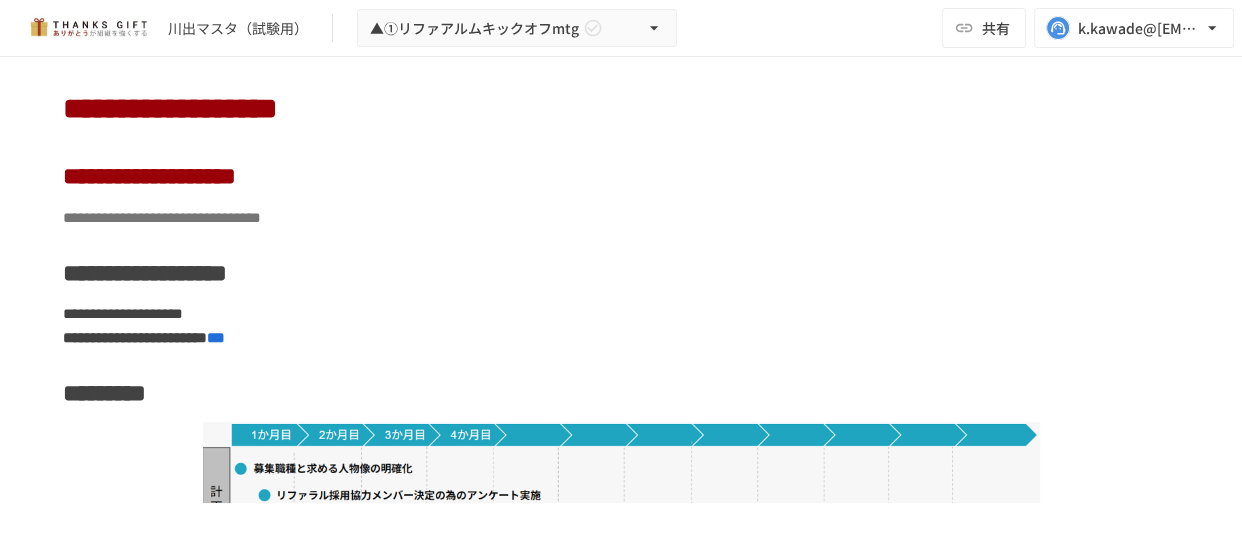 scroll, scrollTop: 9070, scrollLeft: 0, axis: vertical 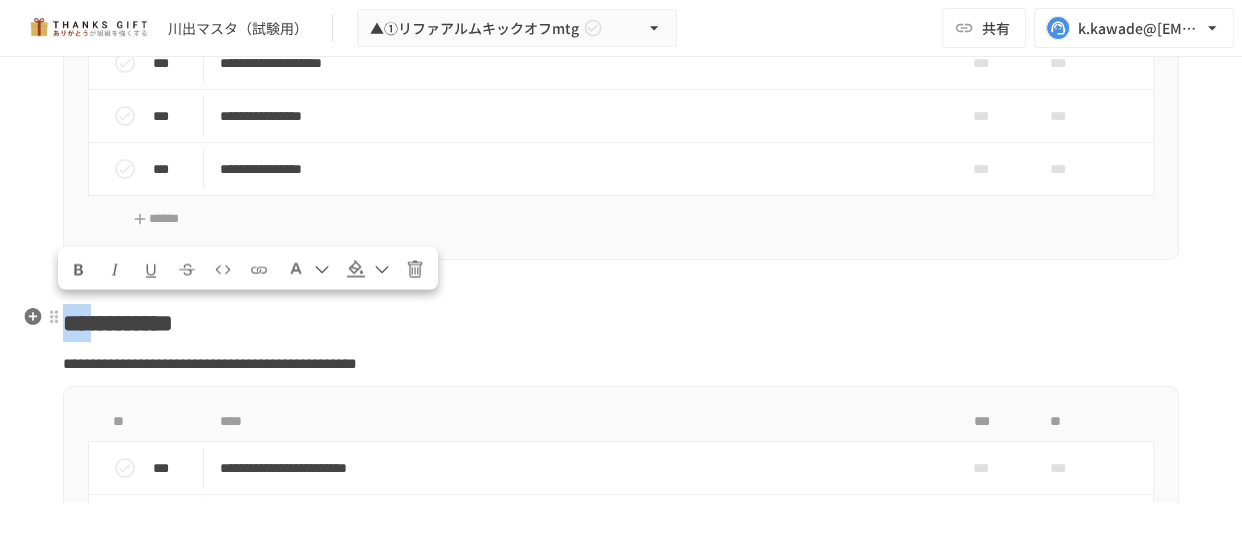 drag, startPoint x: 88, startPoint y: 312, endPoint x: 54, endPoint y: 322, distance: 35.44009 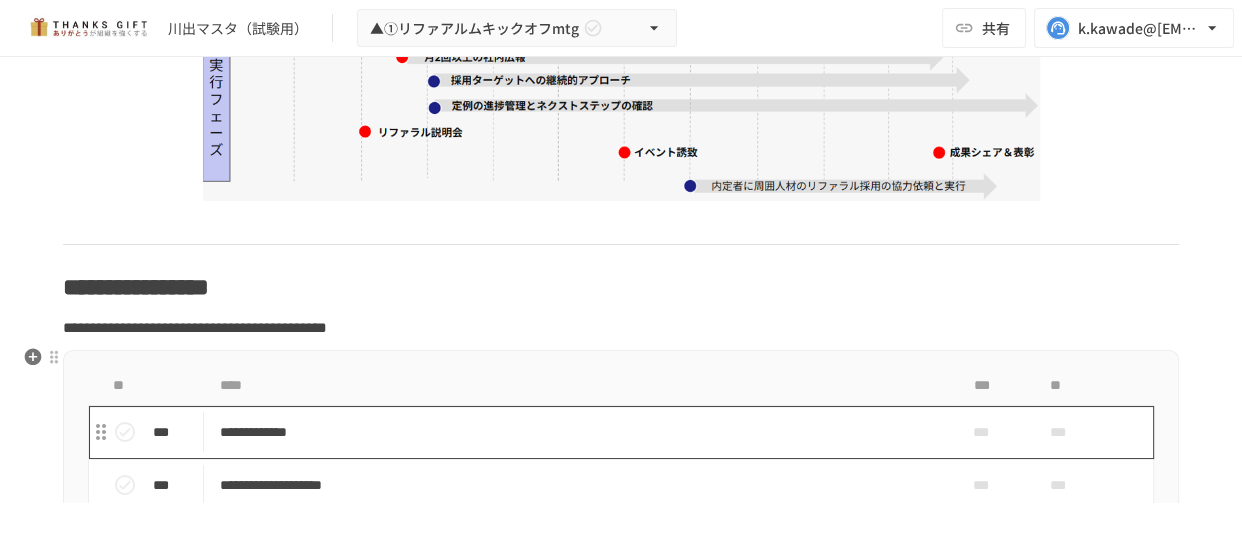 scroll, scrollTop: 9443, scrollLeft: 0, axis: vertical 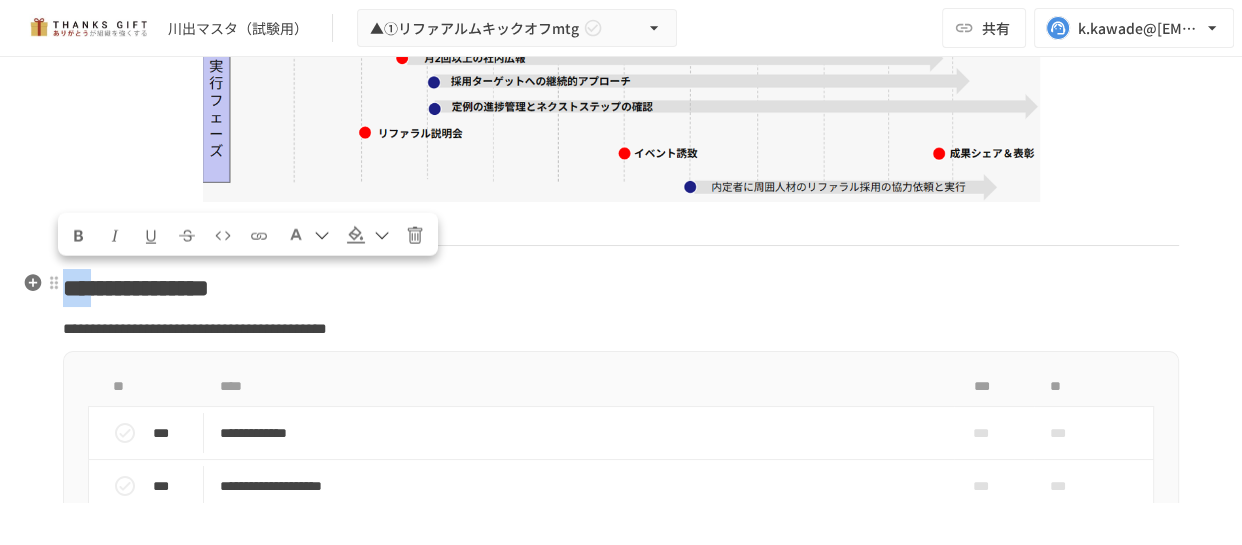 drag, startPoint x: 100, startPoint y: 290, endPoint x: 62, endPoint y: 294, distance: 38.209946 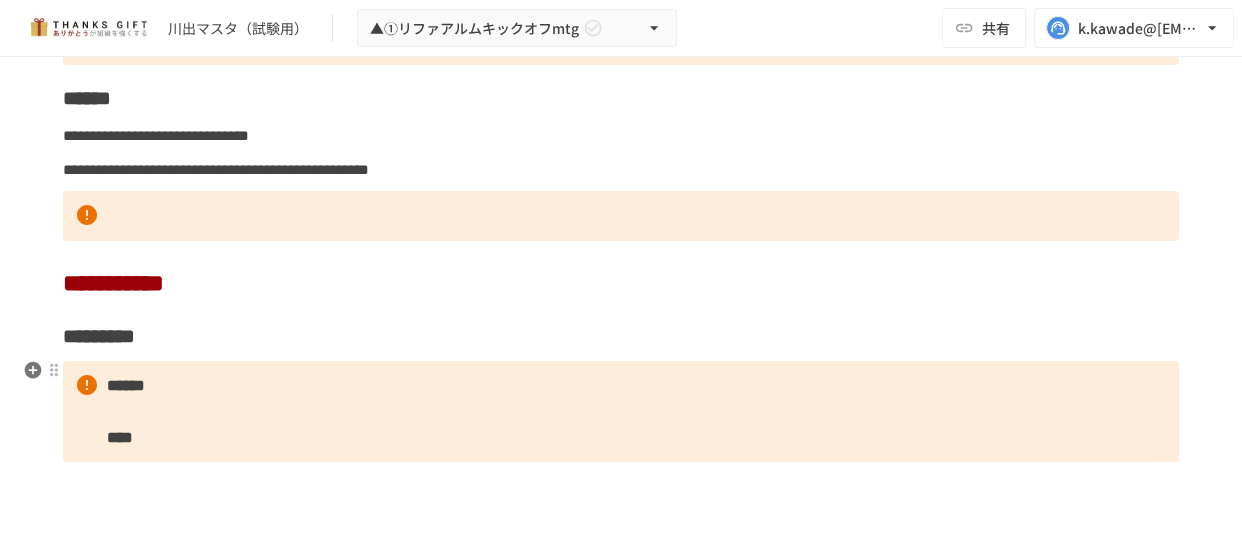 scroll, scrollTop: 8534, scrollLeft: 0, axis: vertical 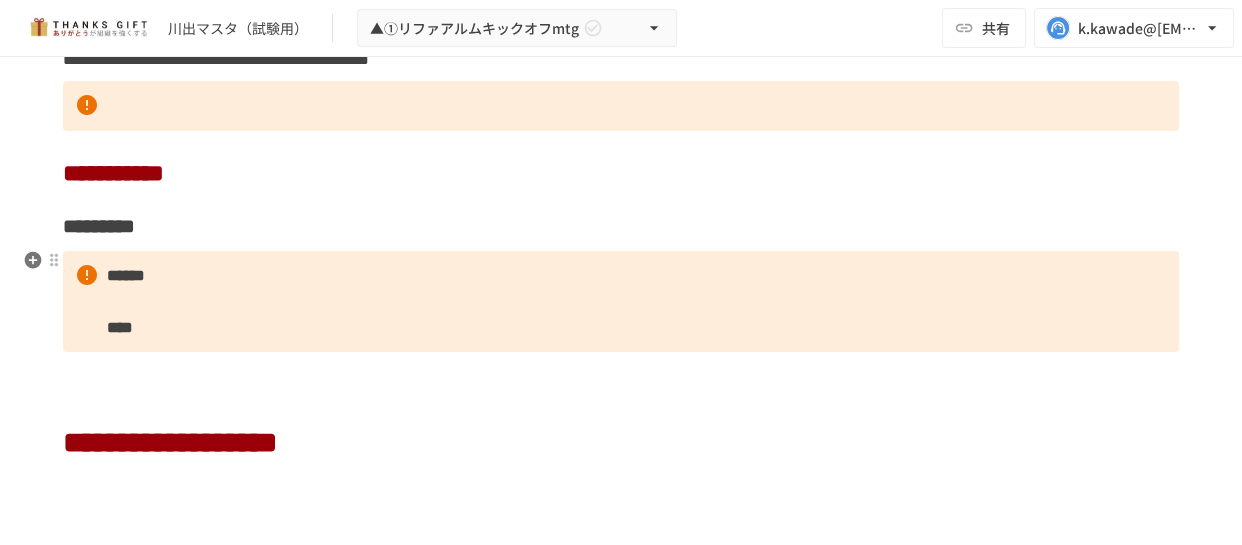 click on "****** ****" at bounding box center [621, 301] 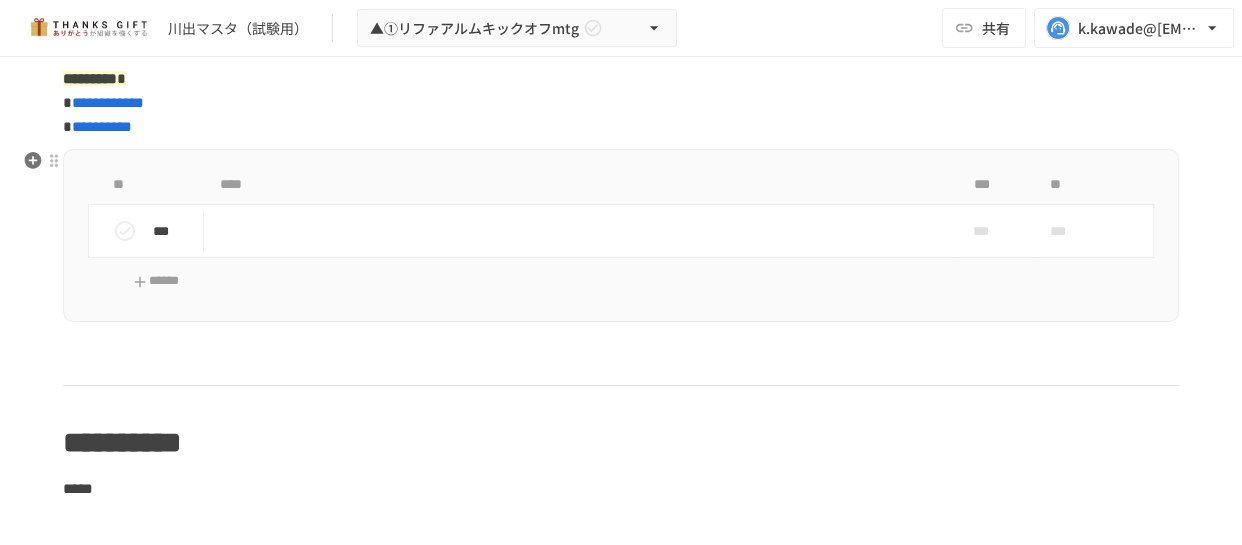scroll, scrollTop: 2534, scrollLeft: 0, axis: vertical 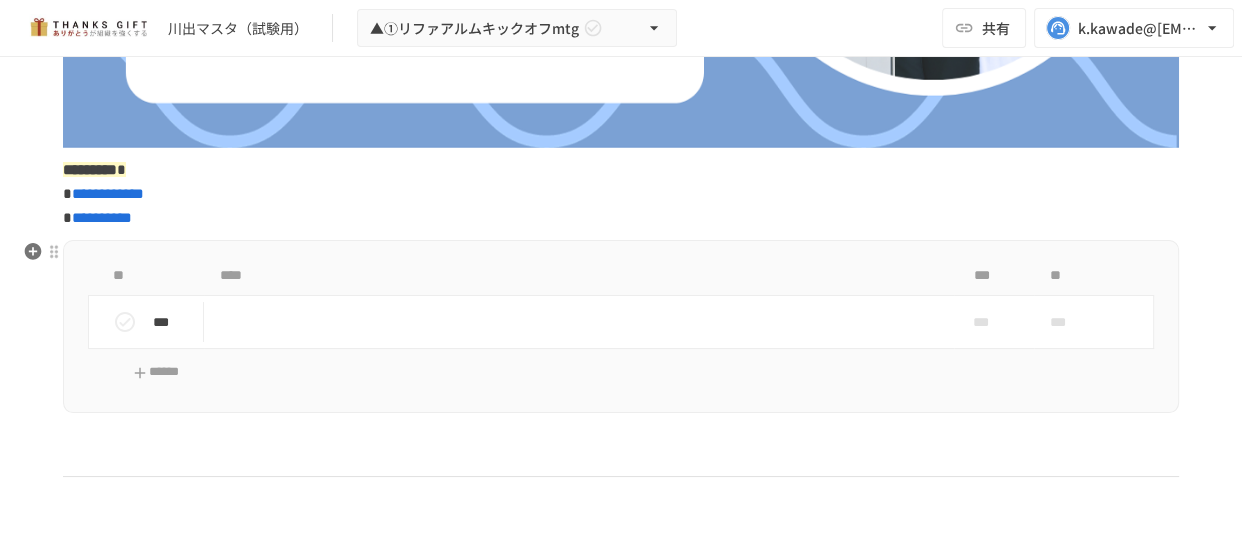 click on "**********" at bounding box center (621, 194) 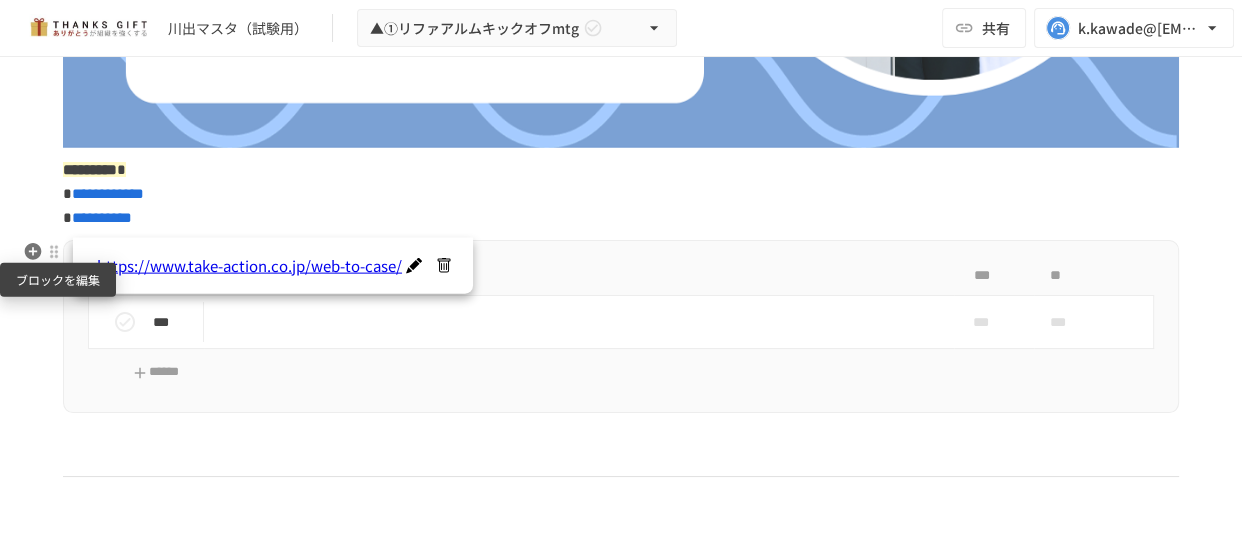 click at bounding box center (54, 251) 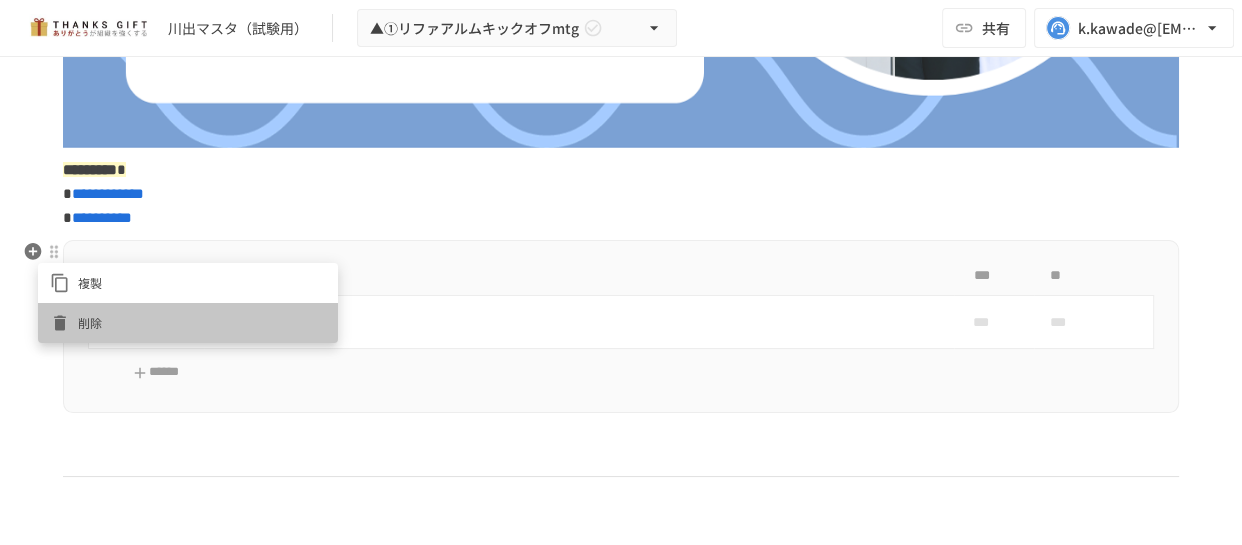 drag, startPoint x: 104, startPoint y: 325, endPoint x: 114, endPoint y: 321, distance: 10.770329 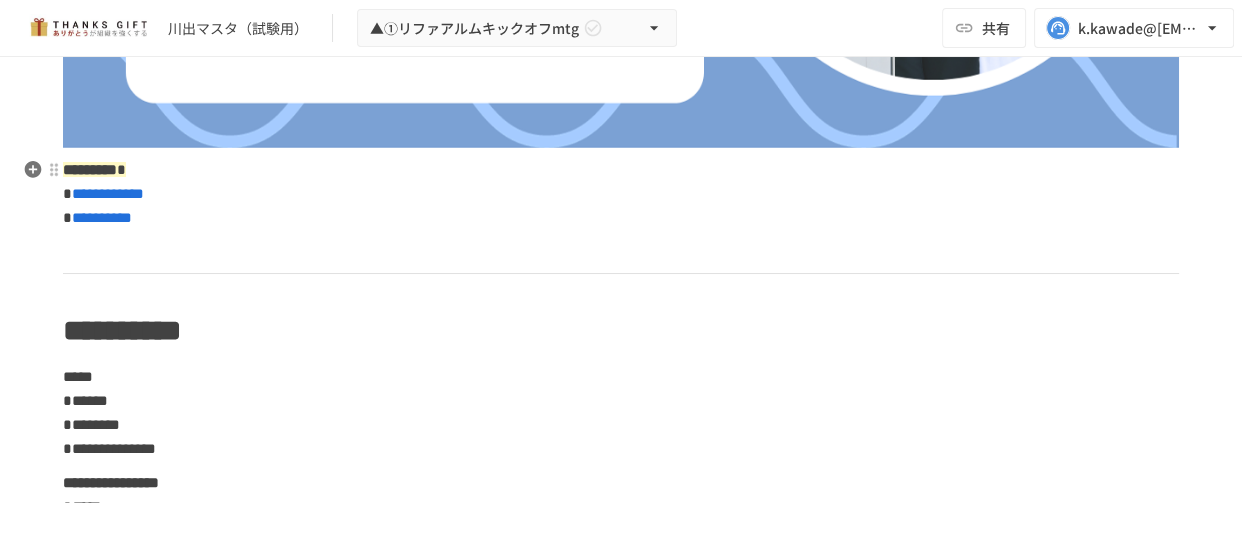 click on "**********" at bounding box center (621, 3553) 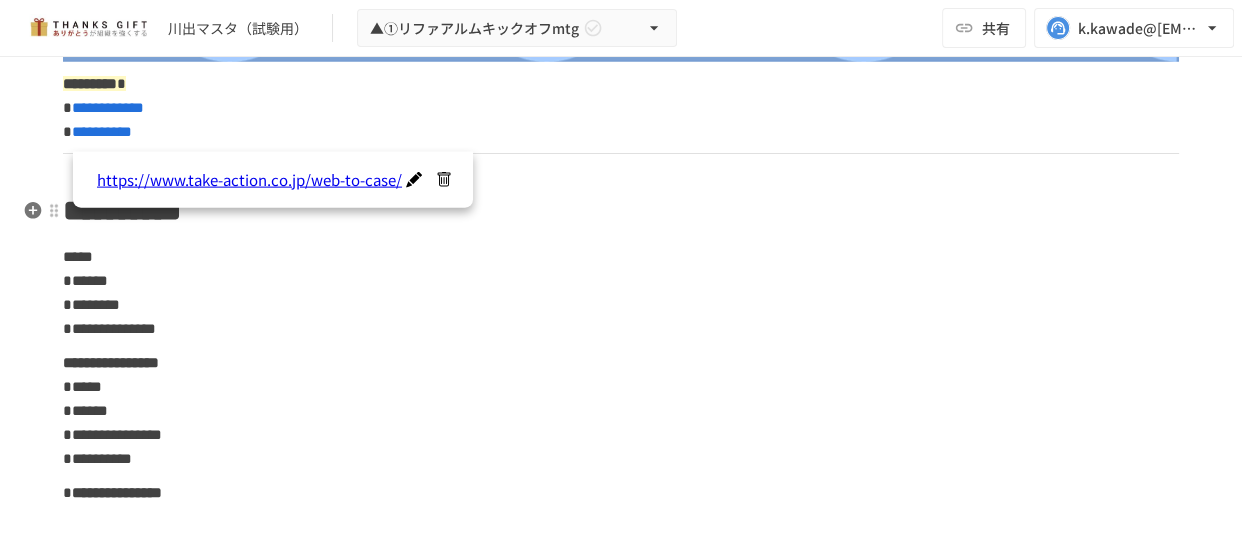 scroll, scrollTop: 2716, scrollLeft: 0, axis: vertical 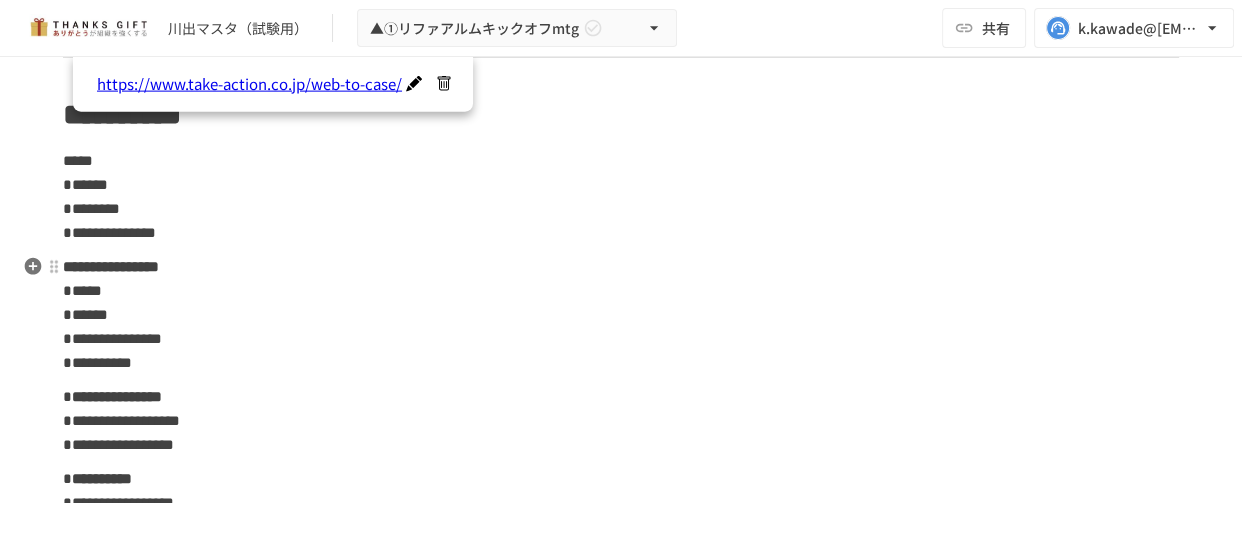 click on "**********" at bounding box center [621, 3354] 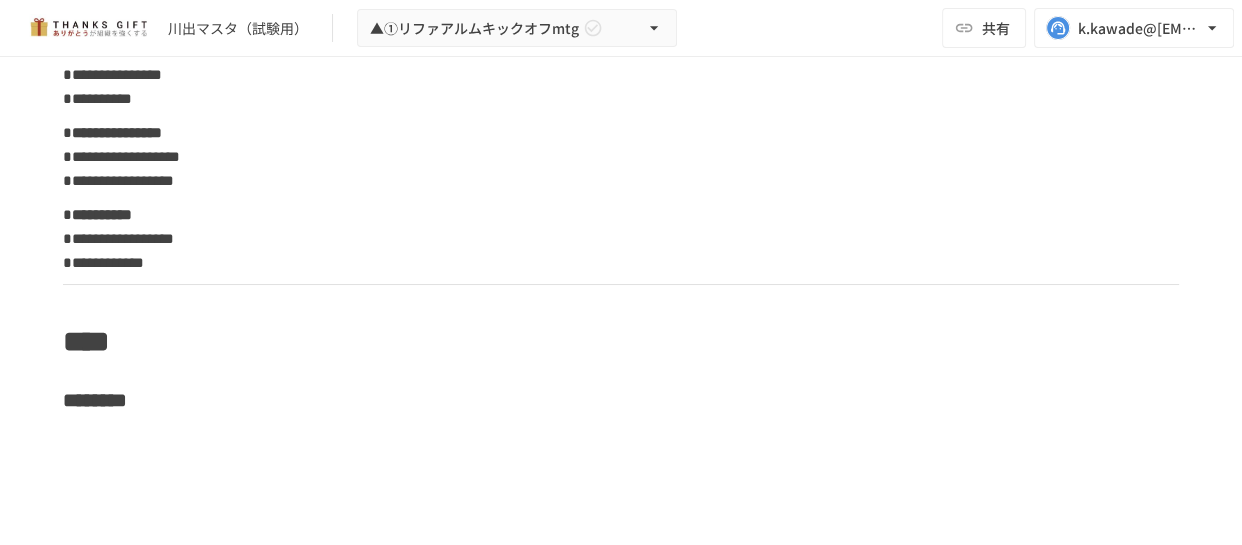 scroll, scrollTop: 2989, scrollLeft: 0, axis: vertical 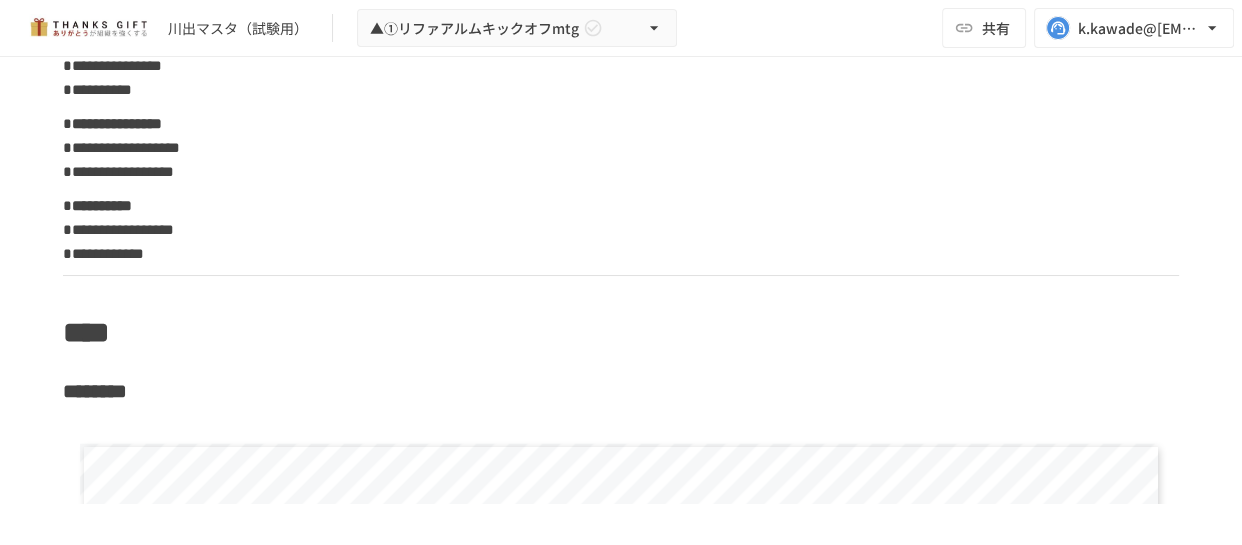 click on "**********" at bounding box center [621, 230] 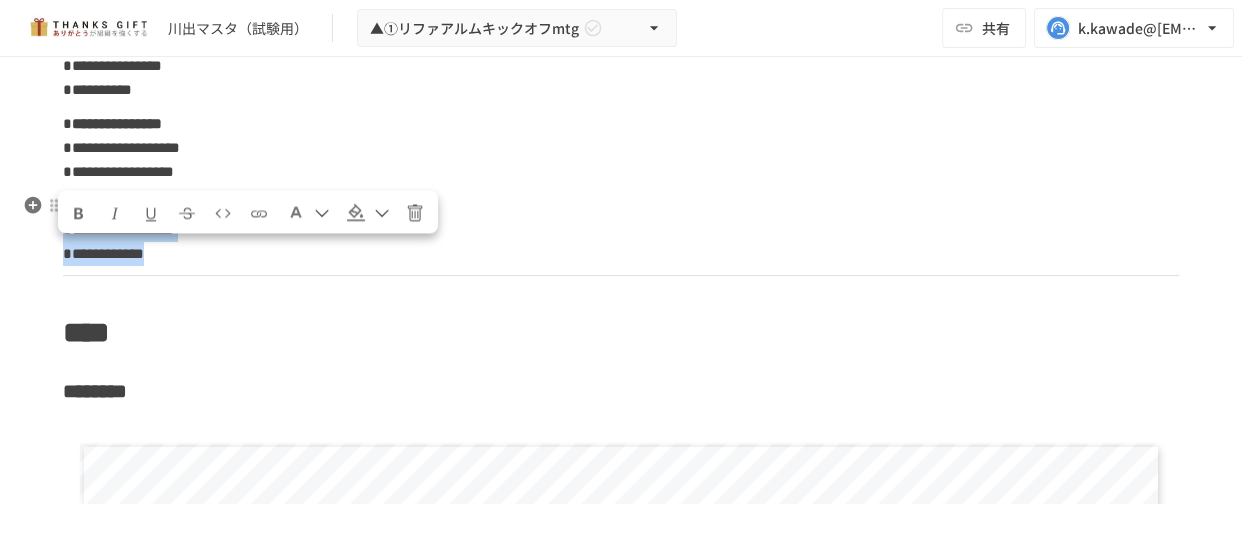 drag, startPoint x: 545, startPoint y: 221, endPoint x: 535, endPoint y: 242, distance: 23.259407 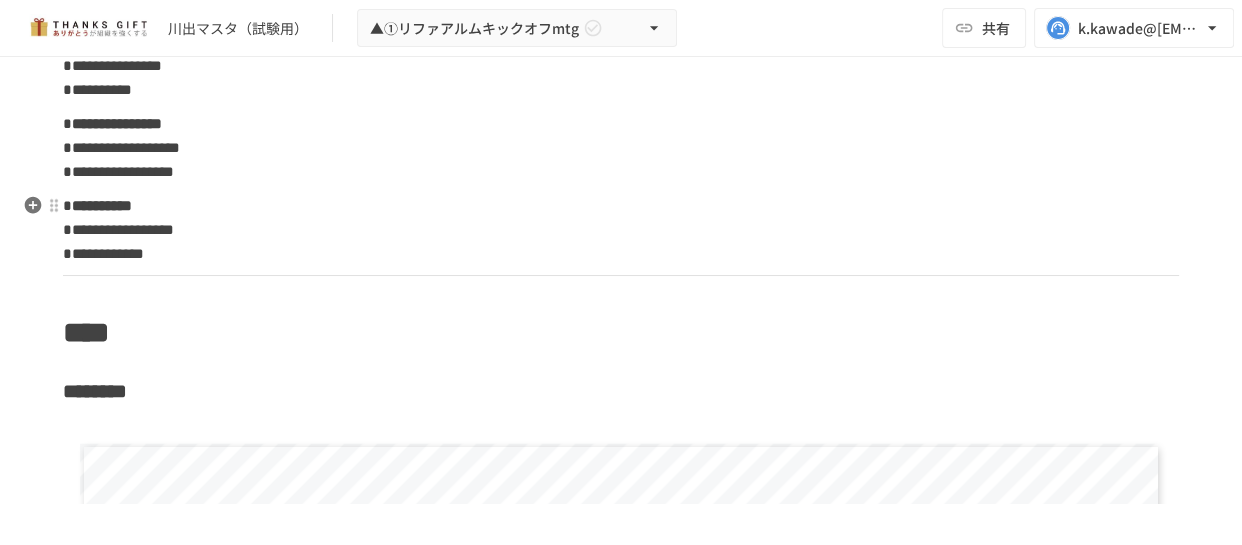 click on "**********" at bounding box center (621, 230) 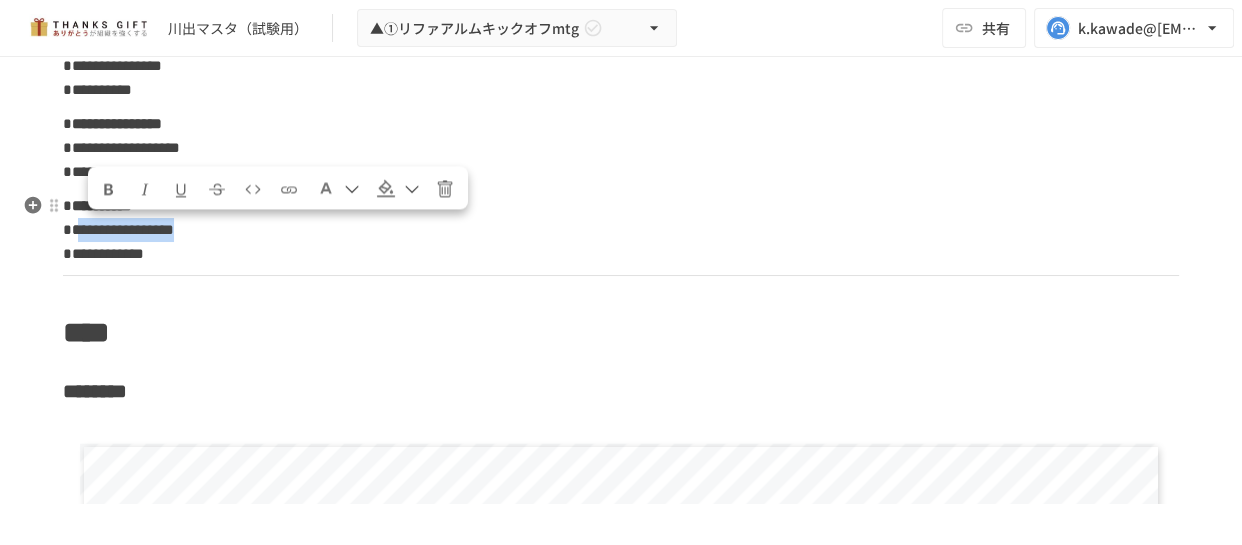 drag, startPoint x: 83, startPoint y: 232, endPoint x: 340, endPoint y: 232, distance: 257 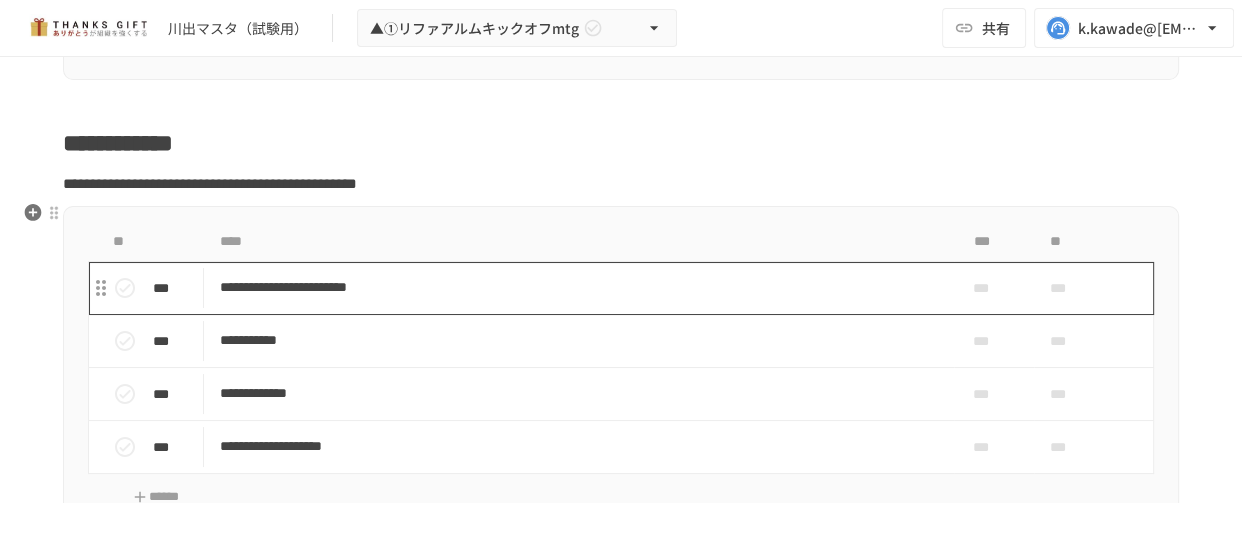 scroll, scrollTop: 9807, scrollLeft: 0, axis: vertical 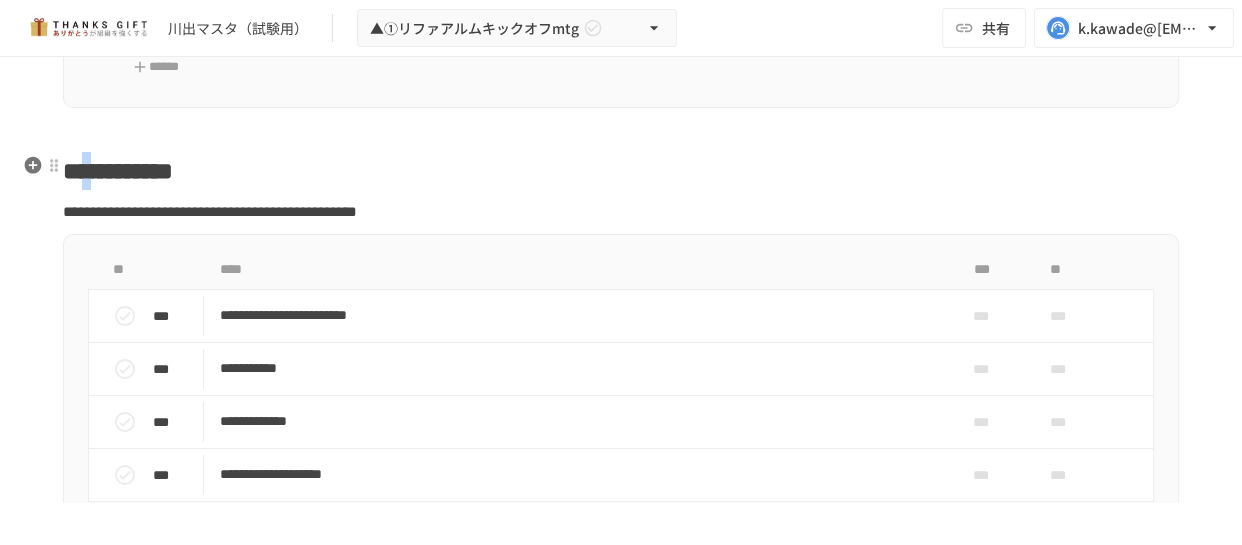 click on "**********" at bounding box center [118, 171] 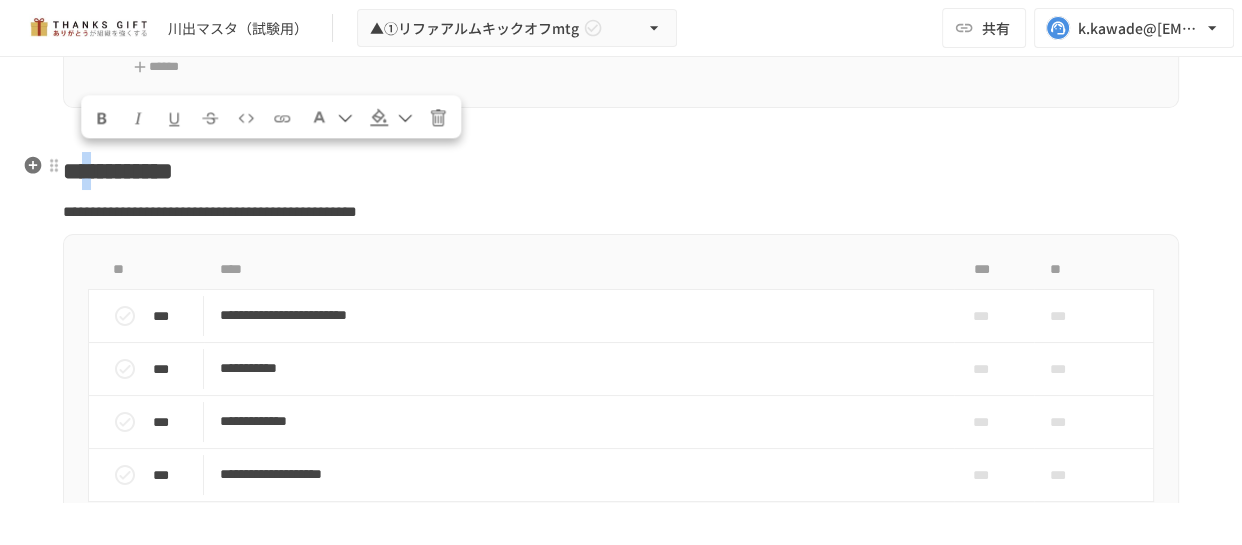 click on "**********" at bounding box center [118, 171] 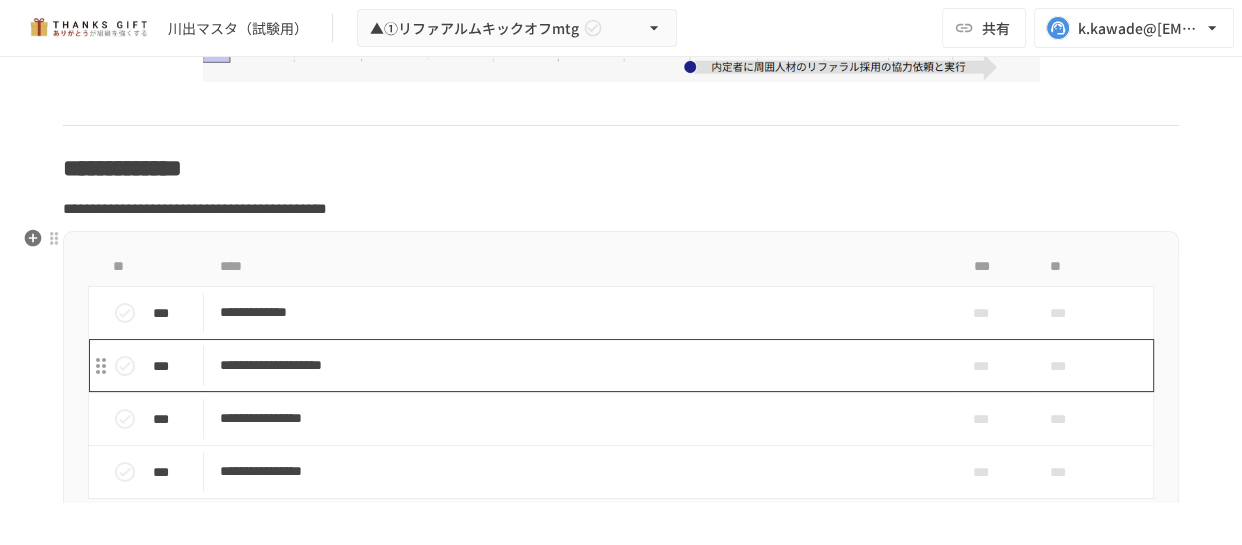 scroll, scrollTop: 9261, scrollLeft: 0, axis: vertical 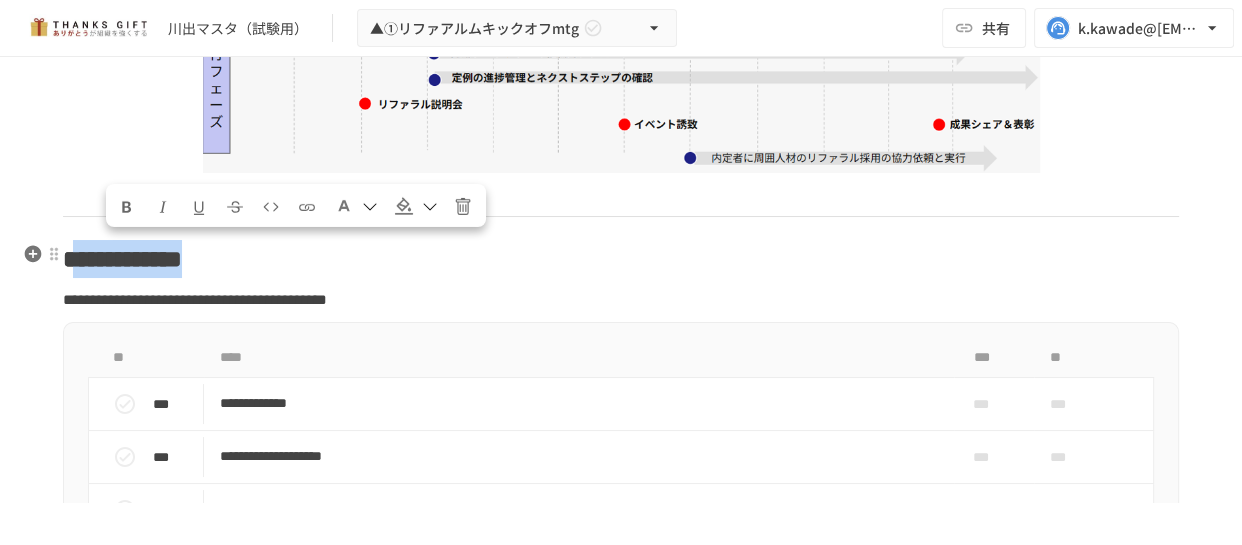 drag, startPoint x: 364, startPoint y: 250, endPoint x: 89, endPoint y: 249, distance: 275.00183 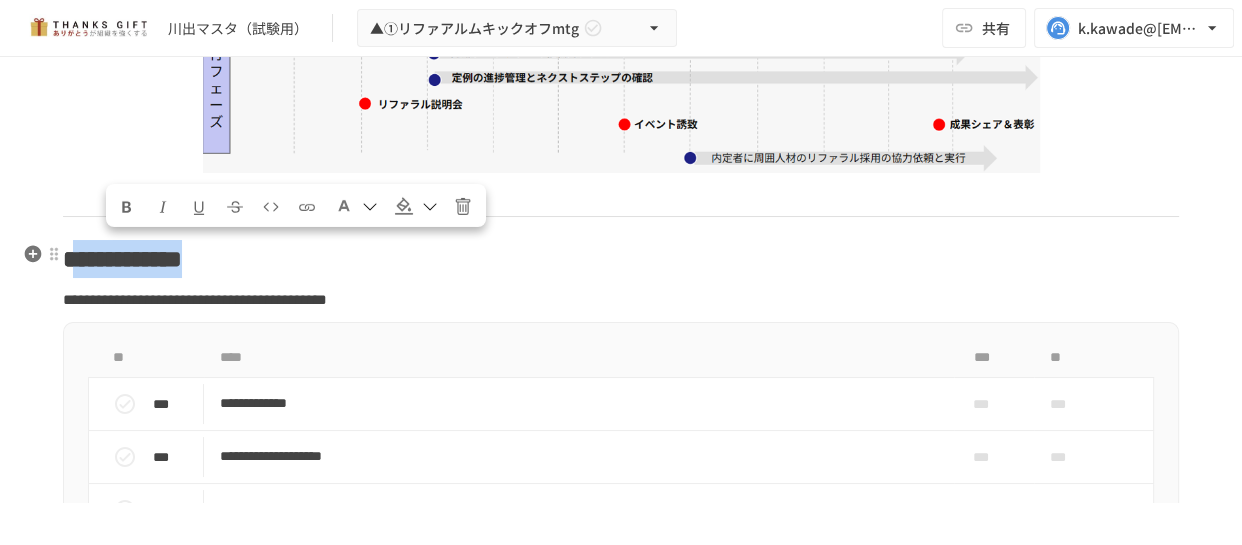 click on "**********" at bounding box center [621, 259] 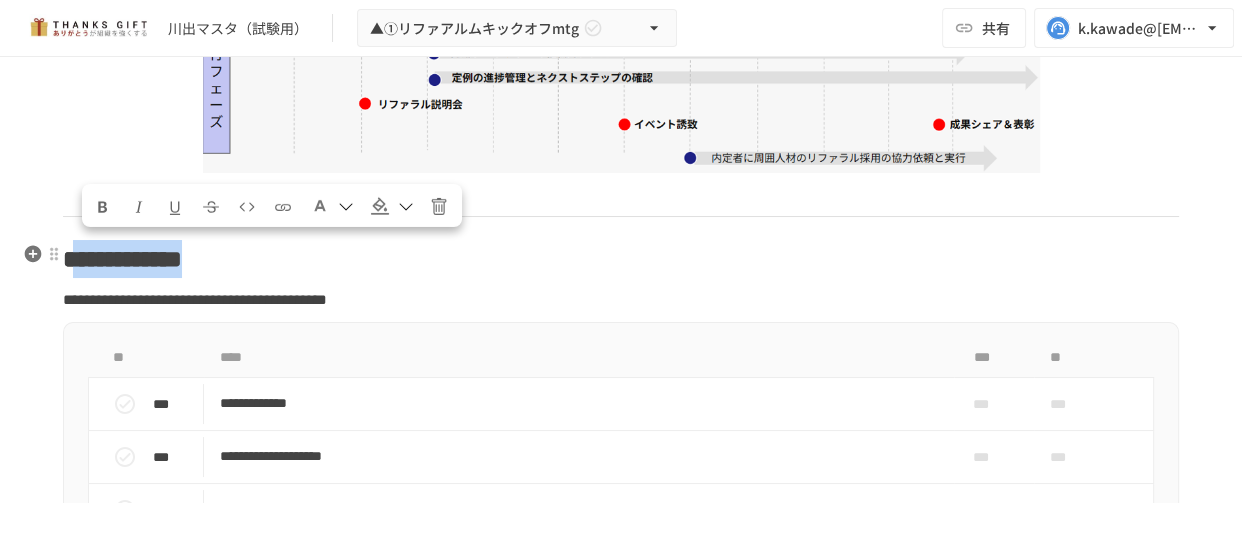 click on "**********" at bounding box center [122, 259] 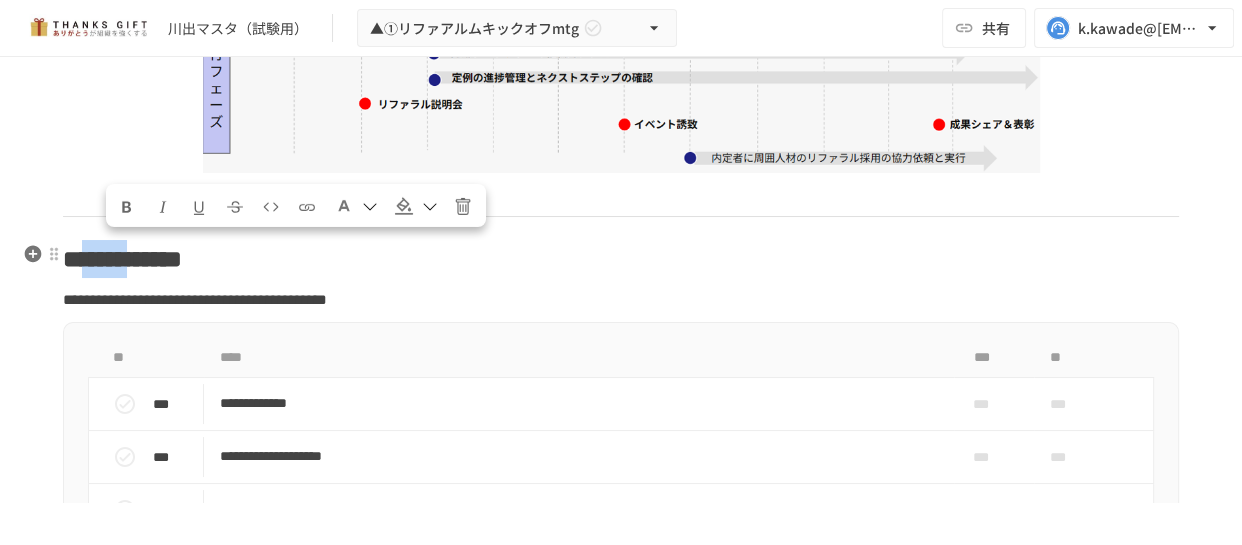 drag, startPoint x: 199, startPoint y: 262, endPoint x: 107, endPoint y: 254, distance: 92.34717 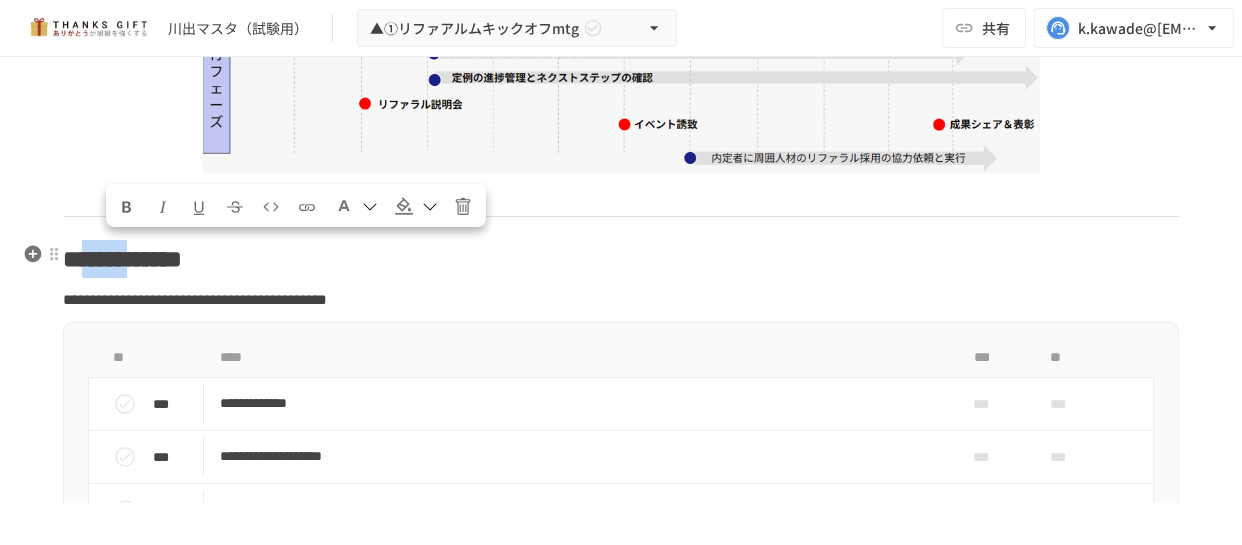 click on "**********" at bounding box center (122, 259) 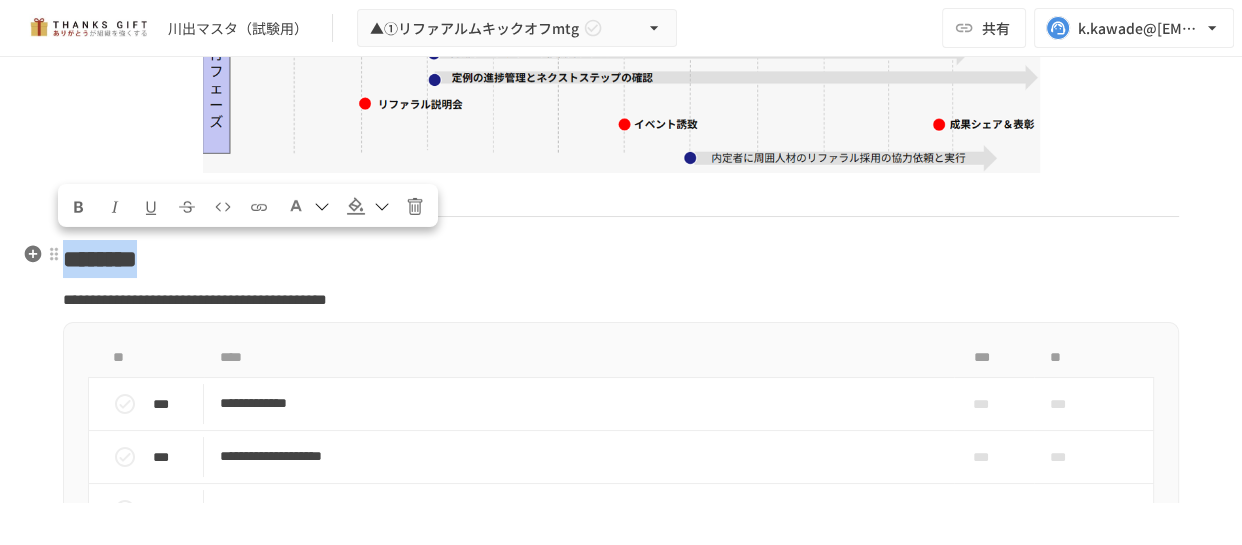 drag, startPoint x: 271, startPoint y: 255, endPoint x: 63, endPoint y: 265, distance: 208.24025 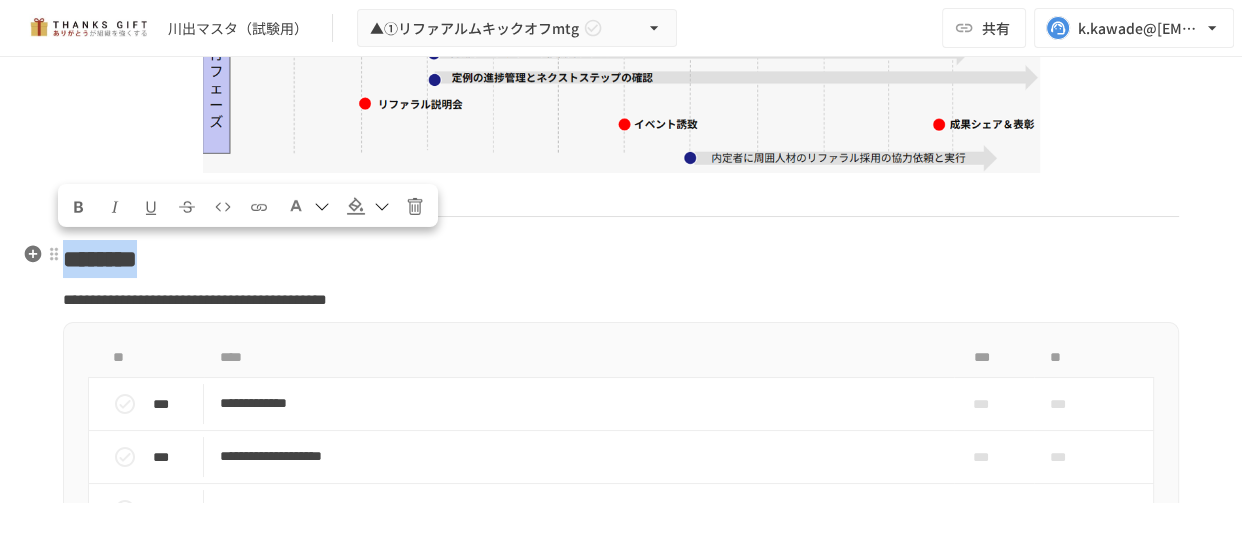 click on "********" at bounding box center [621, 259] 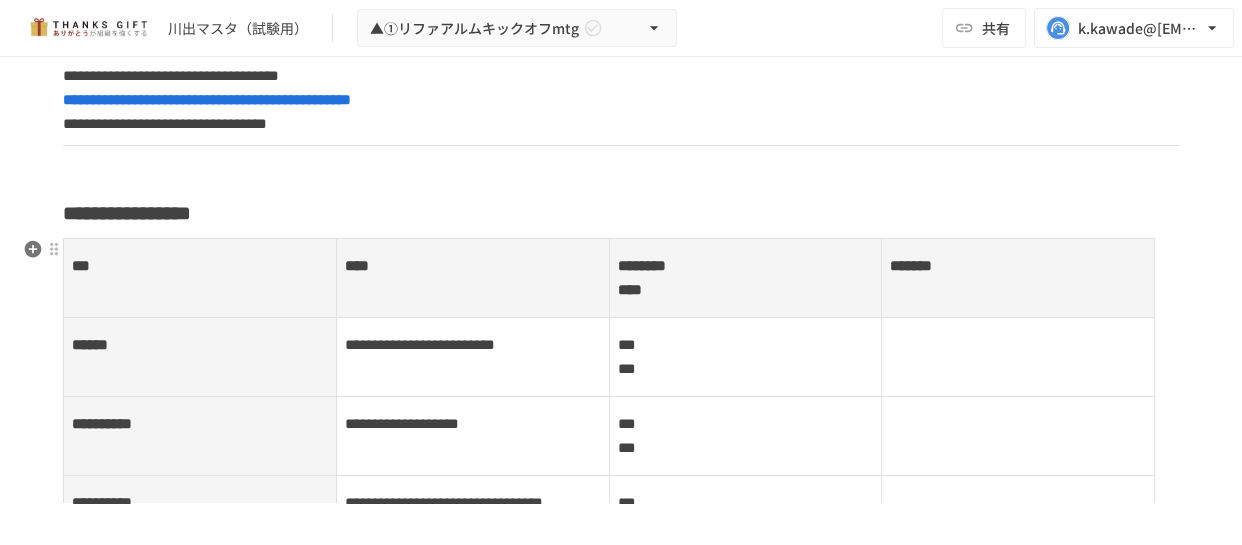 scroll, scrollTop: 4261, scrollLeft: 0, axis: vertical 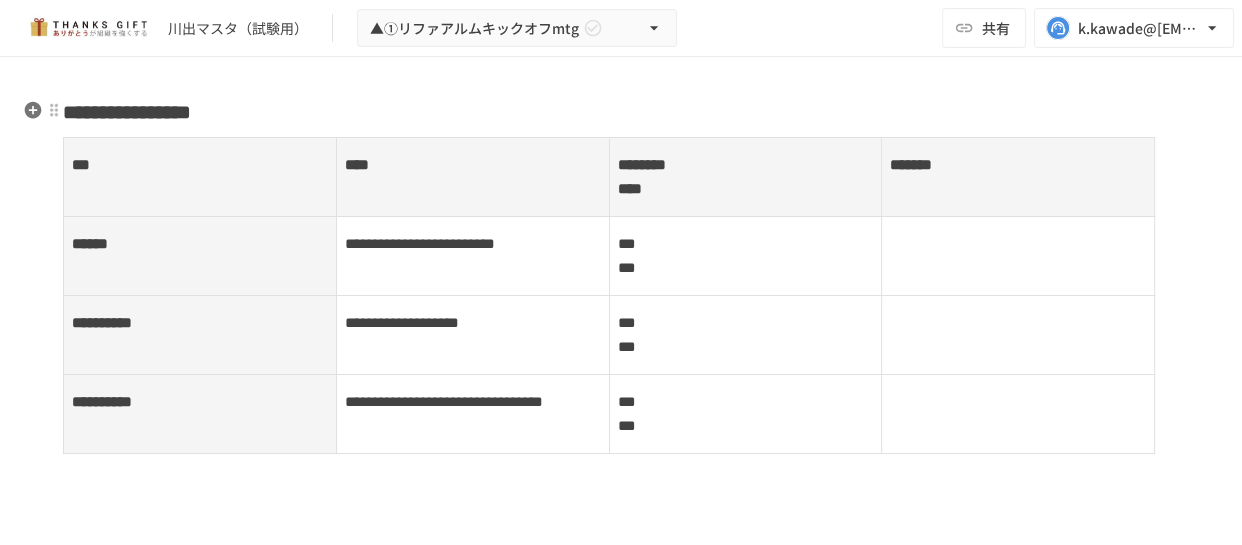 click on "**********" at bounding box center (127, 112) 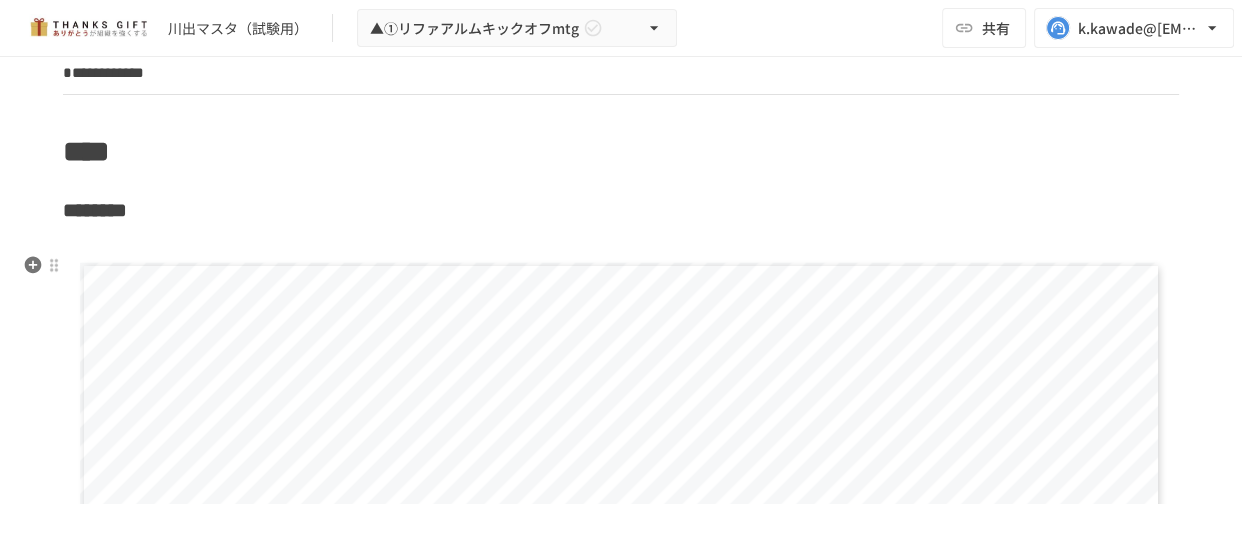 scroll, scrollTop: 2898, scrollLeft: 0, axis: vertical 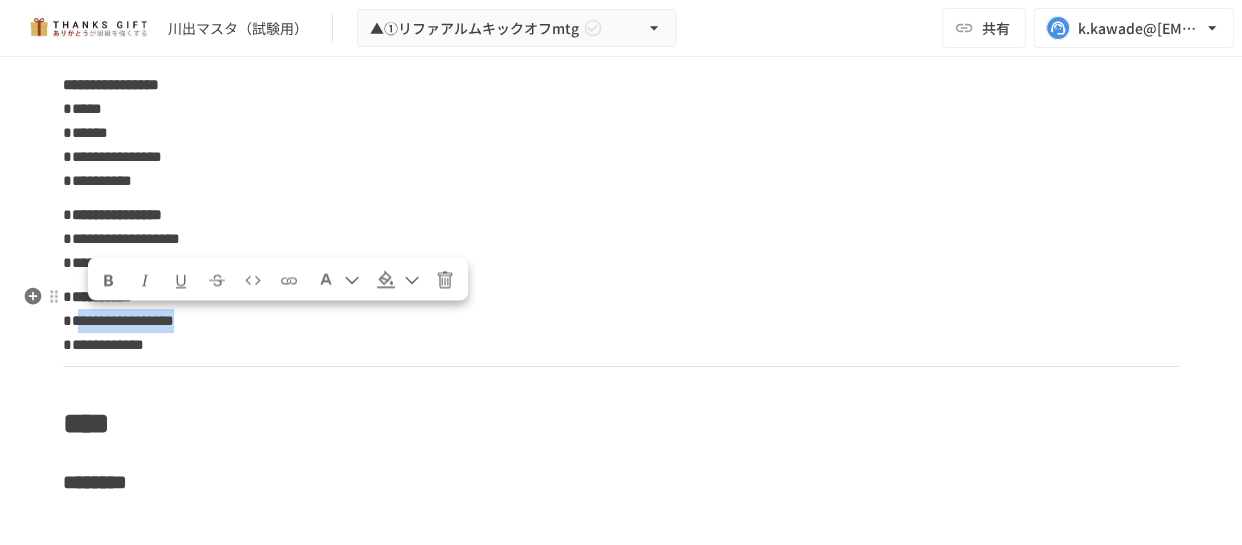 drag, startPoint x: 329, startPoint y: 315, endPoint x: 92, endPoint y: 313, distance: 237.00844 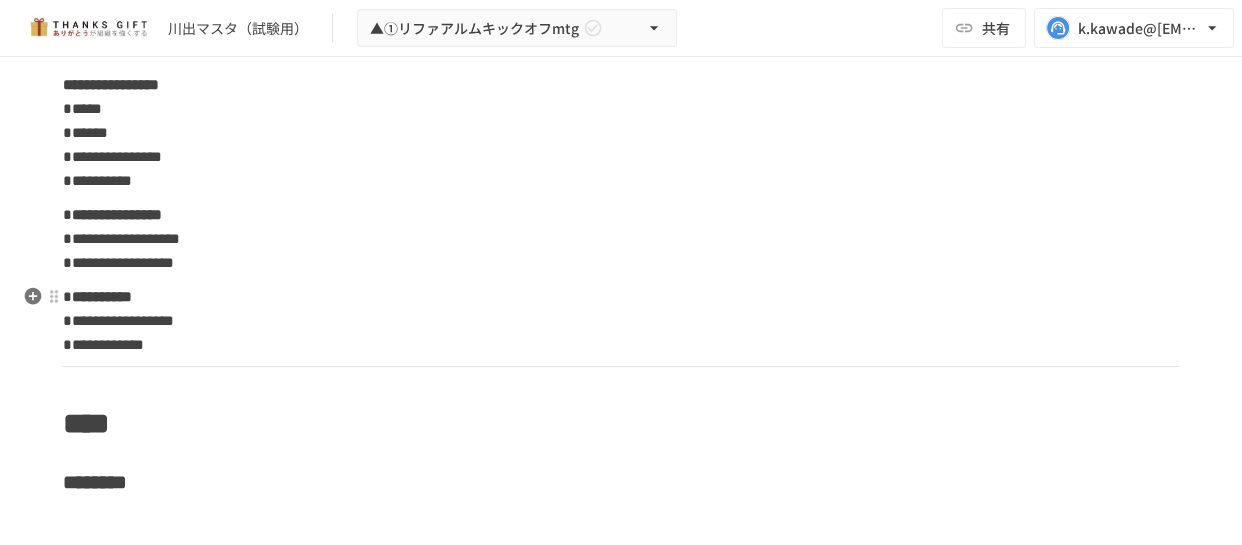 click on "**********" at bounding box center [621, 321] 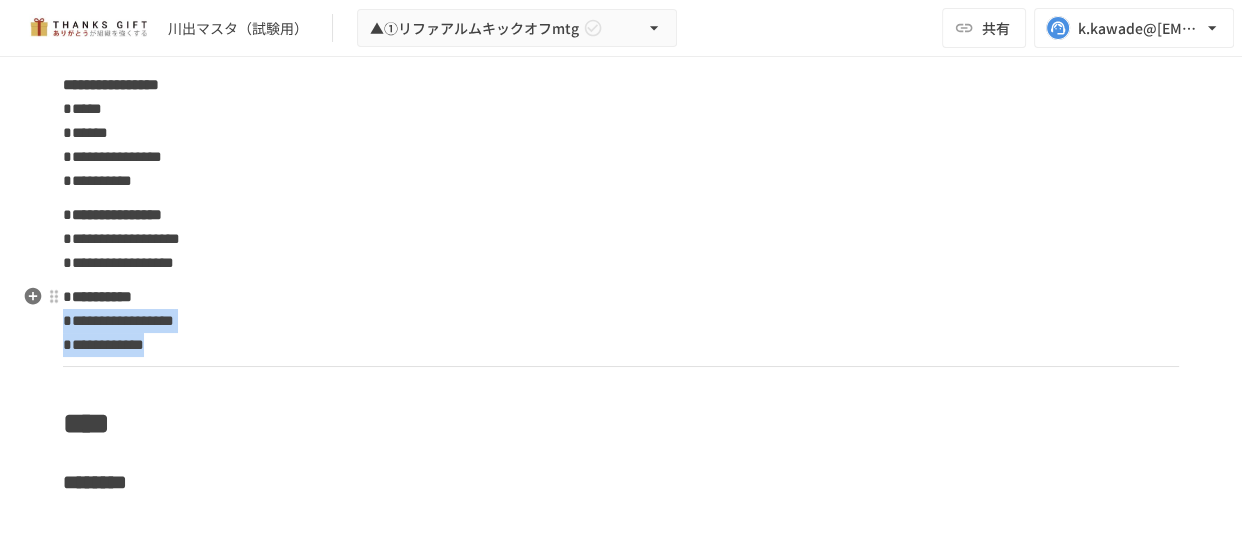 drag, startPoint x: 305, startPoint y: 355, endPoint x: 380, endPoint y: 311, distance: 86.95401 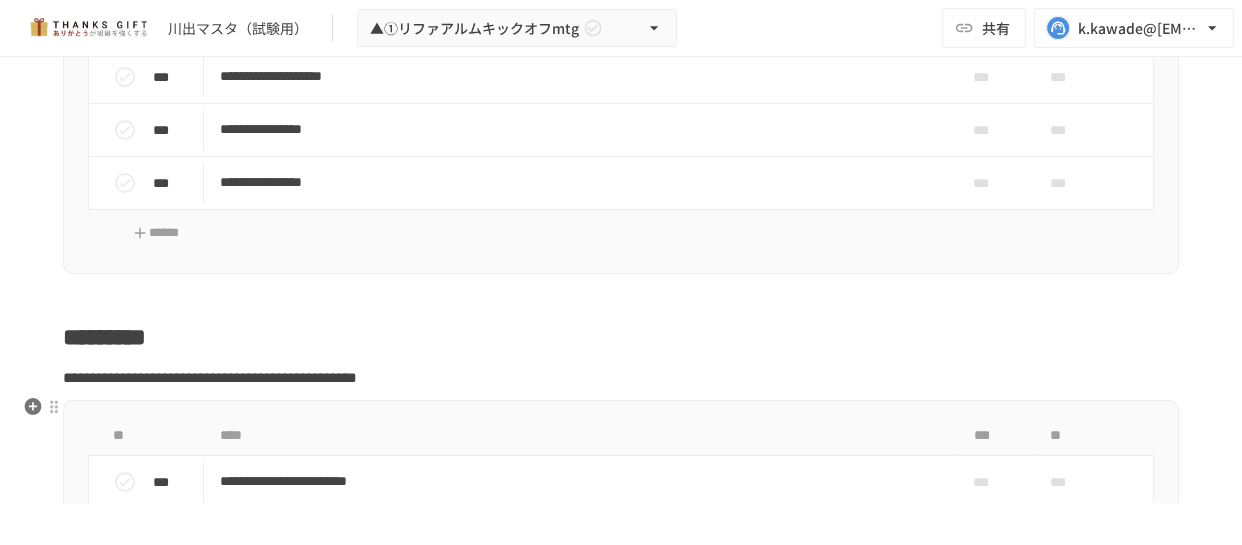 scroll, scrollTop: 9716, scrollLeft: 0, axis: vertical 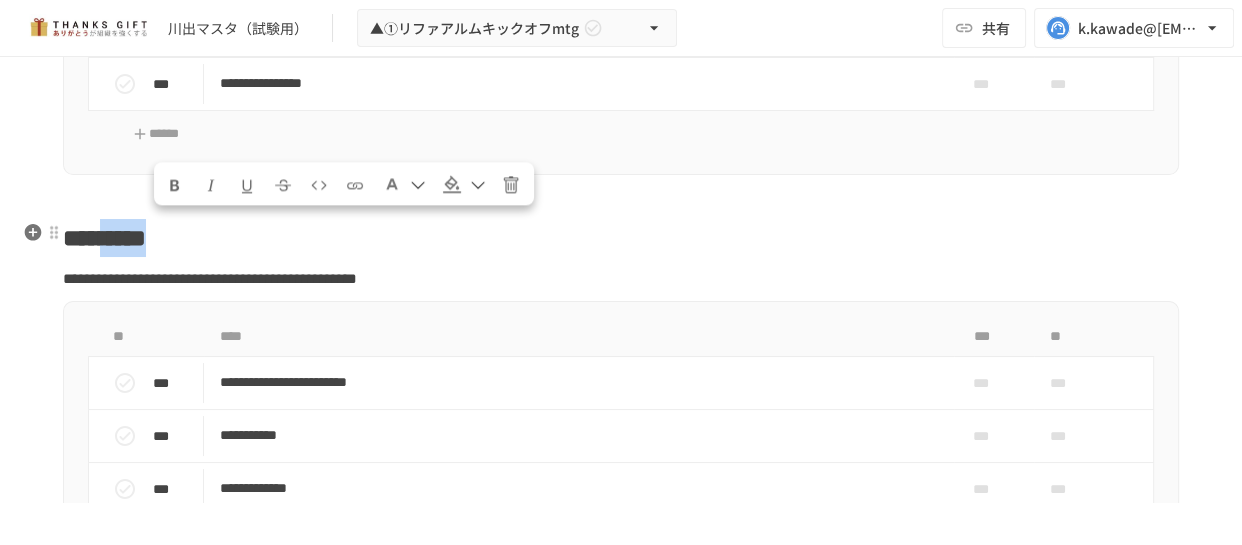 drag, startPoint x: 274, startPoint y: 231, endPoint x: 183, endPoint y: 250, distance: 92.96236 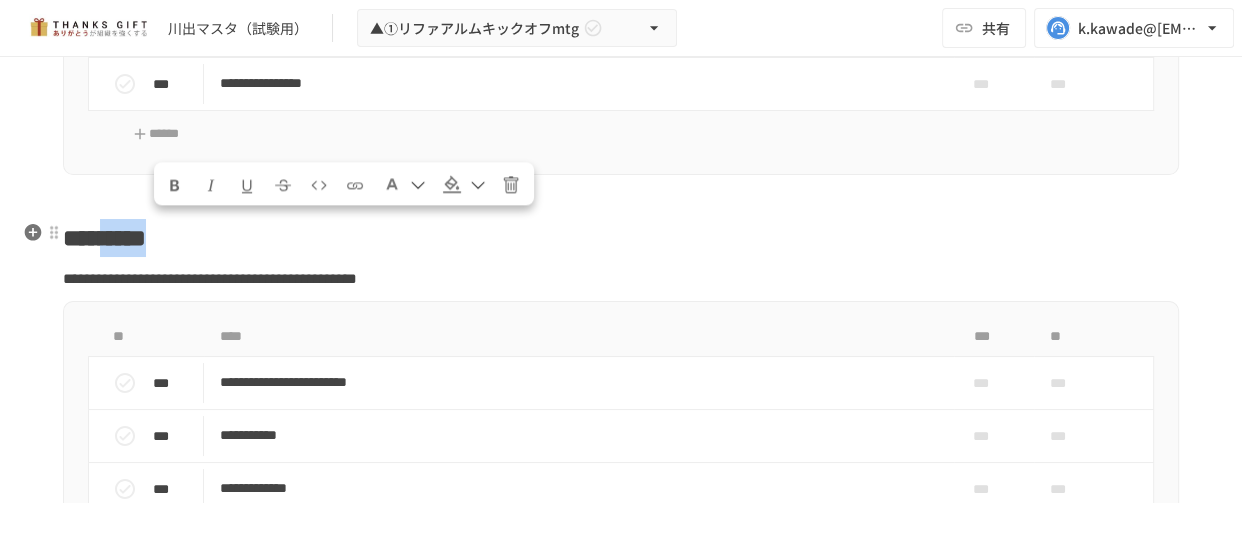 click on "*********" at bounding box center [621, 238] 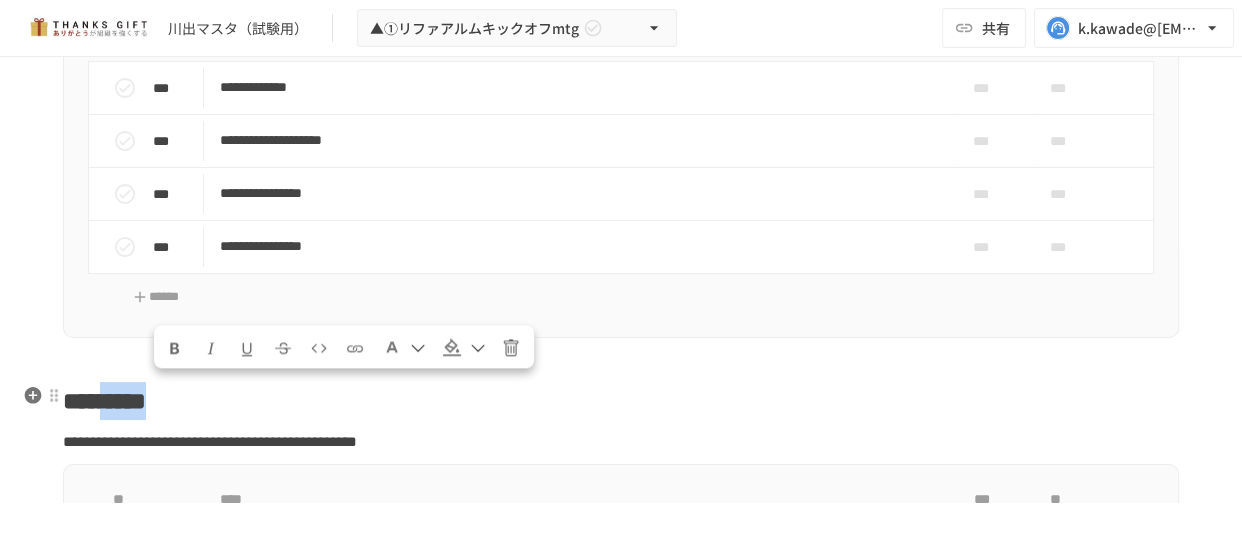 scroll, scrollTop: 9352, scrollLeft: 0, axis: vertical 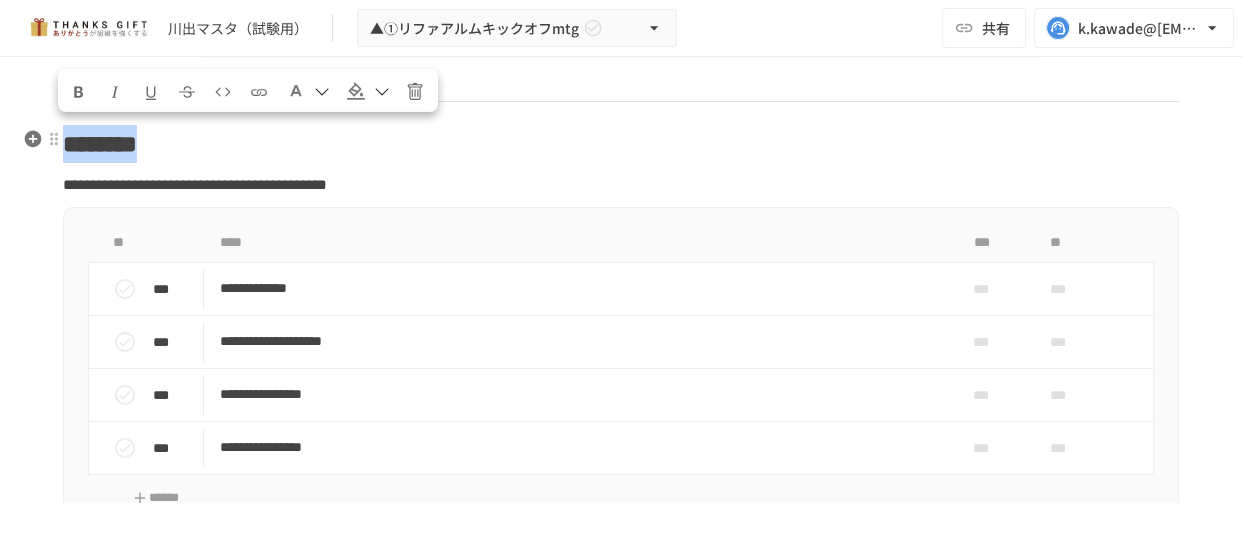 drag, startPoint x: 251, startPoint y: 150, endPoint x: 65, endPoint y: 140, distance: 186.26862 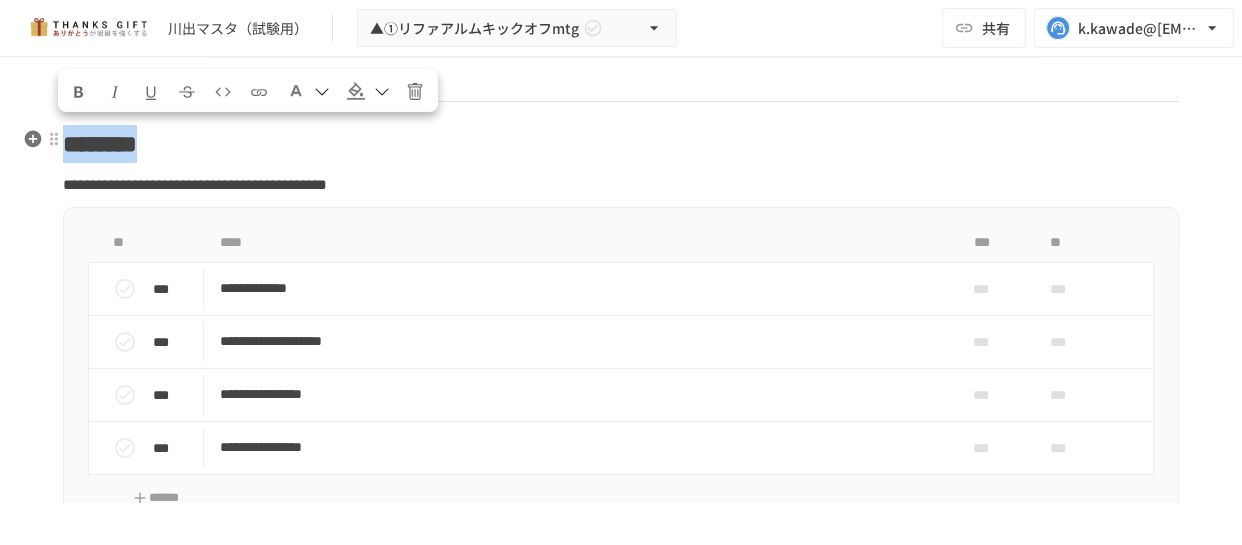 click on "********" at bounding box center [621, 144] 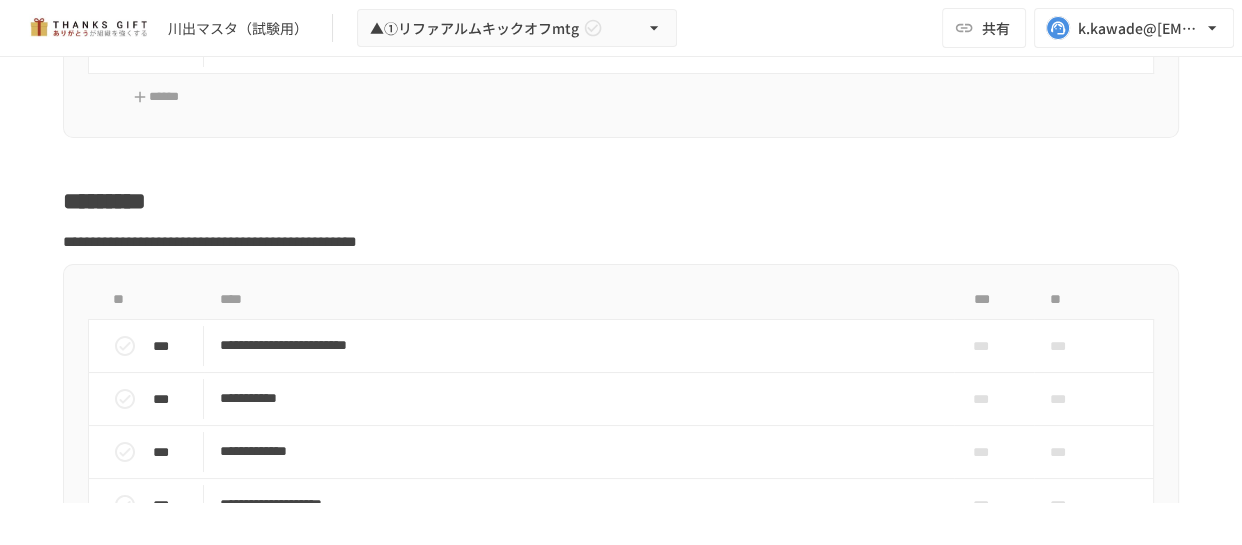 scroll, scrollTop: 9807, scrollLeft: 0, axis: vertical 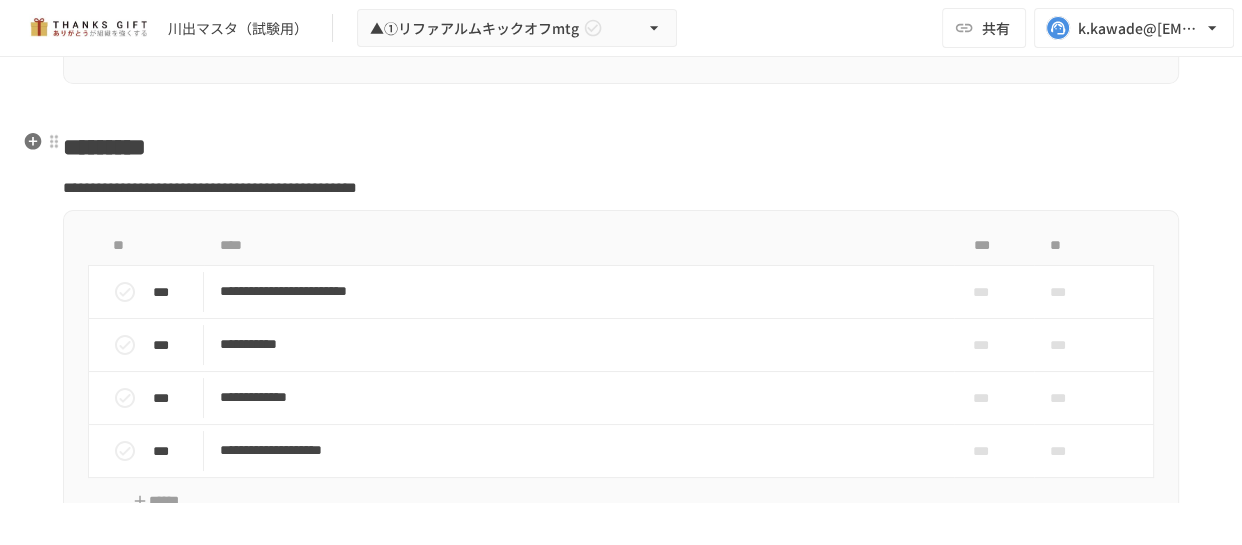 click on "**********" at bounding box center [621, -3749] 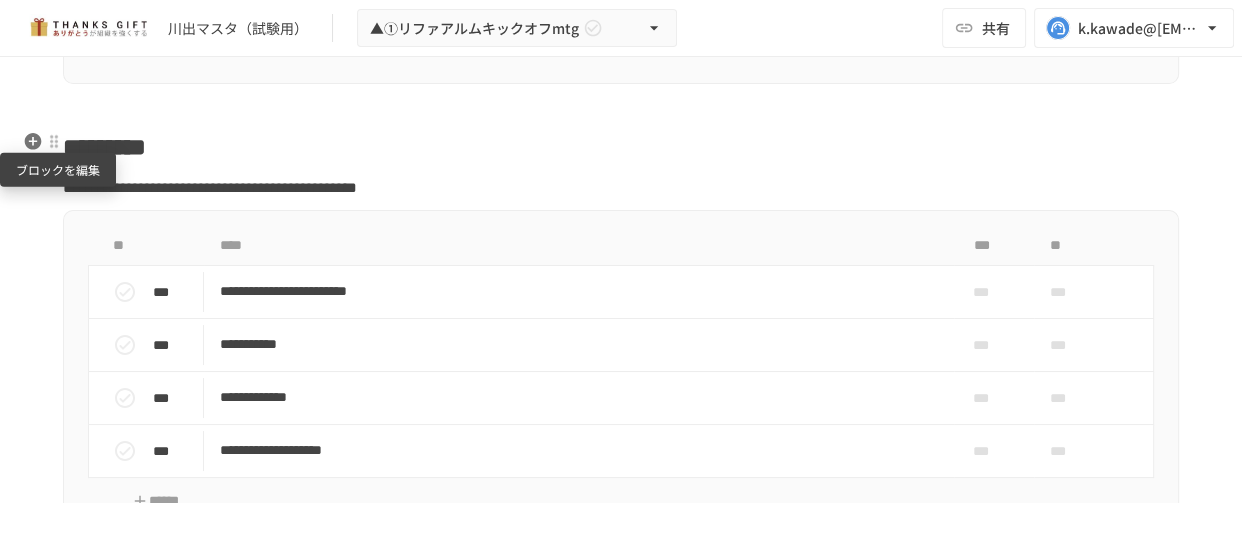 click at bounding box center [54, 141] 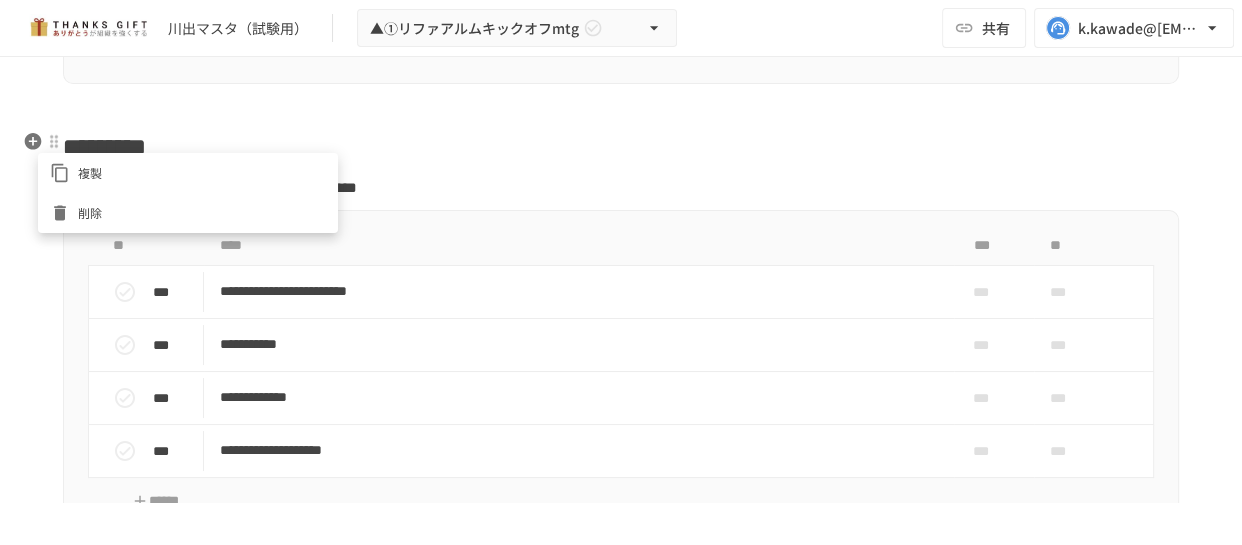 click on "削除" at bounding box center (188, 213) 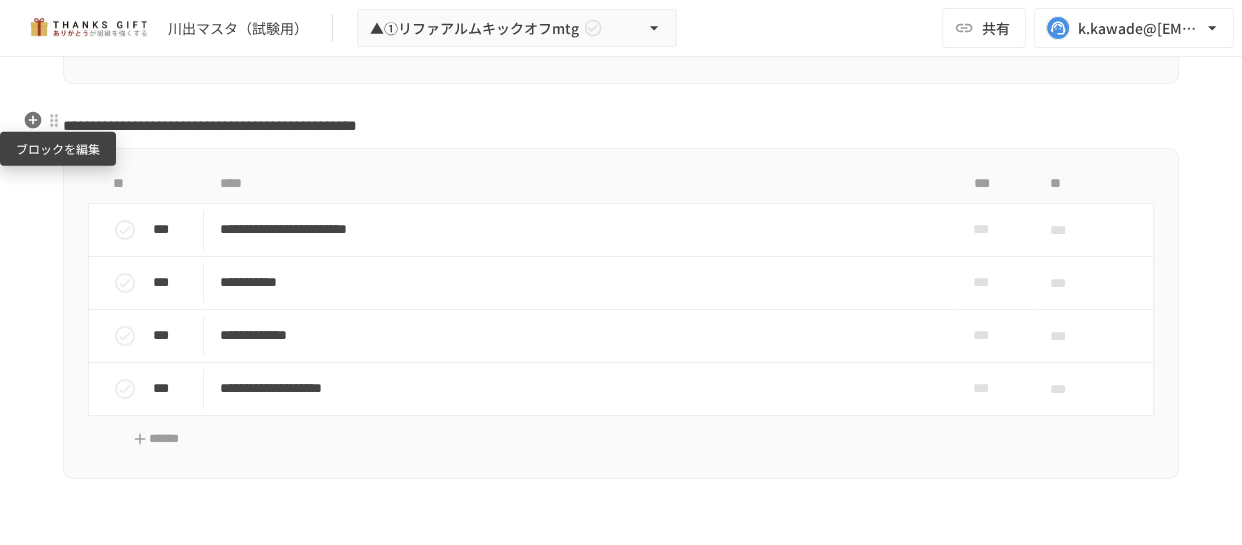 click at bounding box center (54, 120) 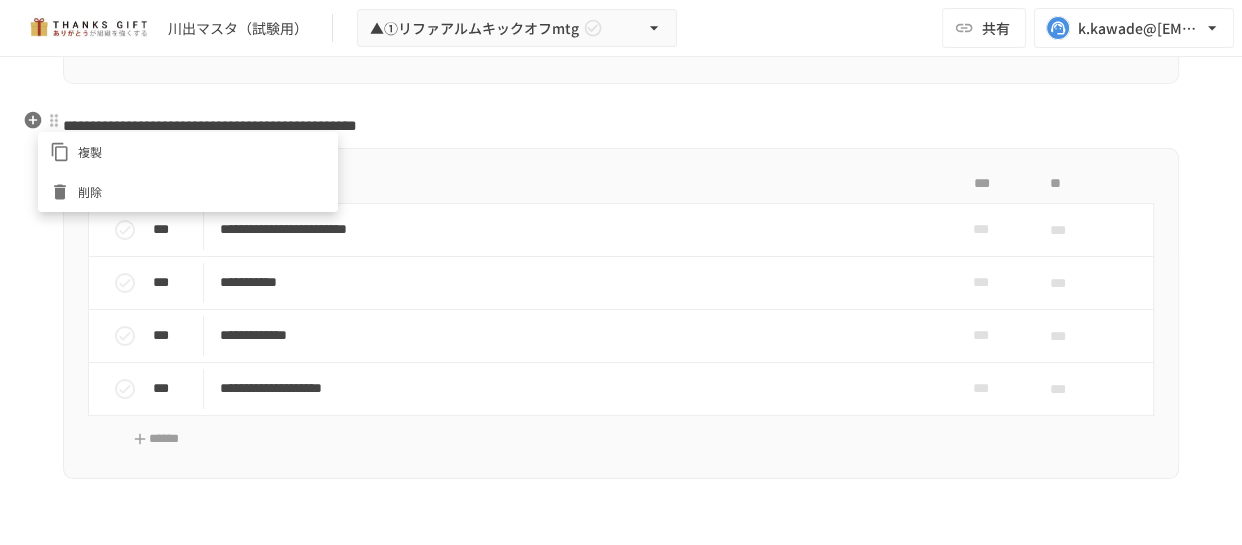 type 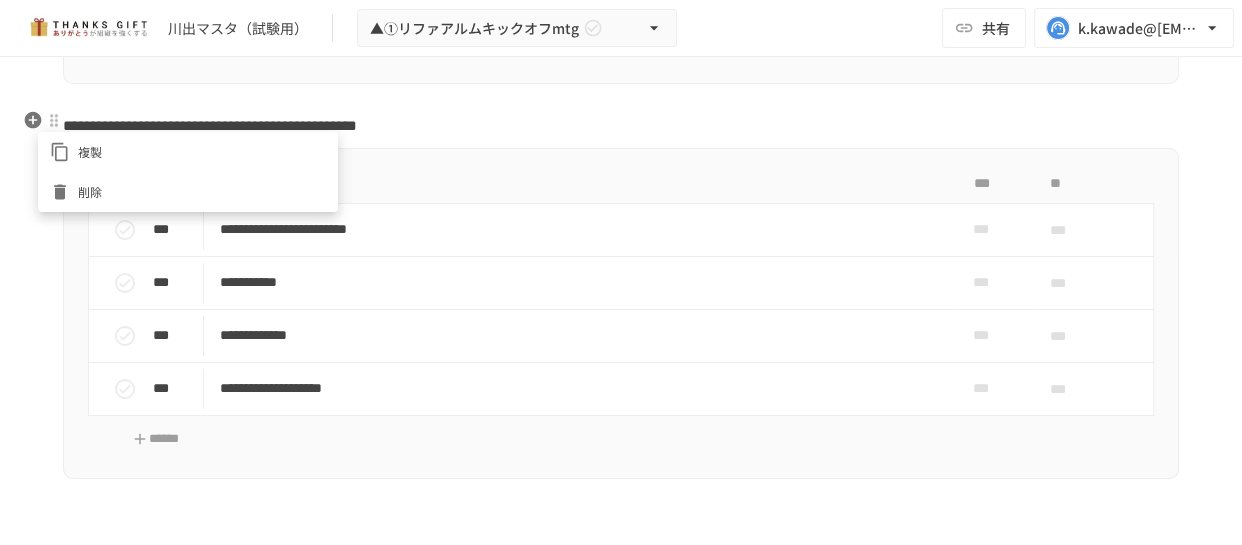 drag, startPoint x: 401, startPoint y: 109, endPoint x: 440, endPoint y: 103, distance: 39.45884 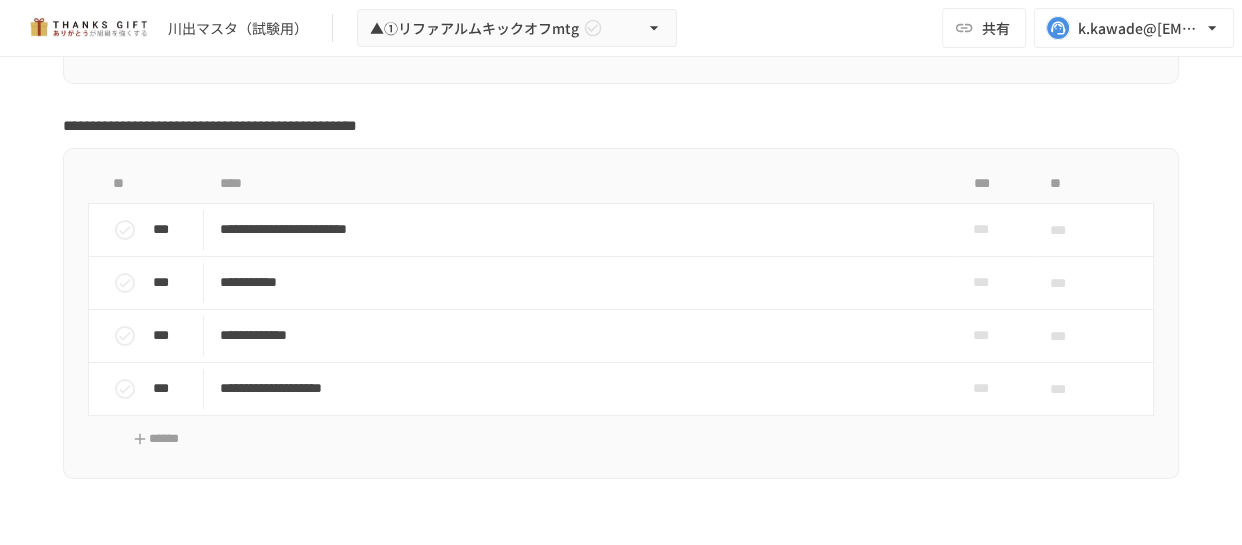 drag, startPoint x: 740, startPoint y: 76, endPoint x: 818, endPoint y: 96, distance: 80.523285 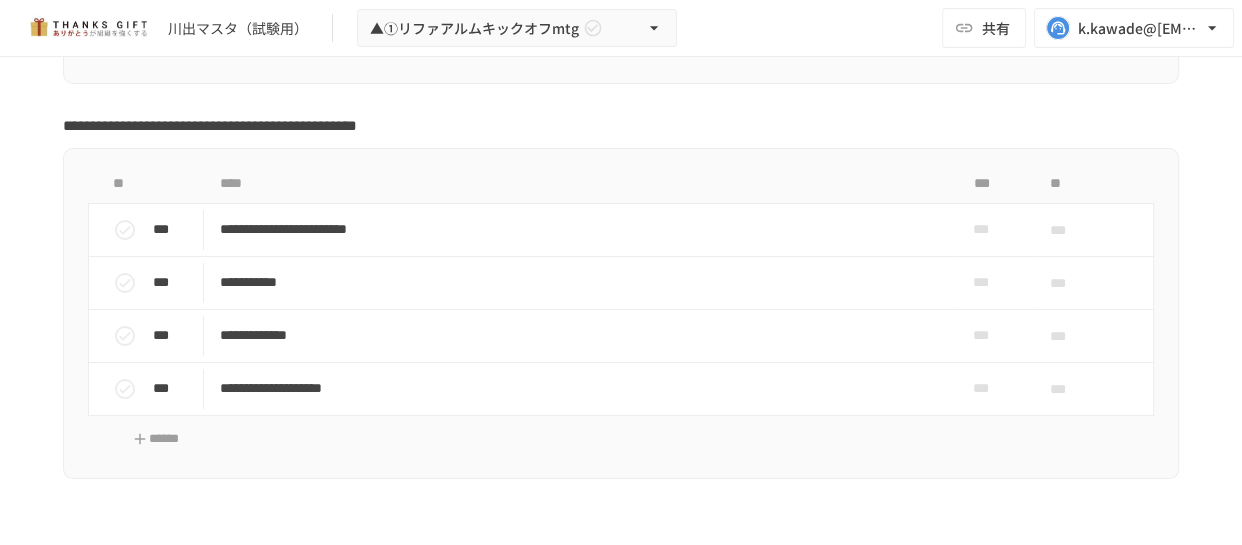 click on "**********" at bounding box center (621, -82) 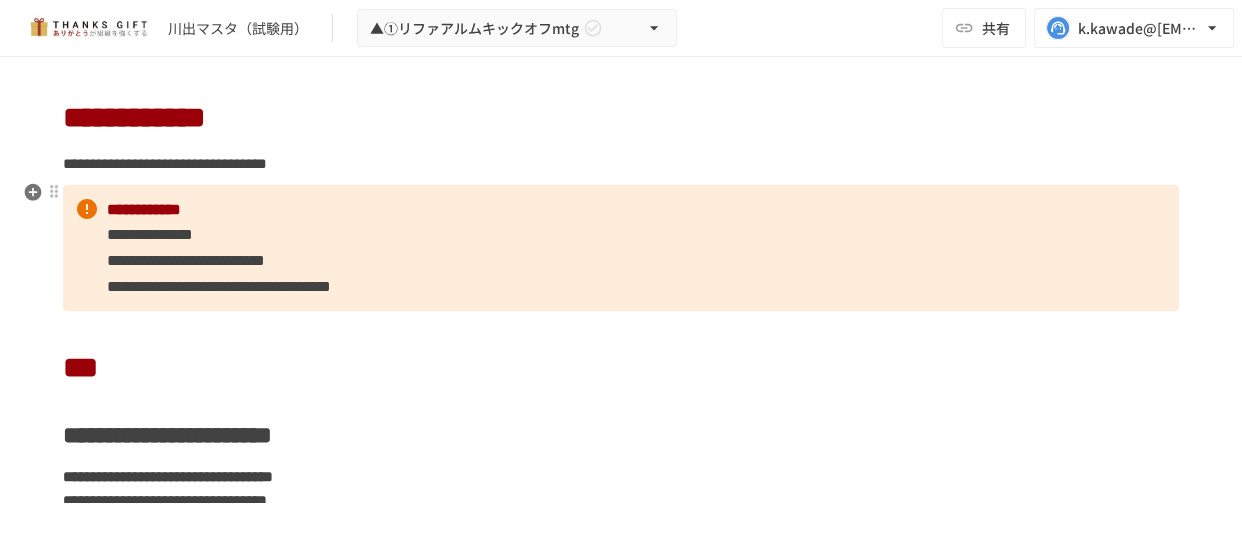 scroll, scrollTop: 10352, scrollLeft: 0, axis: vertical 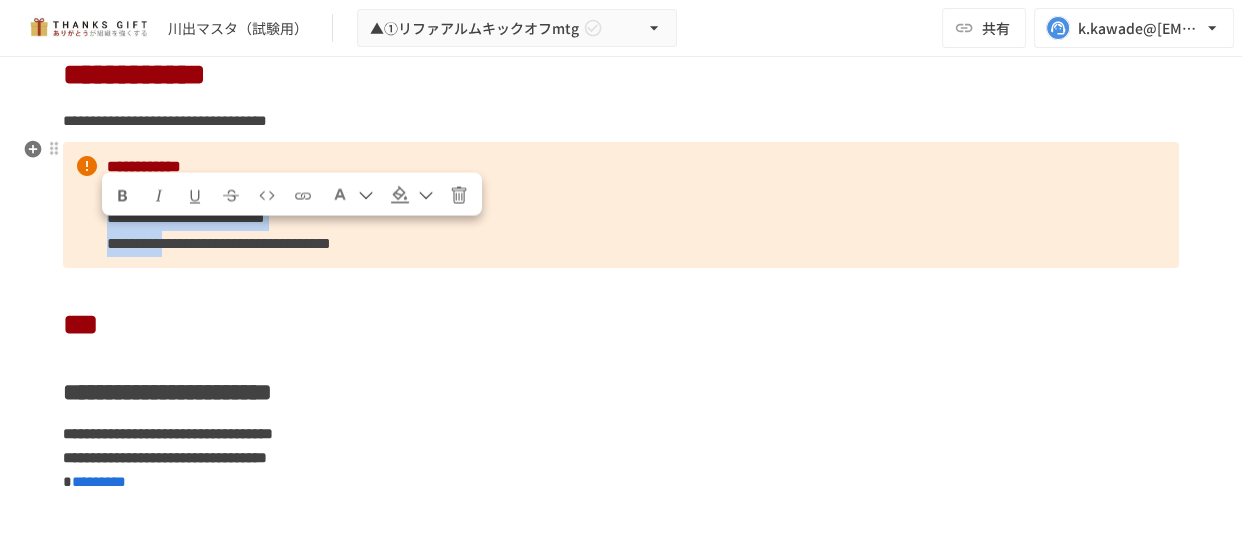 drag, startPoint x: 565, startPoint y: 219, endPoint x: 229, endPoint y: 239, distance: 336.59473 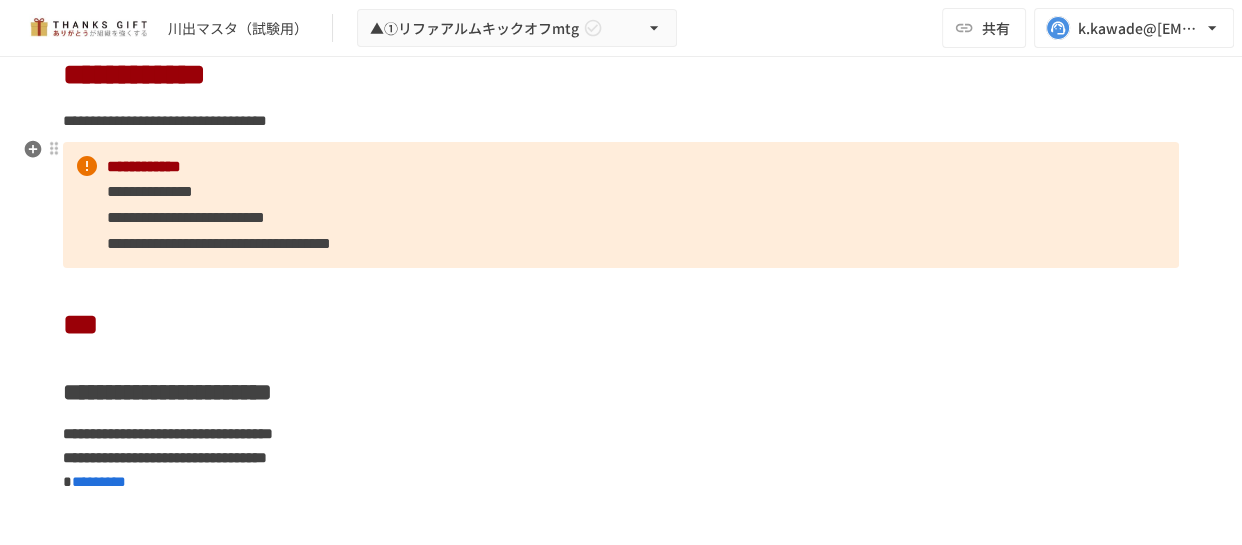 click on "**********" at bounding box center (621, 205) 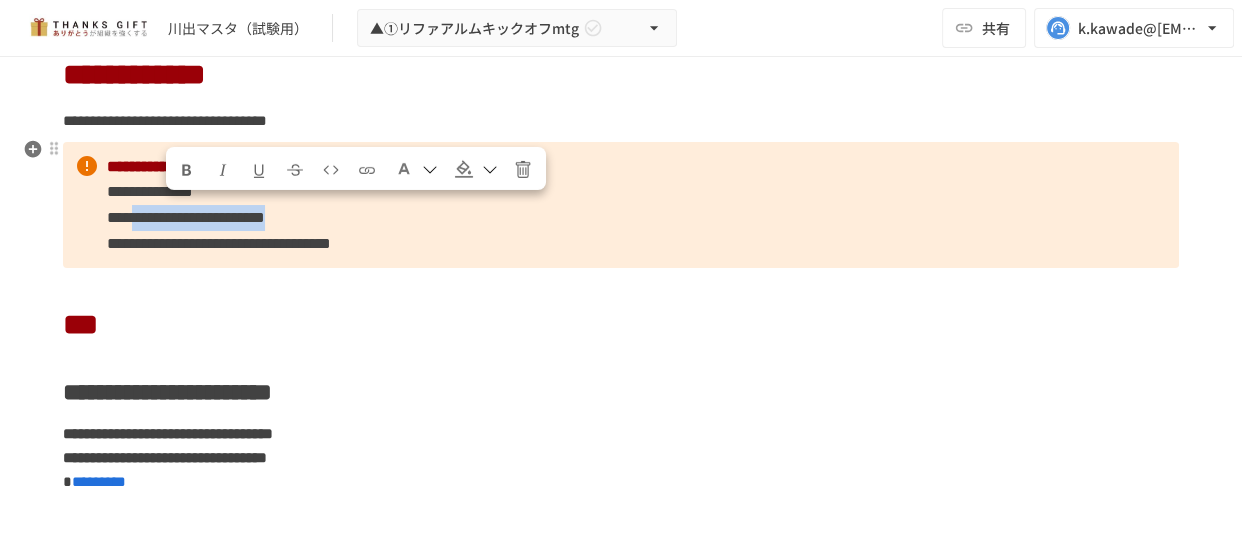 drag, startPoint x: 532, startPoint y: 216, endPoint x: 165, endPoint y: 200, distance: 367.3486 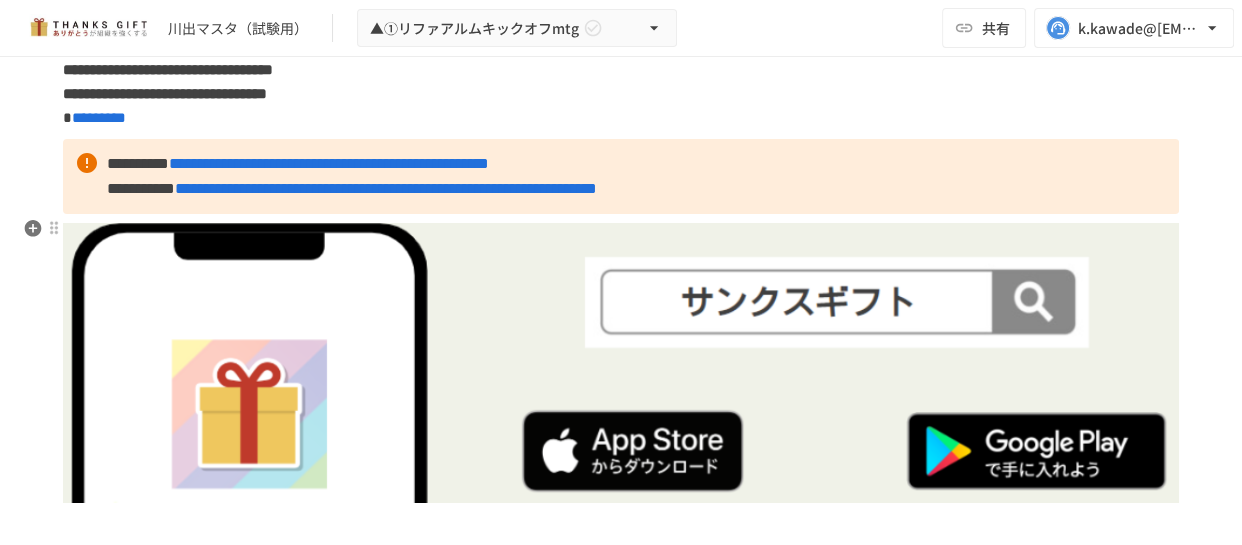 scroll, scrollTop: 10625, scrollLeft: 0, axis: vertical 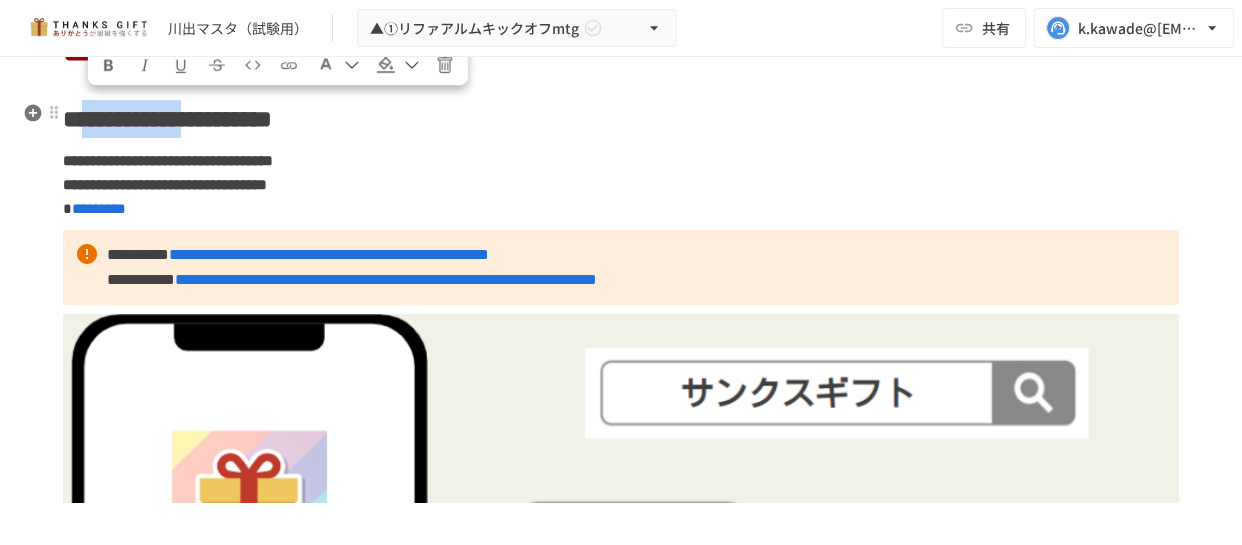 drag, startPoint x: 248, startPoint y: 119, endPoint x: 107, endPoint y: 114, distance: 141.08862 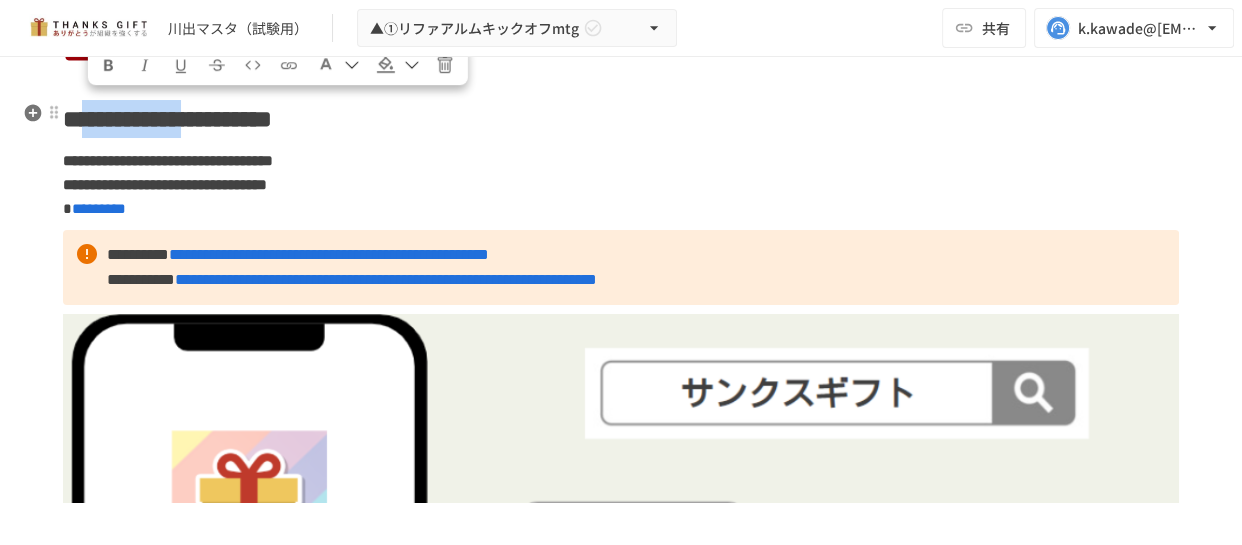 click on "**********" at bounding box center (167, 119) 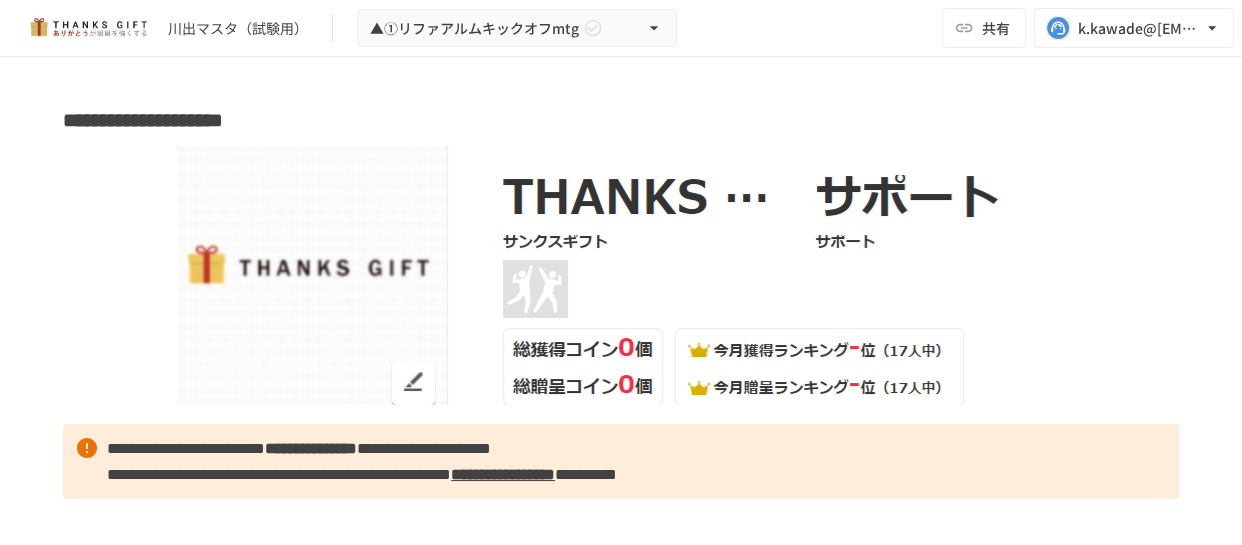 scroll, scrollTop: 11443, scrollLeft: 0, axis: vertical 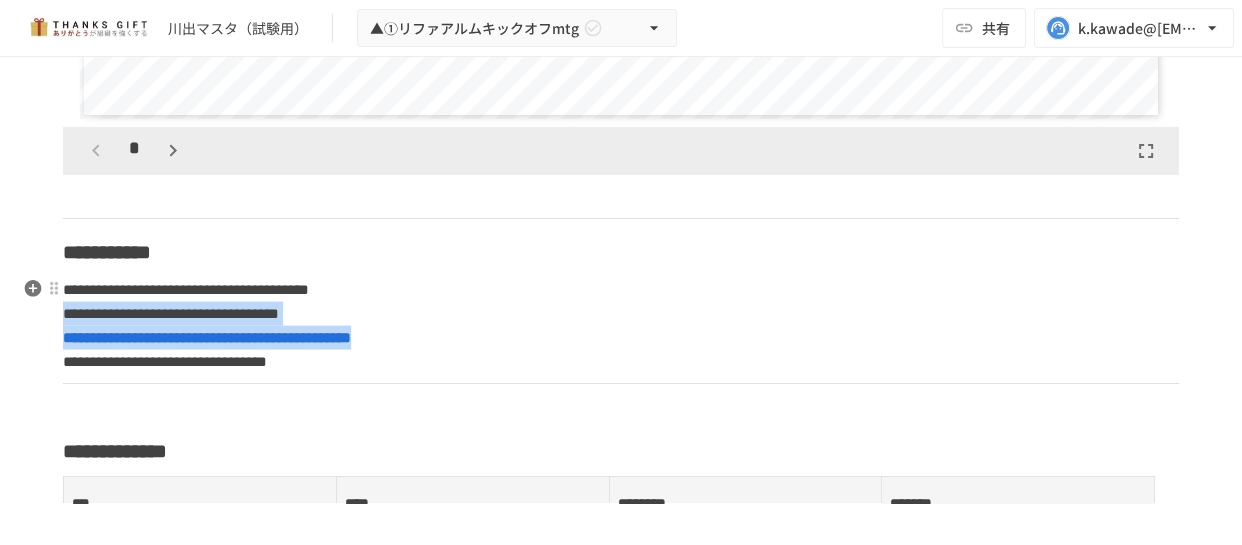 drag, startPoint x: 471, startPoint y: 334, endPoint x: 599, endPoint y: 318, distance: 128.99612 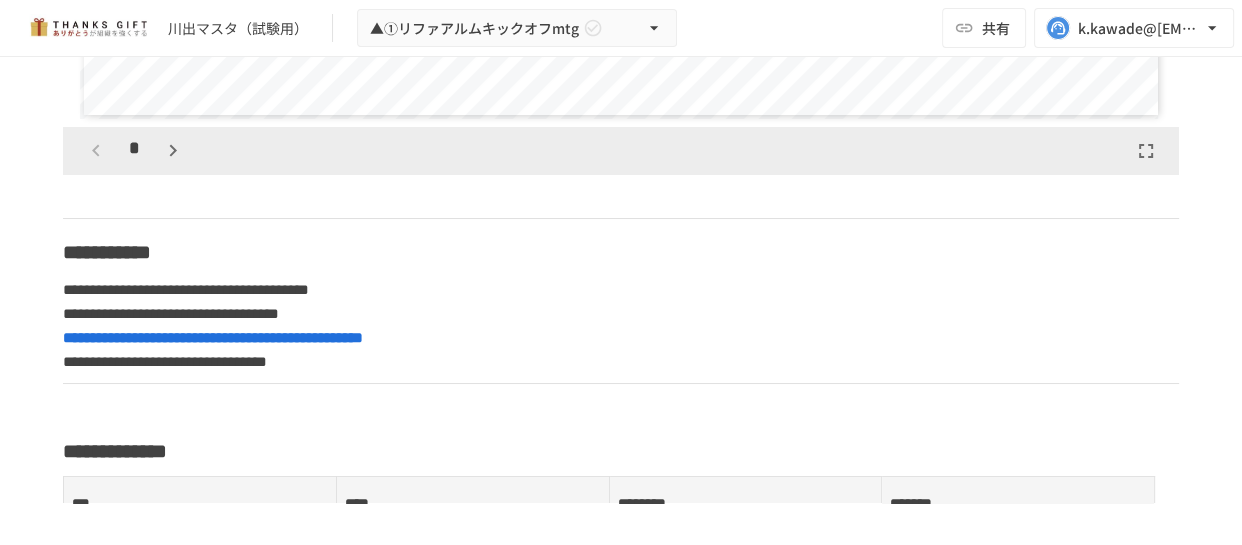 click on "**********" at bounding box center (621, 326) 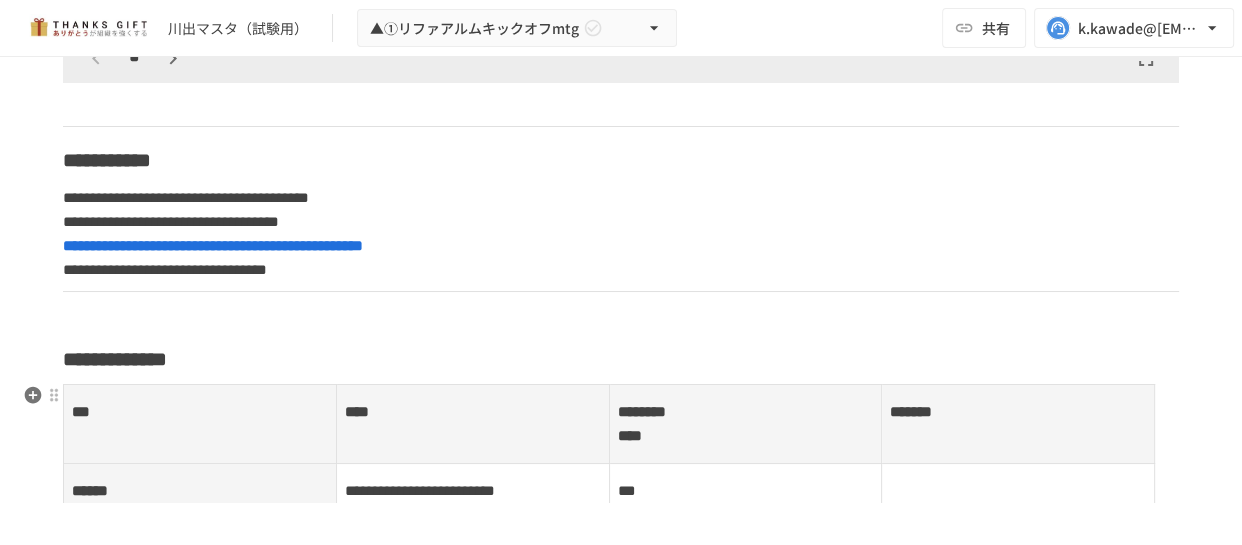 scroll, scrollTop: 3989, scrollLeft: 0, axis: vertical 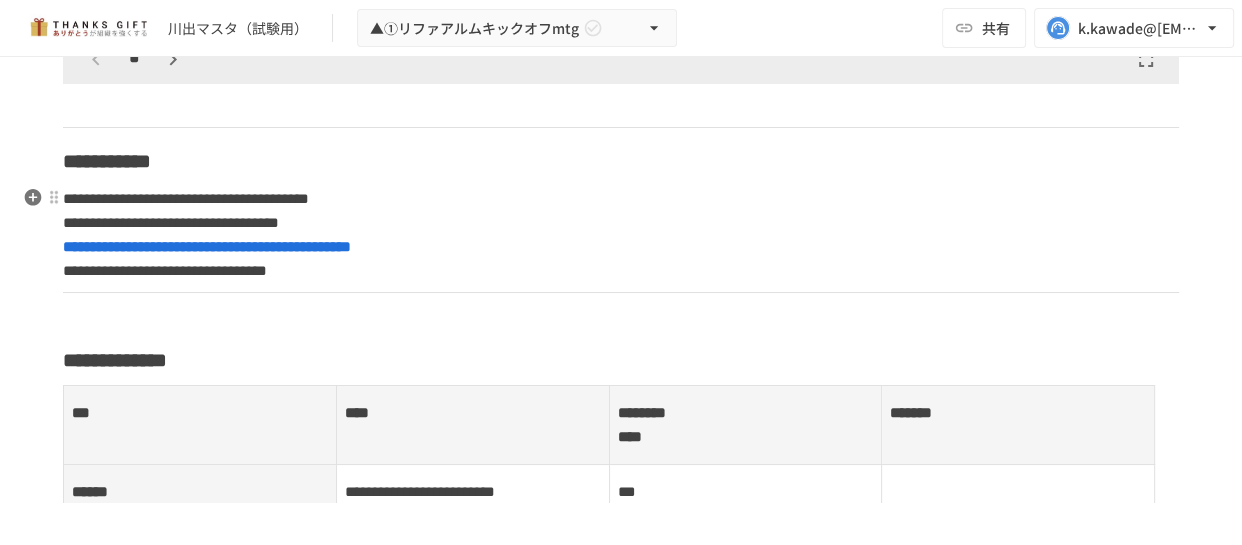 click on "**********" at bounding box center (621, 235) 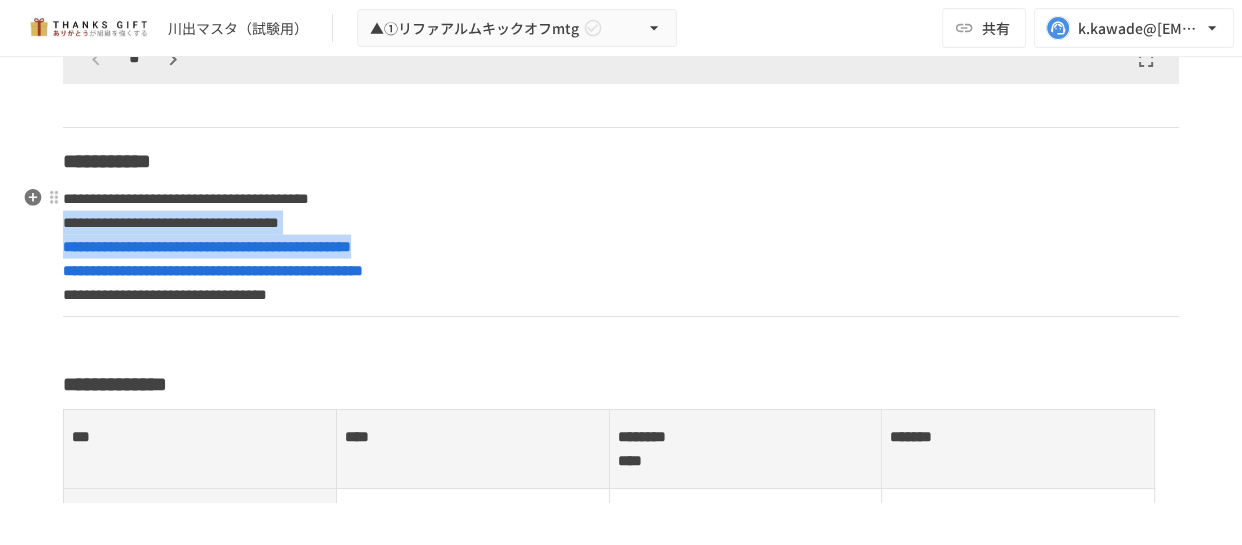 drag, startPoint x: 474, startPoint y: 248, endPoint x: 634, endPoint y: 221, distance: 162.26213 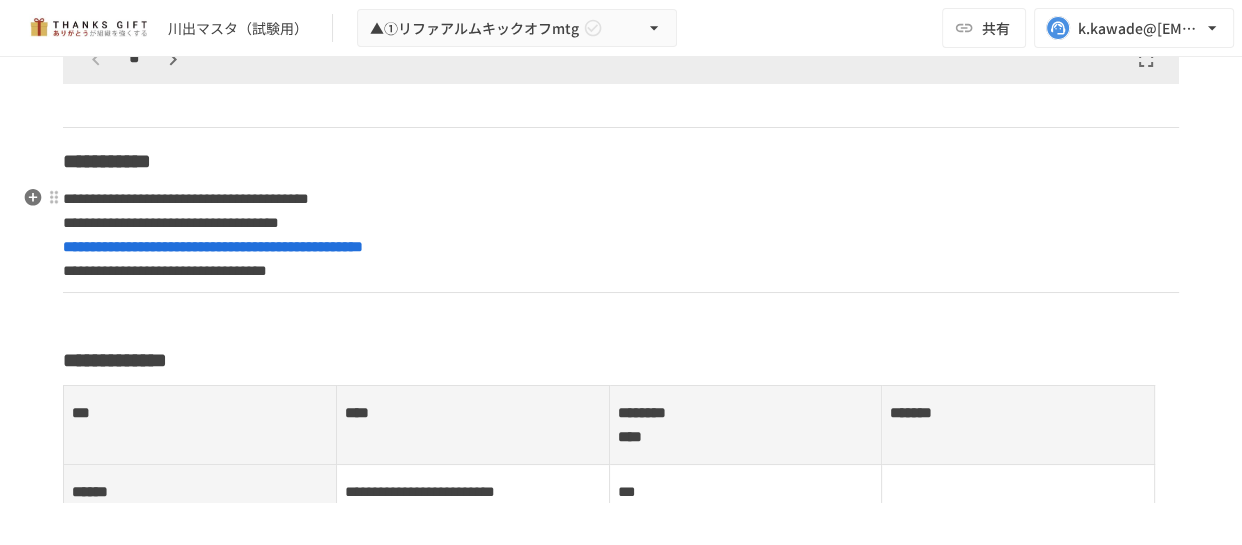 click on "**********" at bounding box center (621, 235) 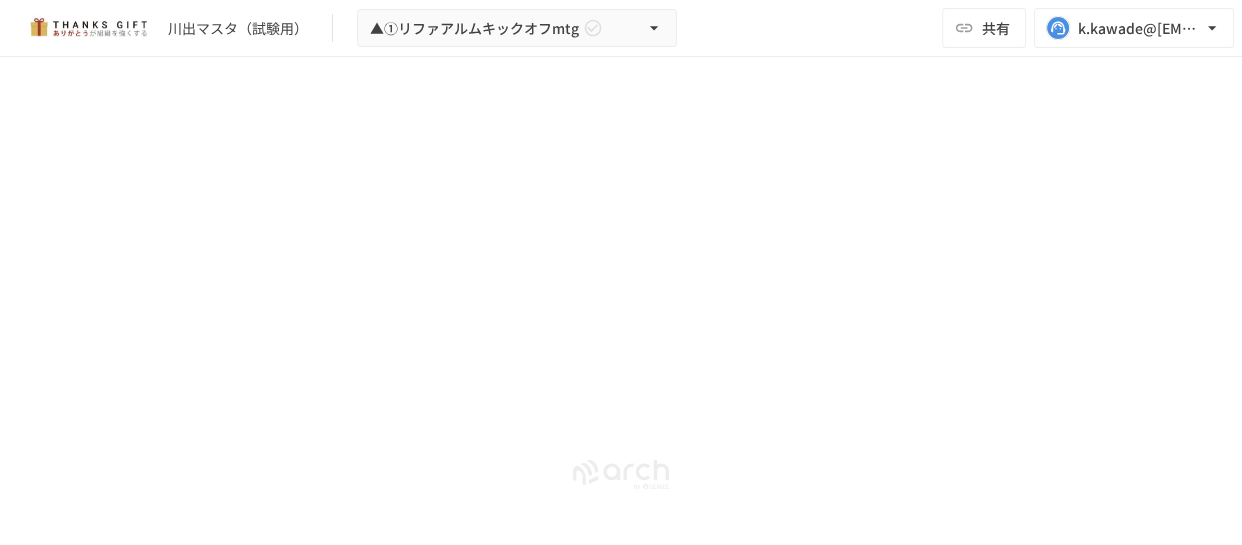 scroll, scrollTop: 12072, scrollLeft: 0, axis: vertical 